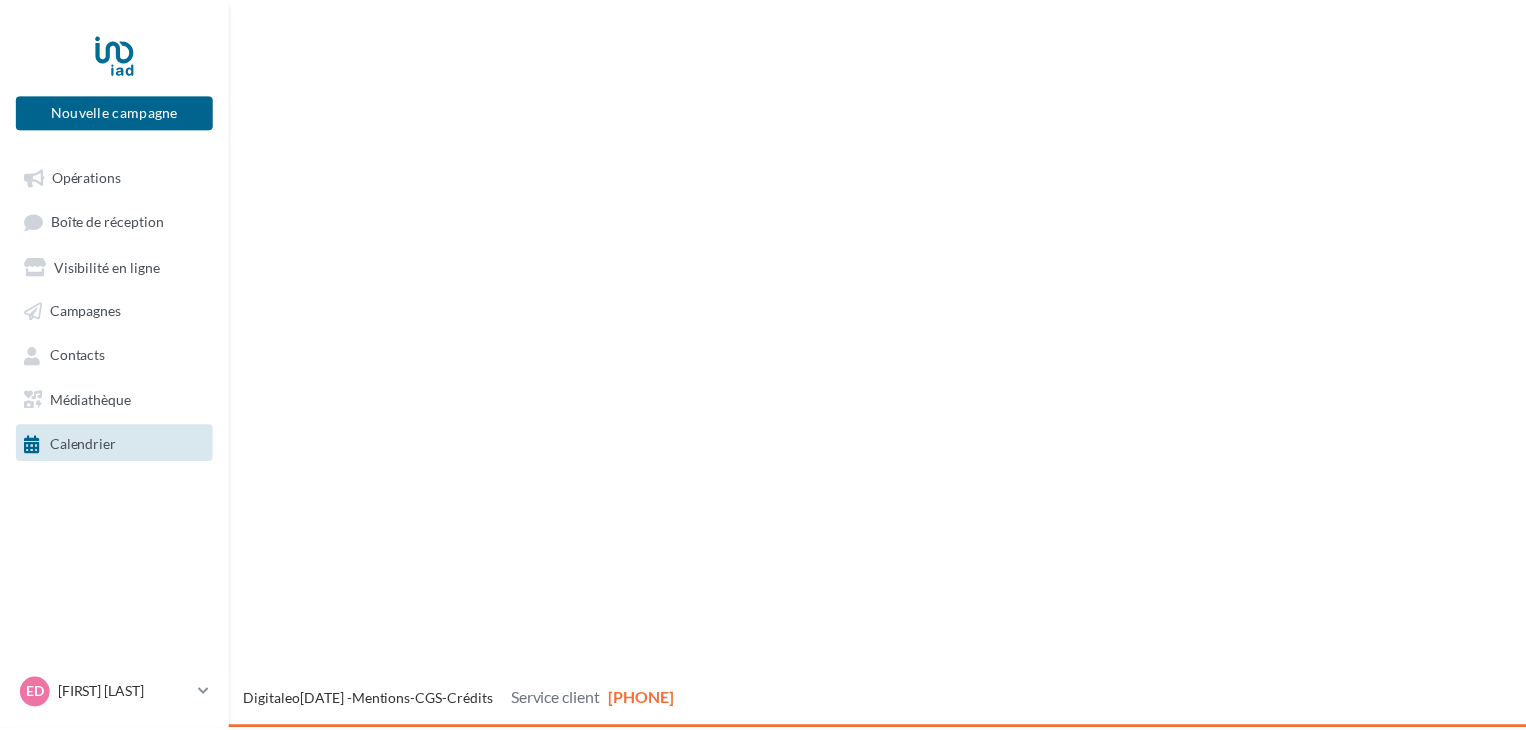 scroll, scrollTop: 0, scrollLeft: 0, axis: both 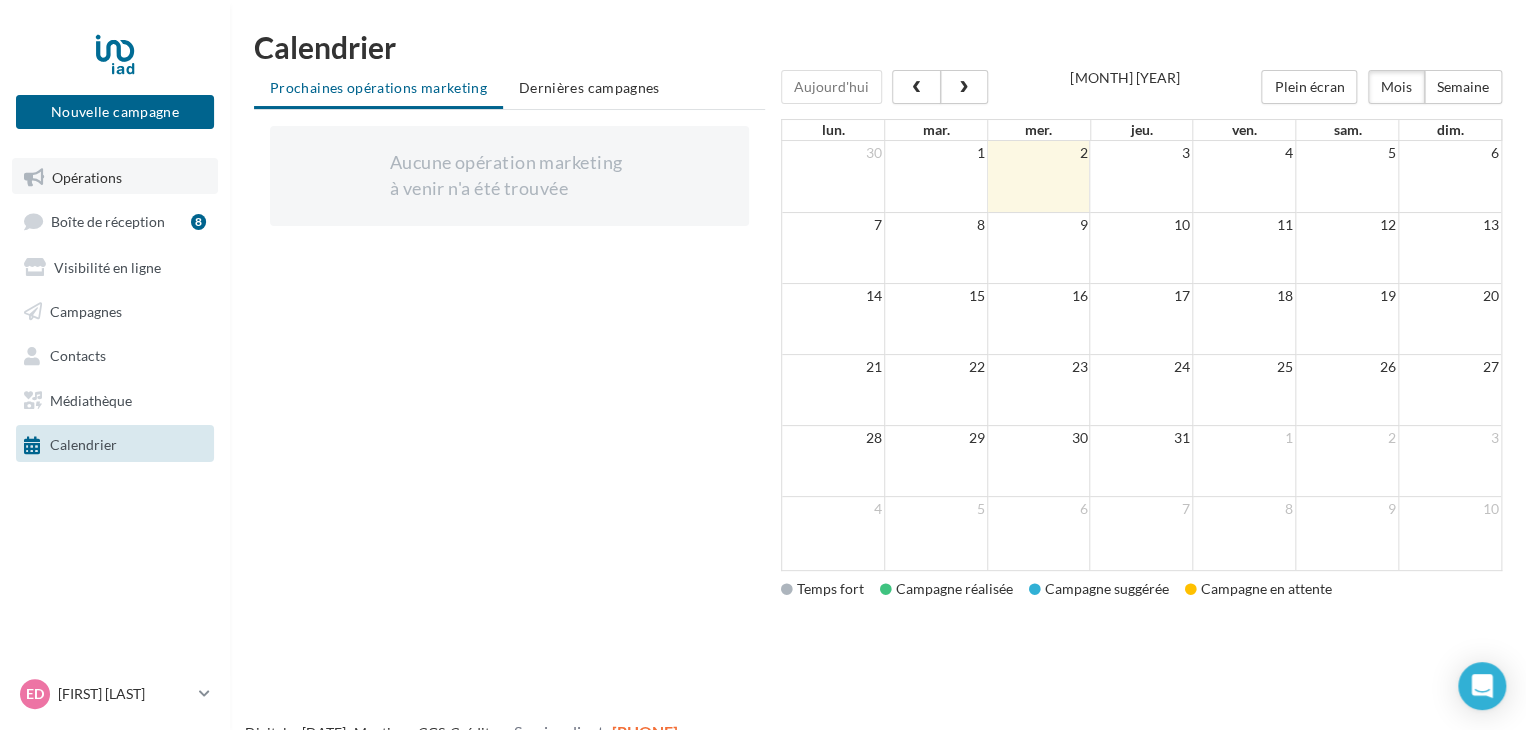 click on "Opérations" at bounding box center [87, 176] 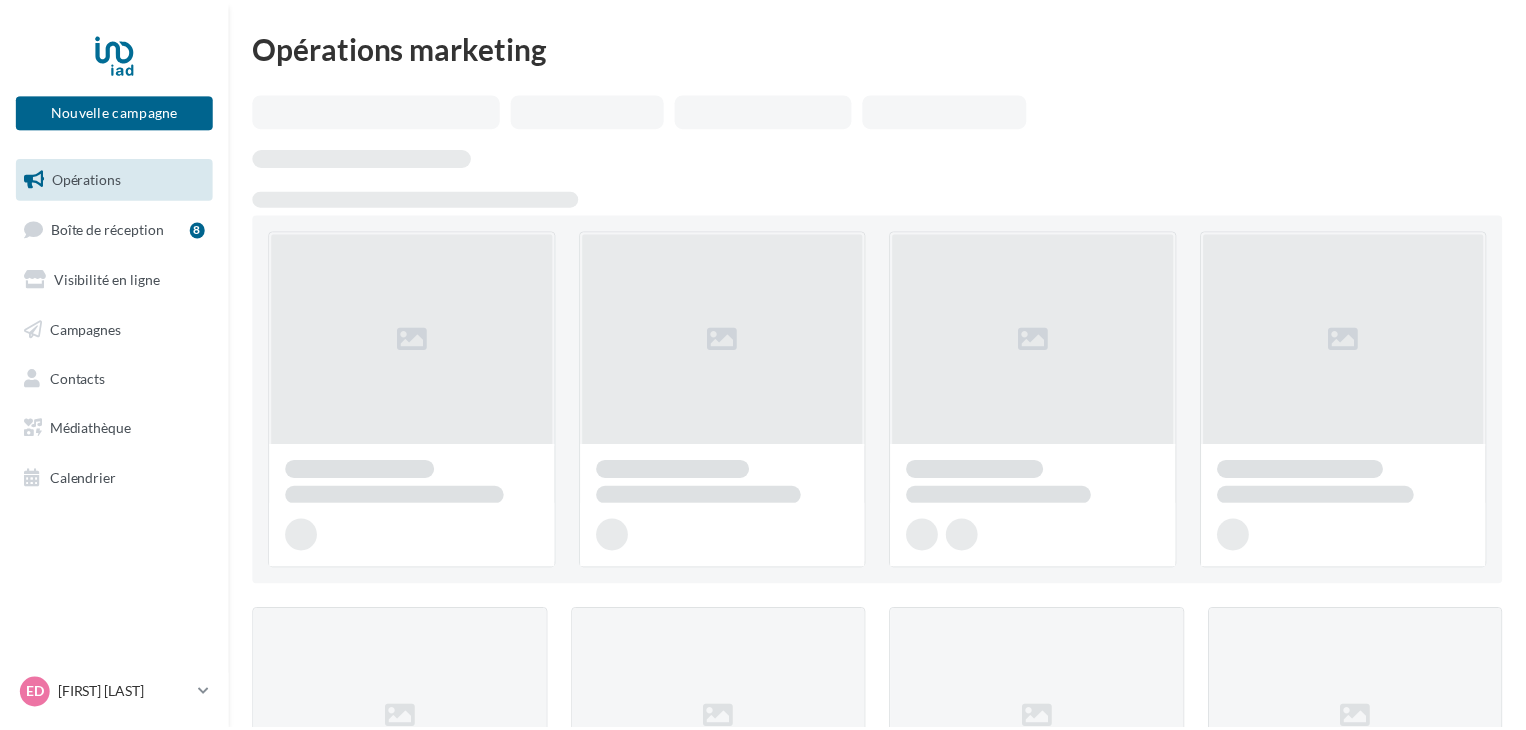 scroll, scrollTop: 0, scrollLeft: 0, axis: both 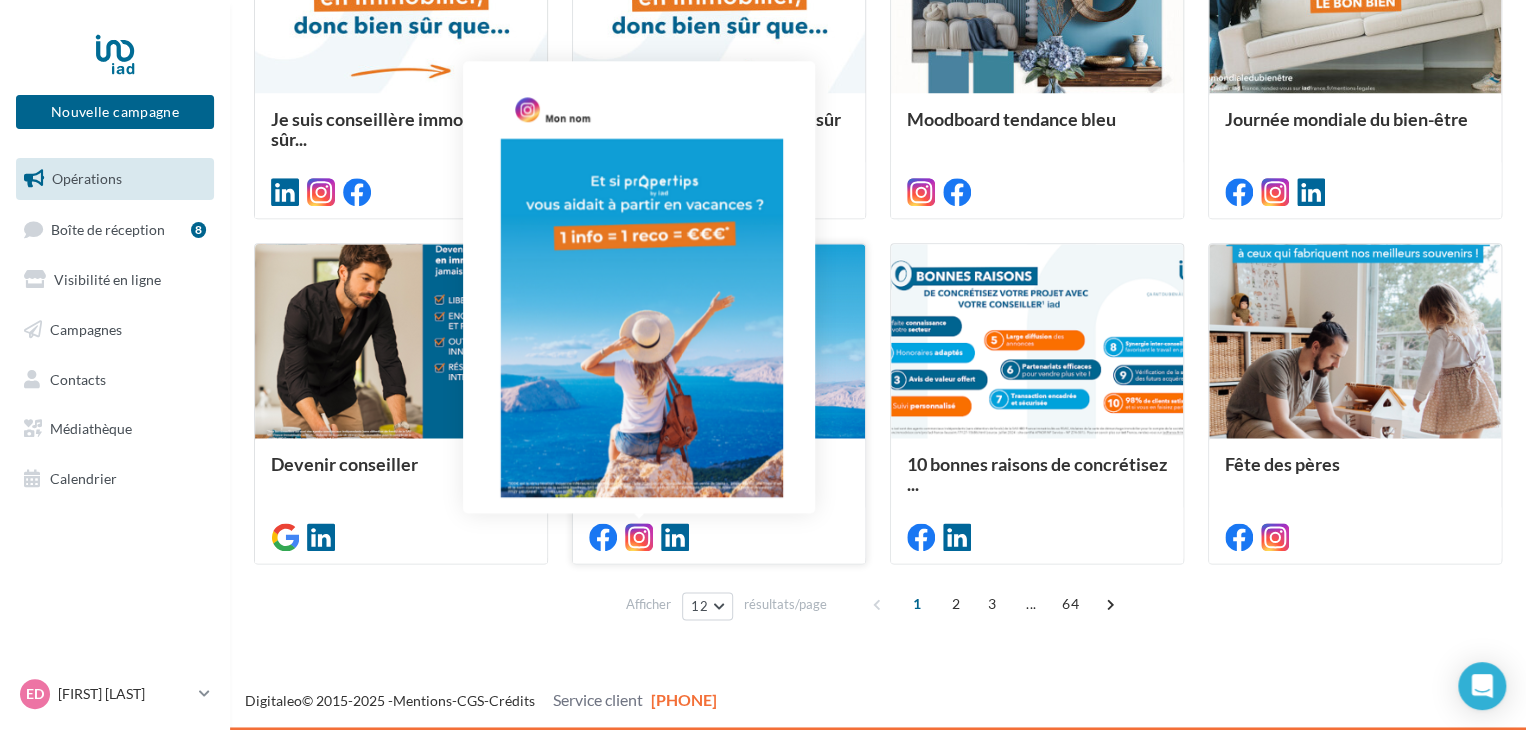 click at bounding box center (639, 537) 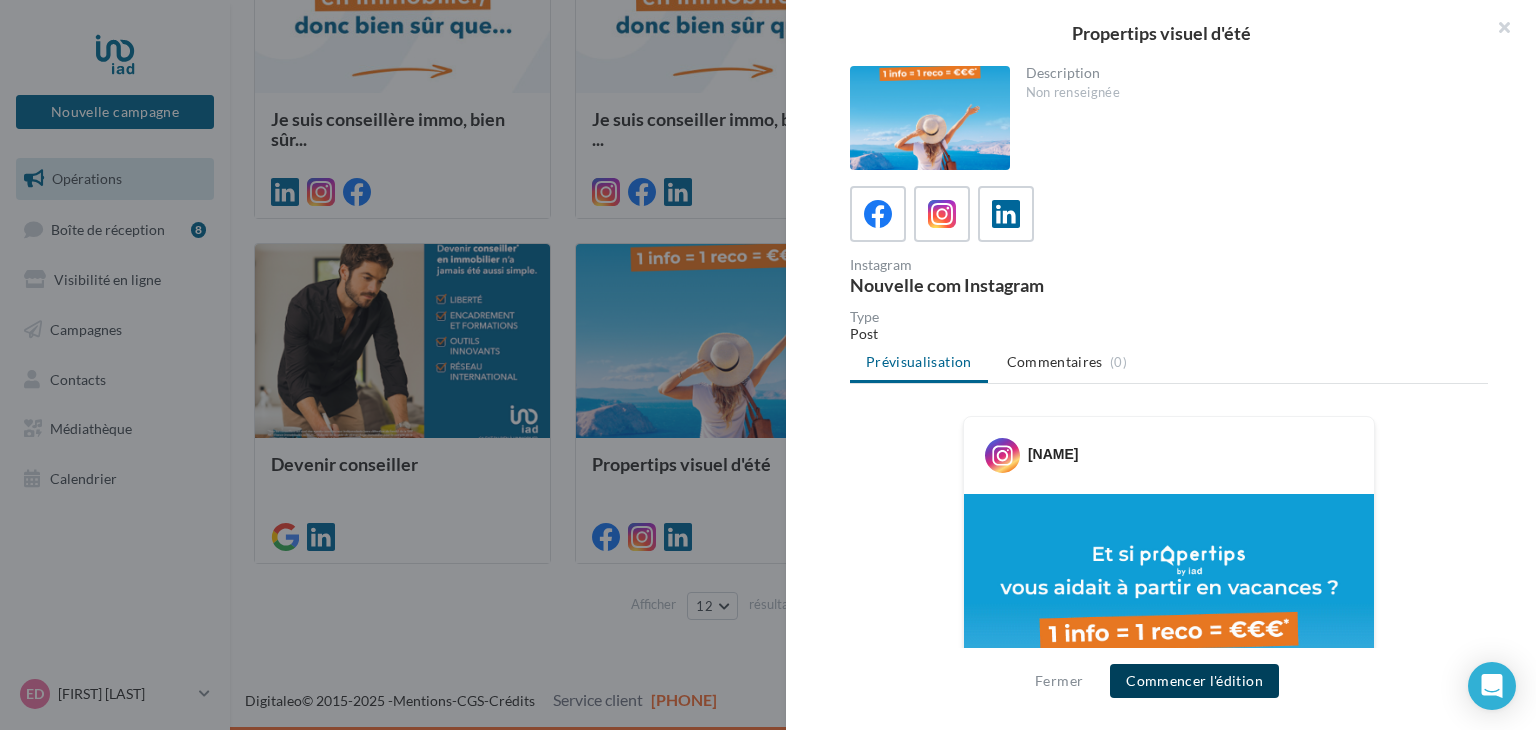 click on "Commencer l'édition" at bounding box center (1194, 681) 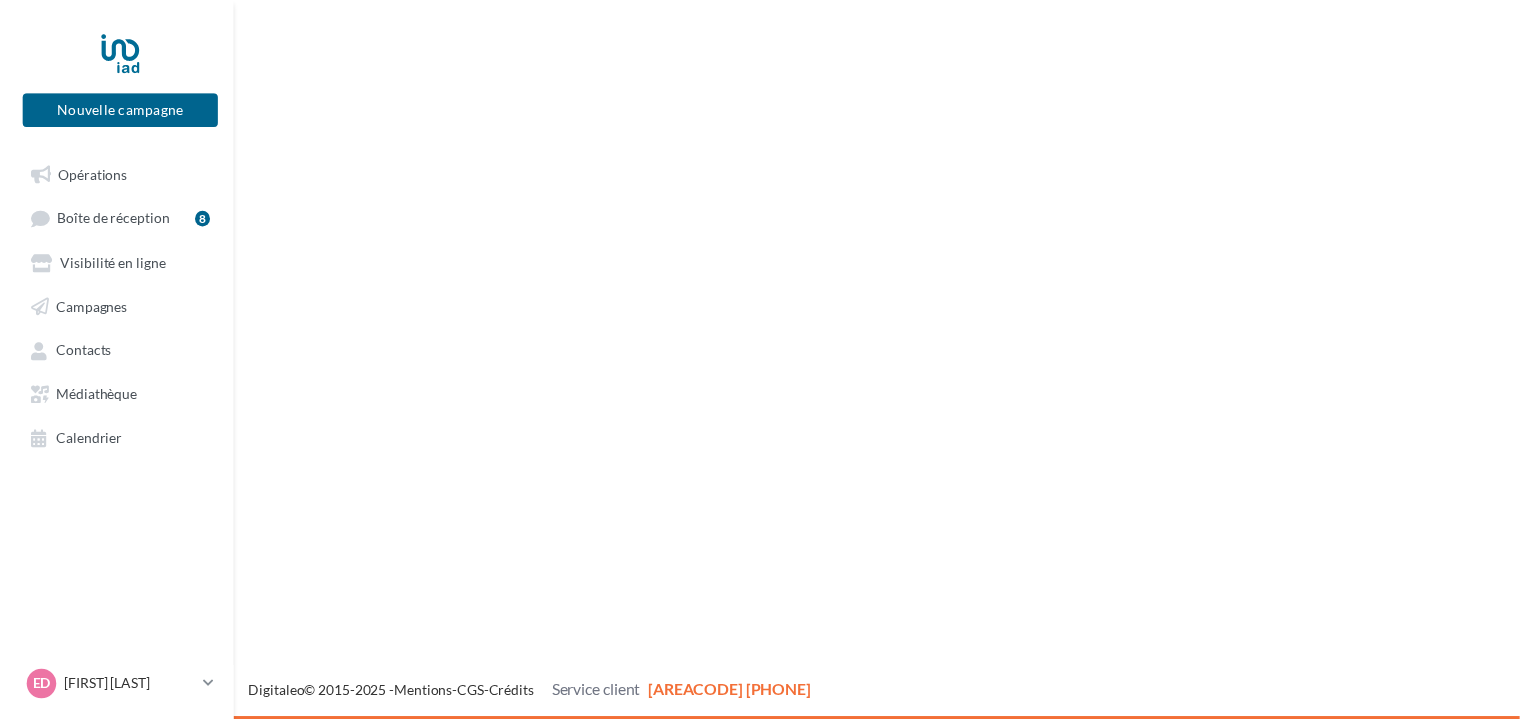 scroll, scrollTop: 0, scrollLeft: 0, axis: both 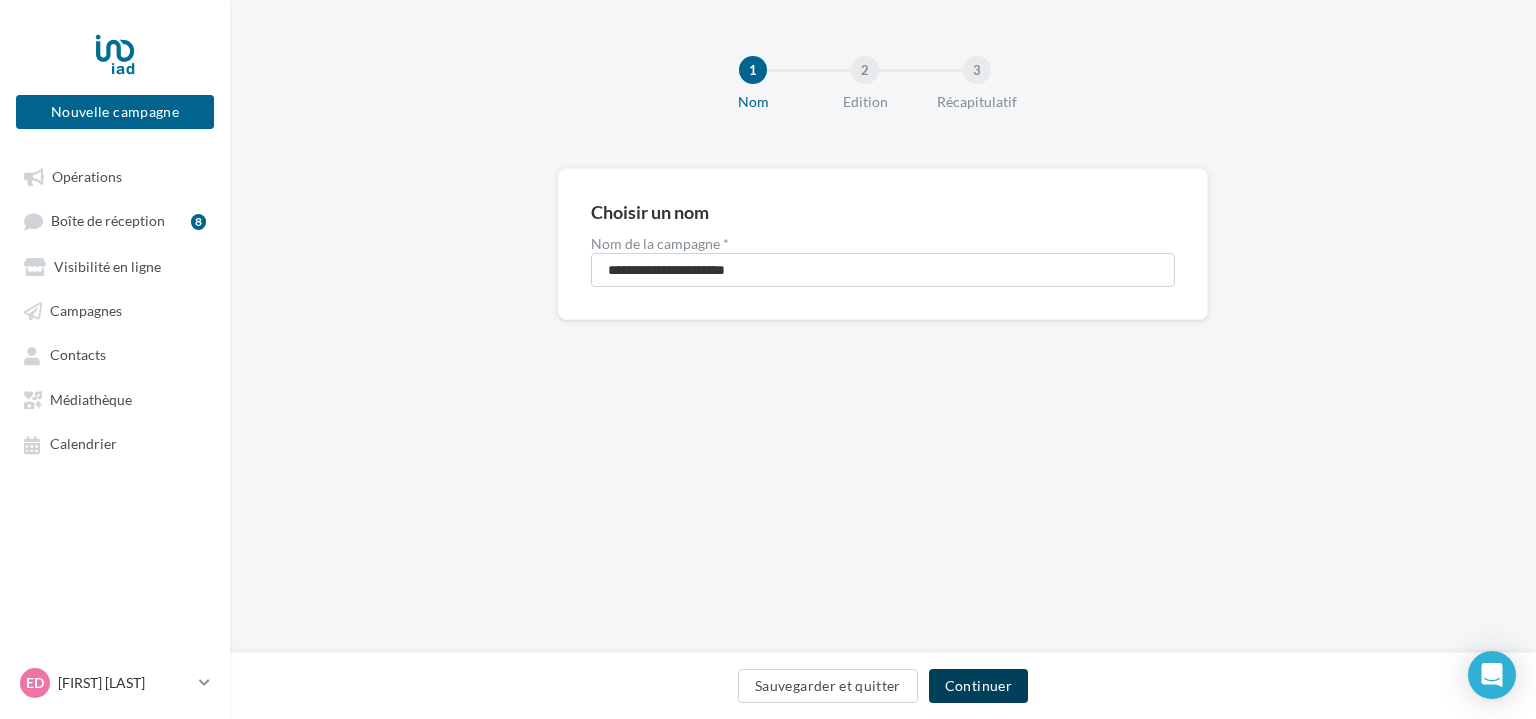 click on "Continuer" at bounding box center [978, 686] 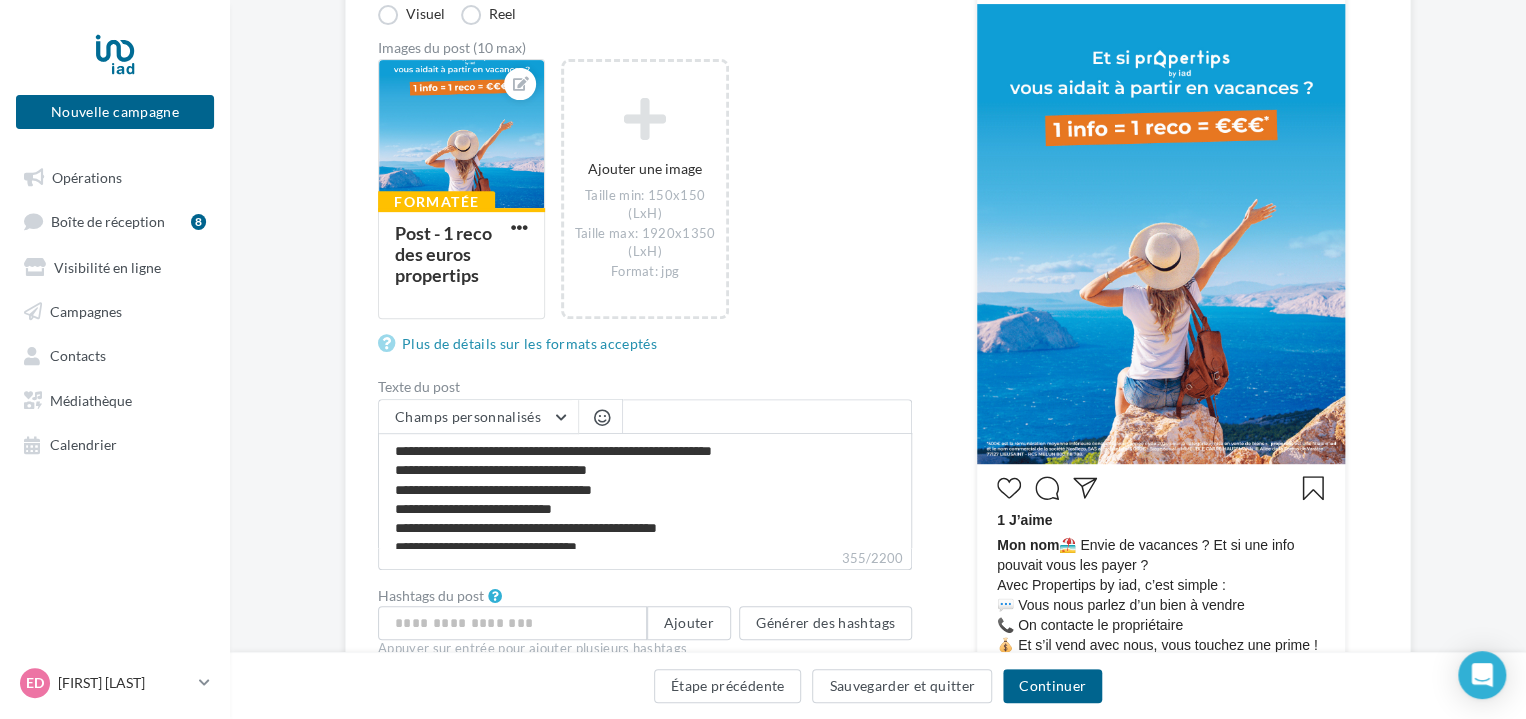 scroll, scrollTop: 336, scrollLeft: 0, axis: vertical 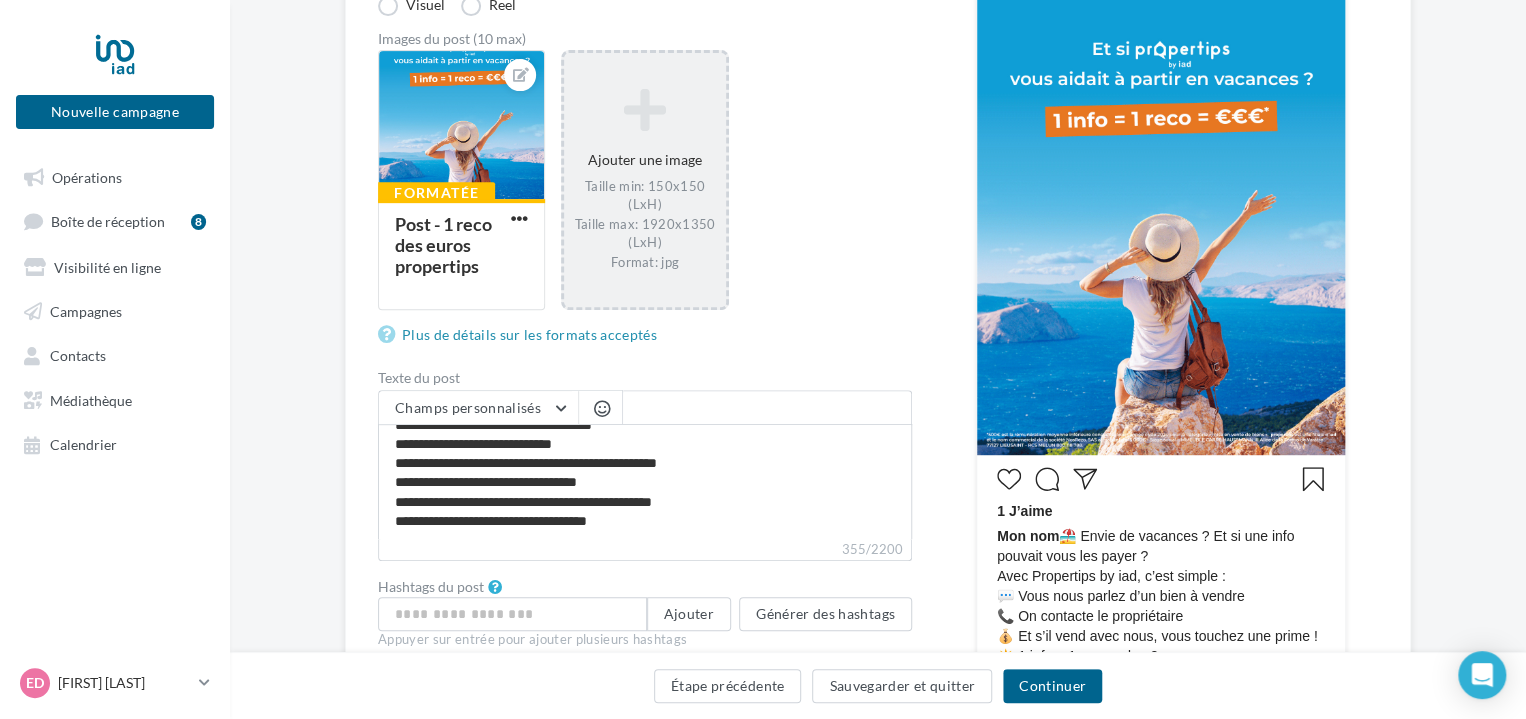 click on "Ajouter une image     Taille min: 150x150 (LxH)   Taille max: 1920x1350 (LxH)   Format: jpg" at bounding box center [644, 179] 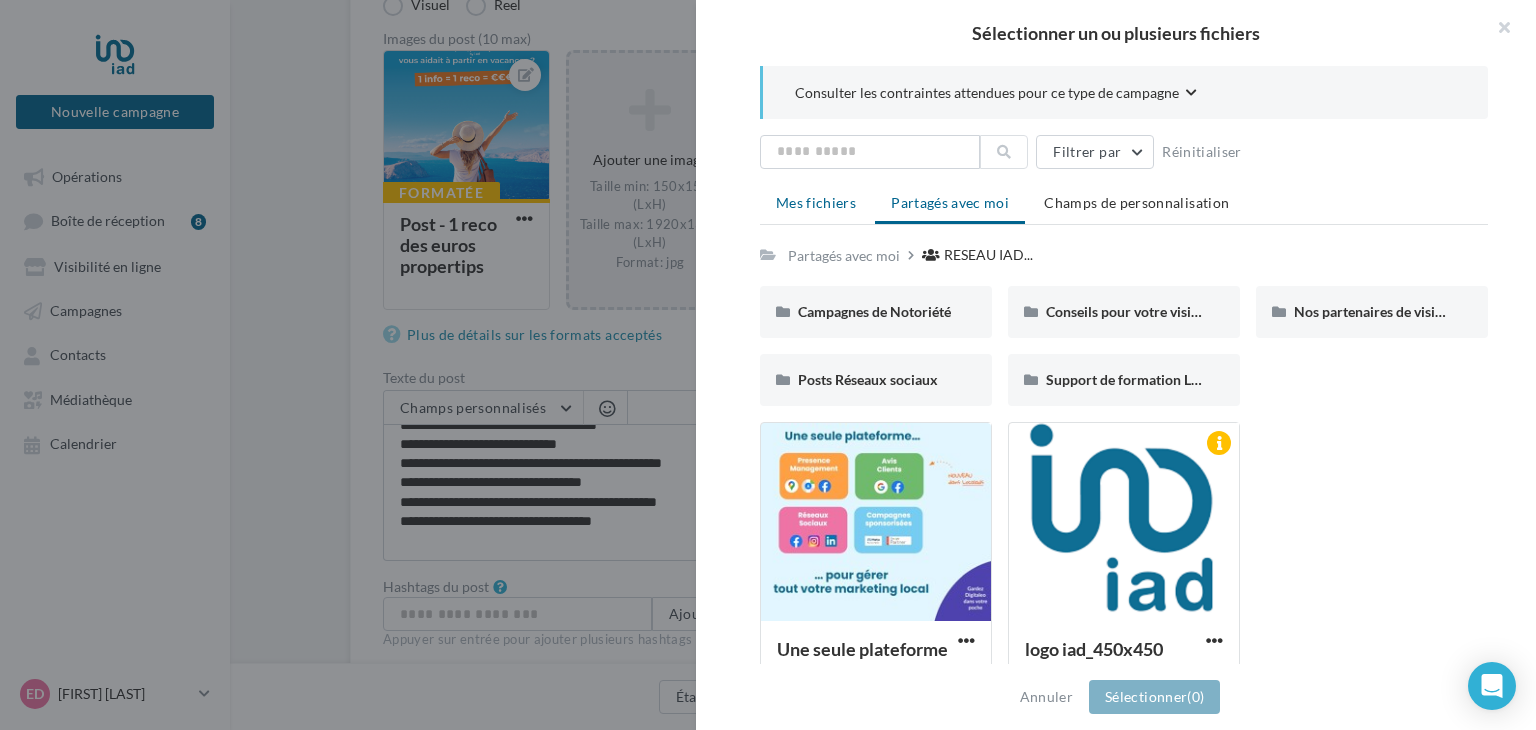 click on "Mes fichiers" at bounding box center (816, 202) 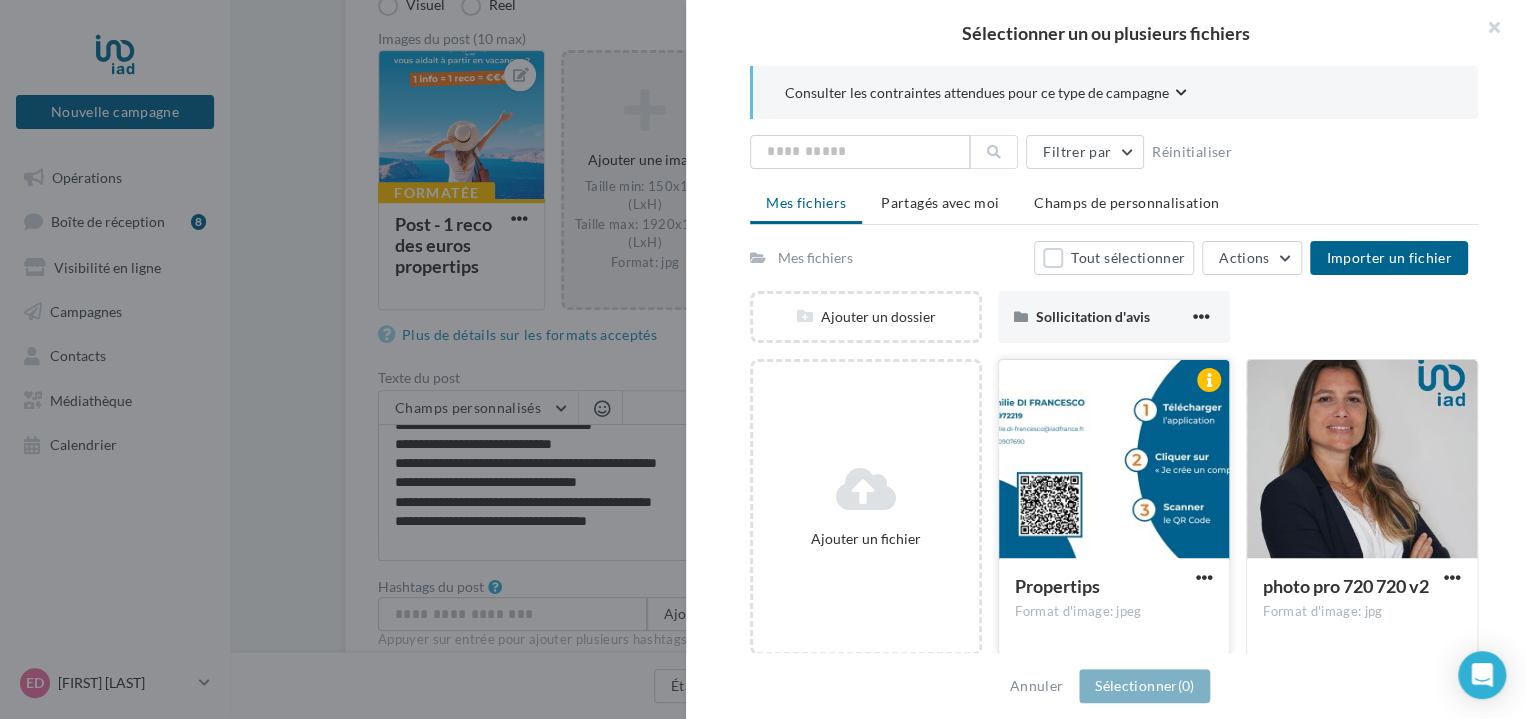 click at bounding box center [1114, 460] 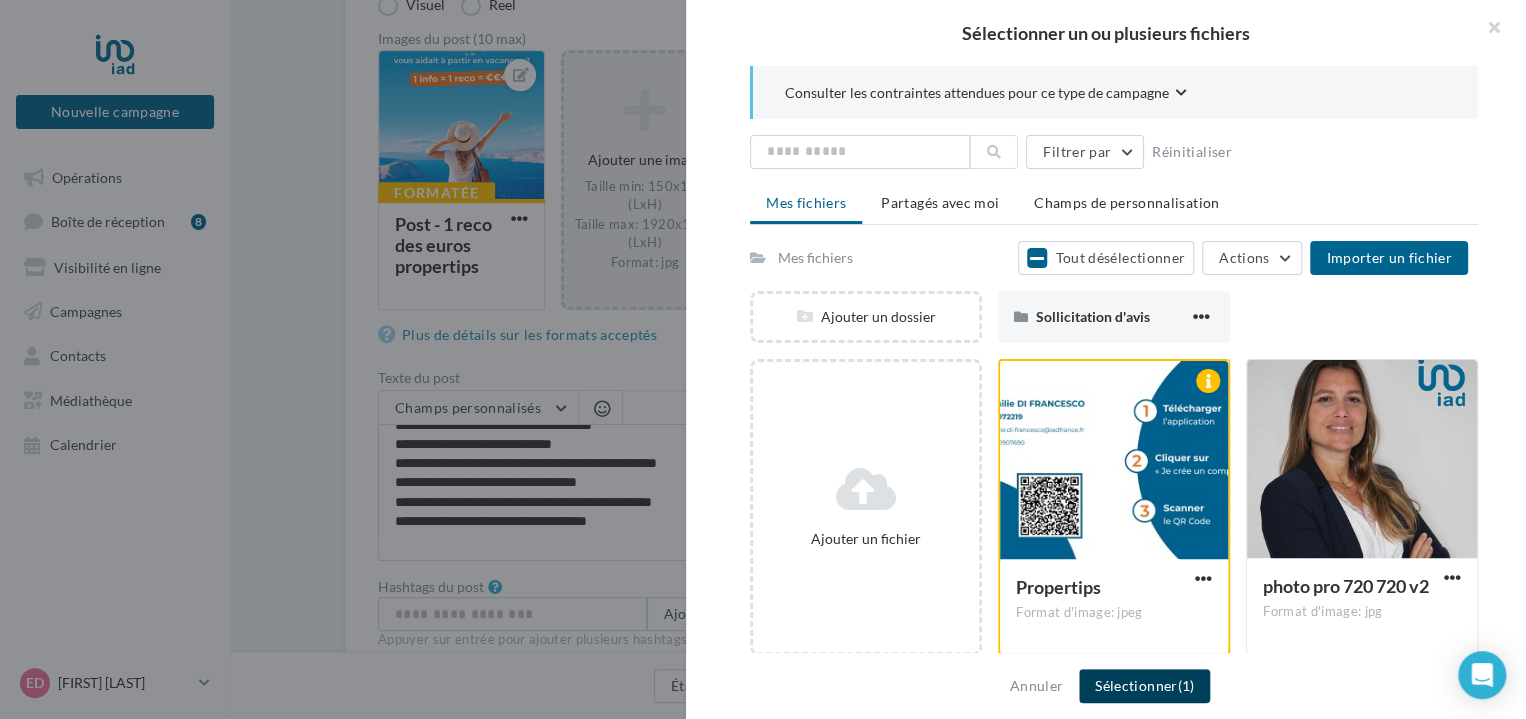 click on "Sélectionner   (1)" at bounding box center (1144, 686) 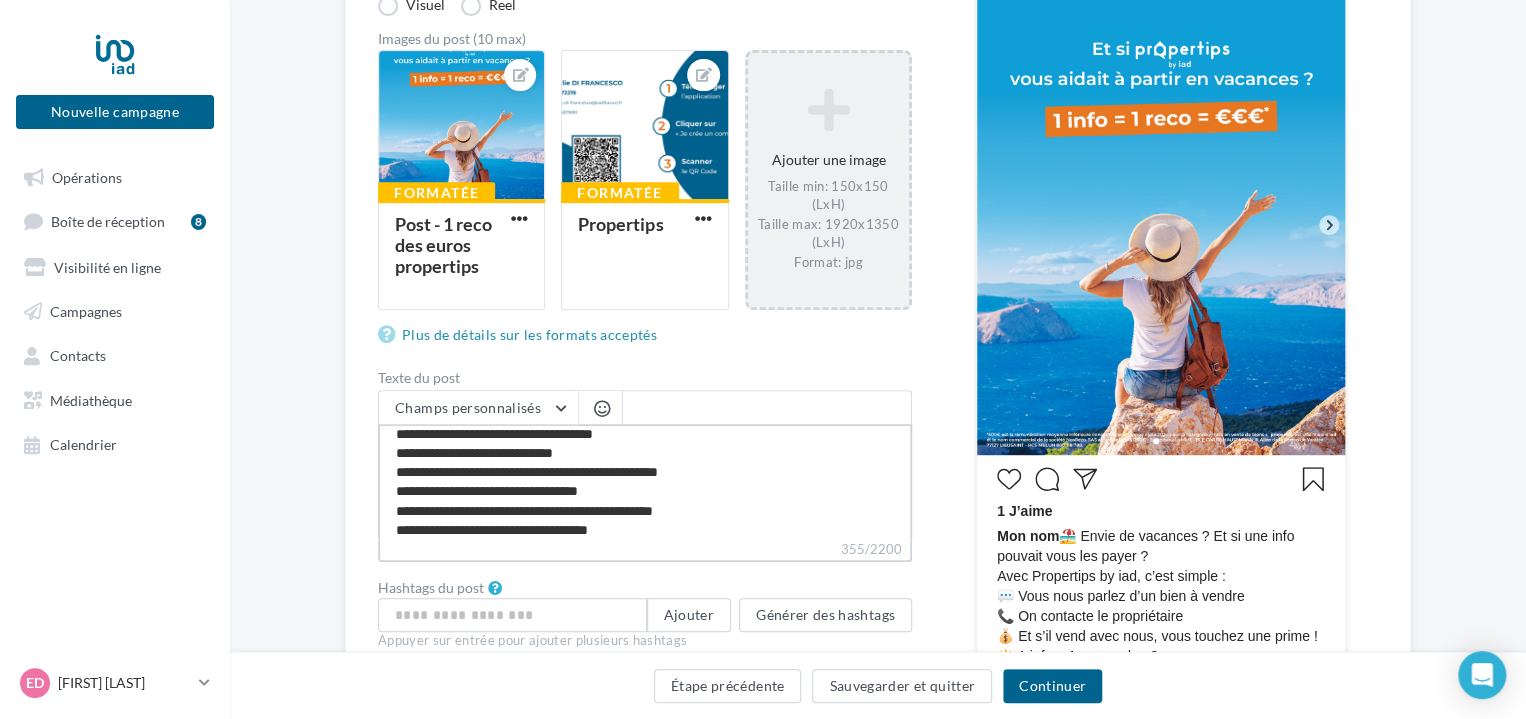 scroll, scrollTop: 56, scrollLeft: 0, axis: vertical 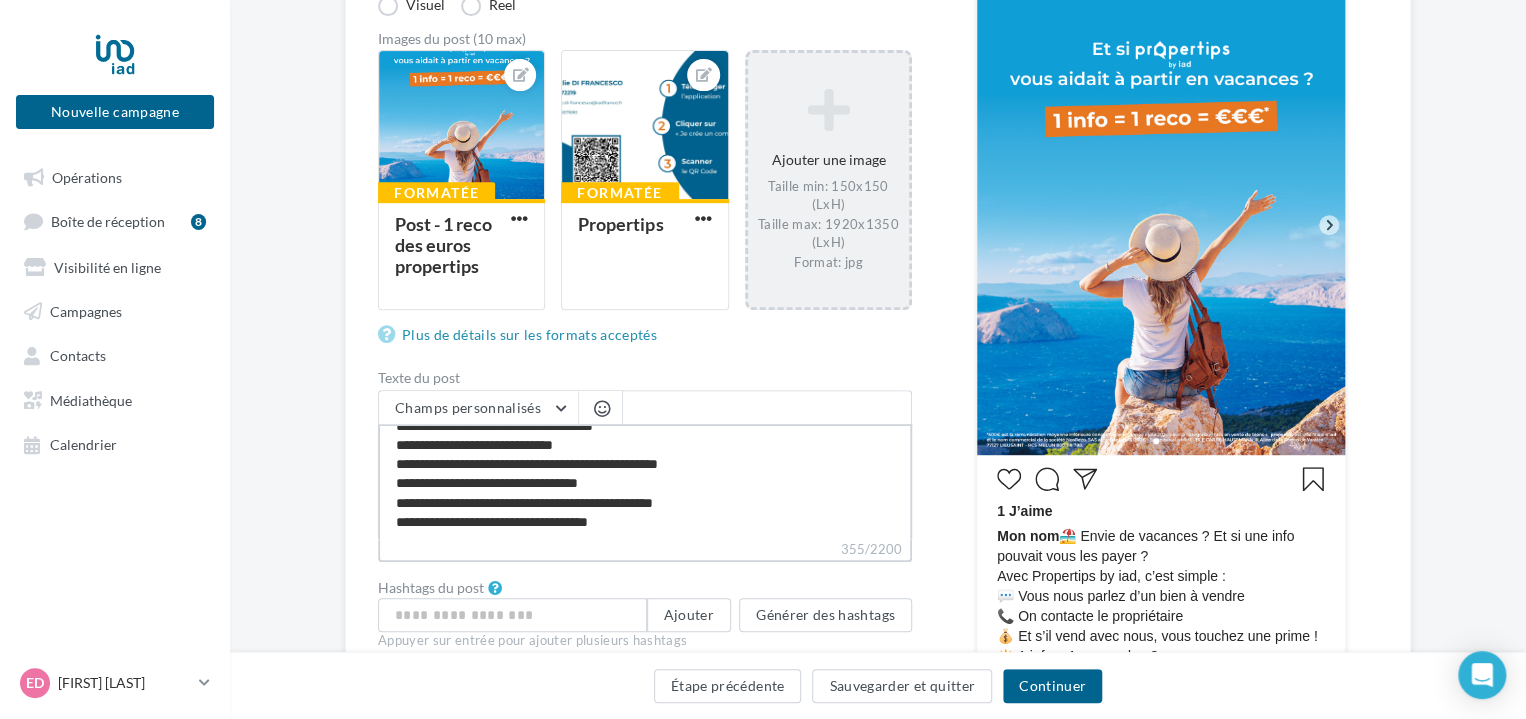 click on "**********" at bounding box center [645, 481] 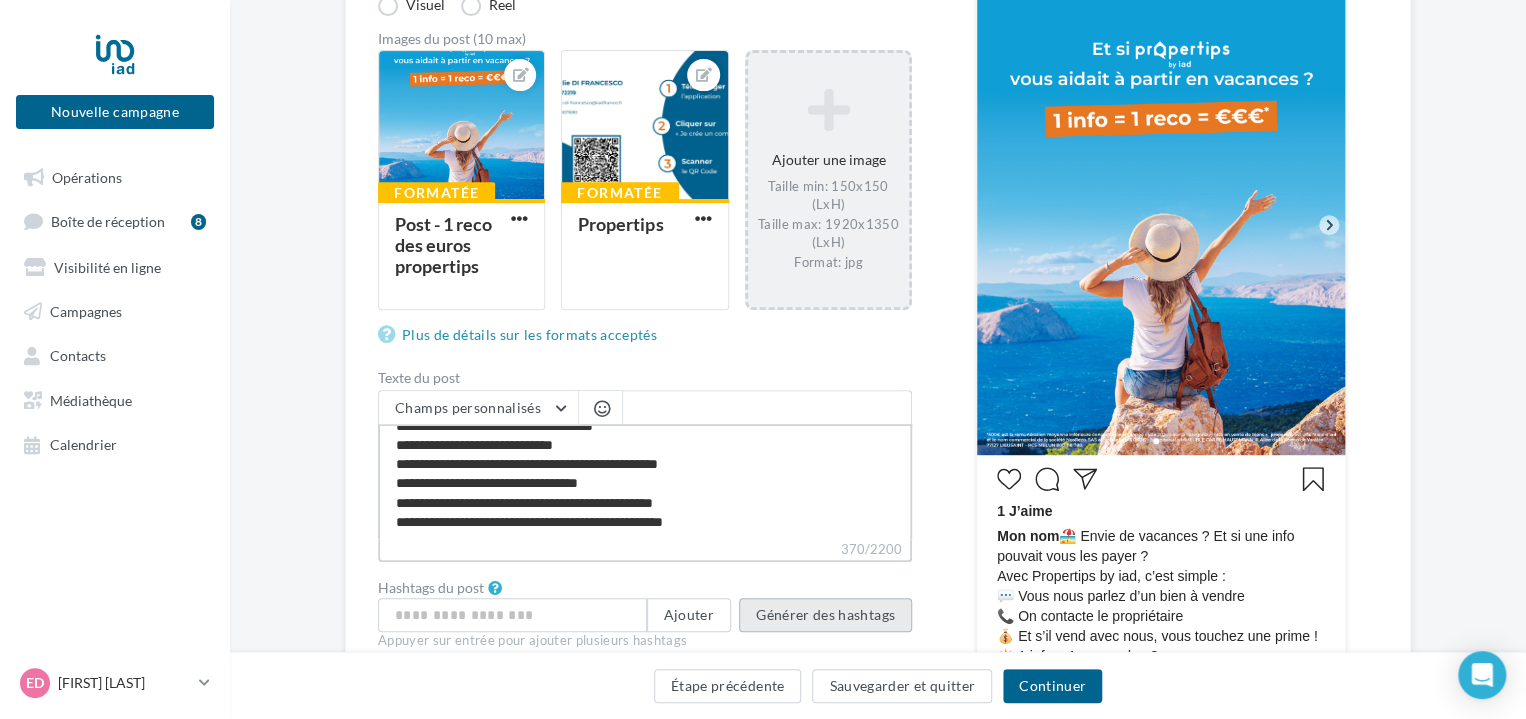type on "**********" 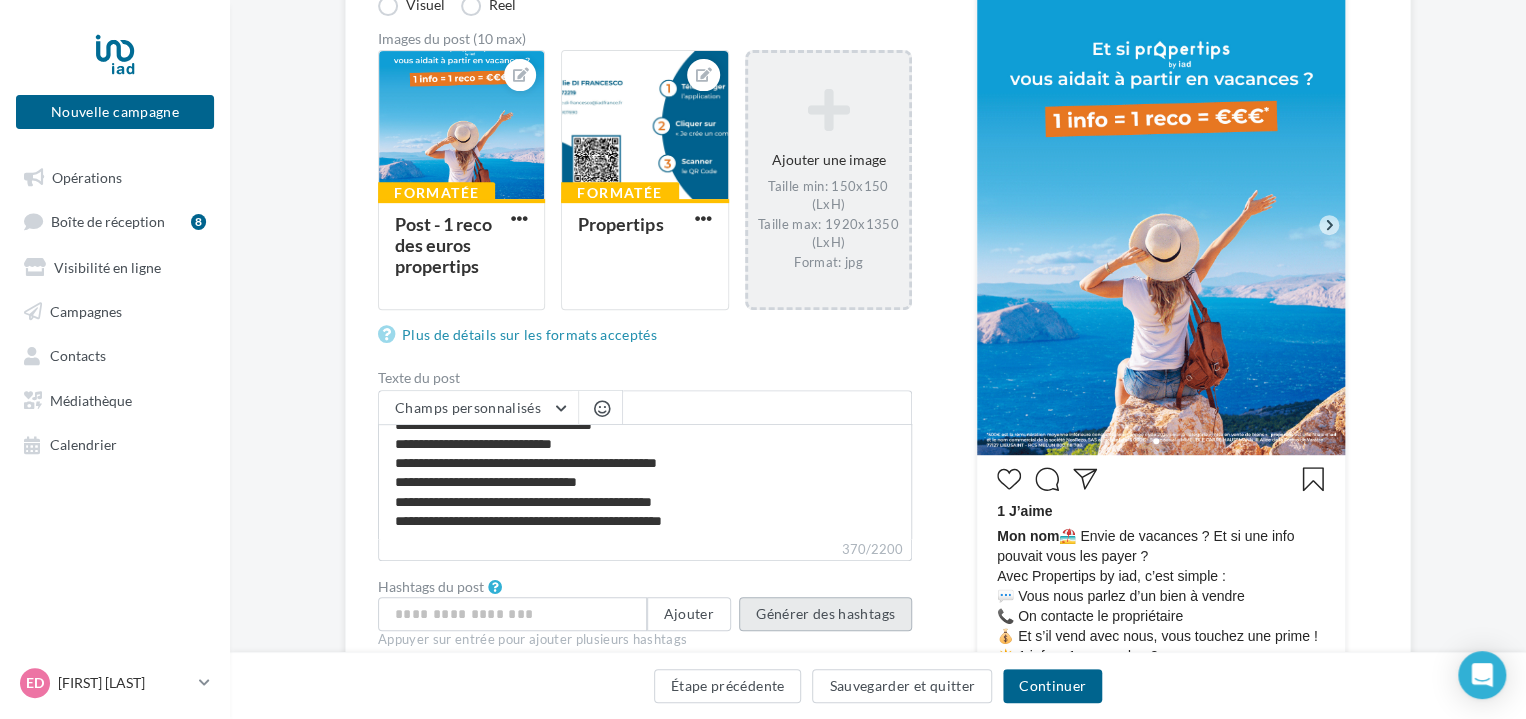 click on "Générer des hashtags" at bounding box center [825, 614] 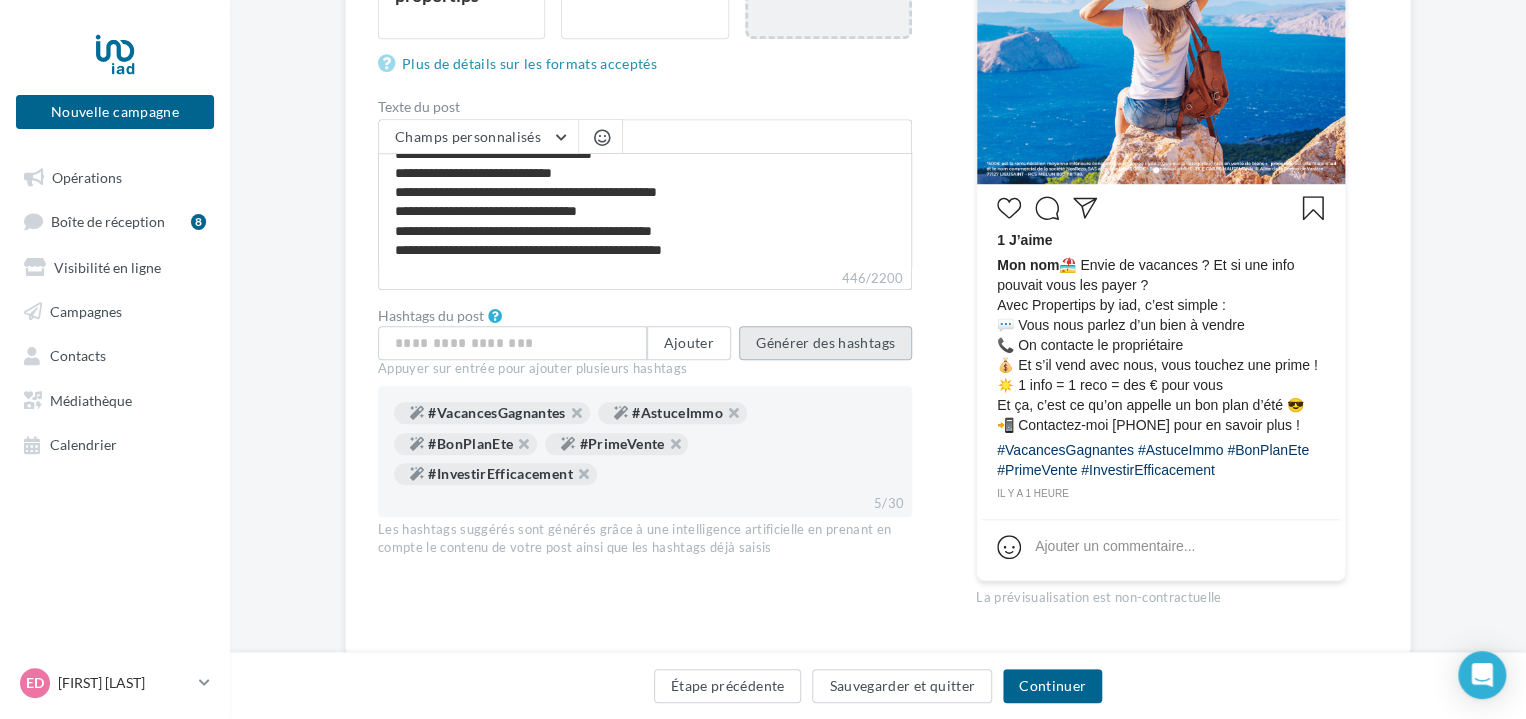 scroll, scrollTop: 615, scrollLeft: 0, axis: vertical 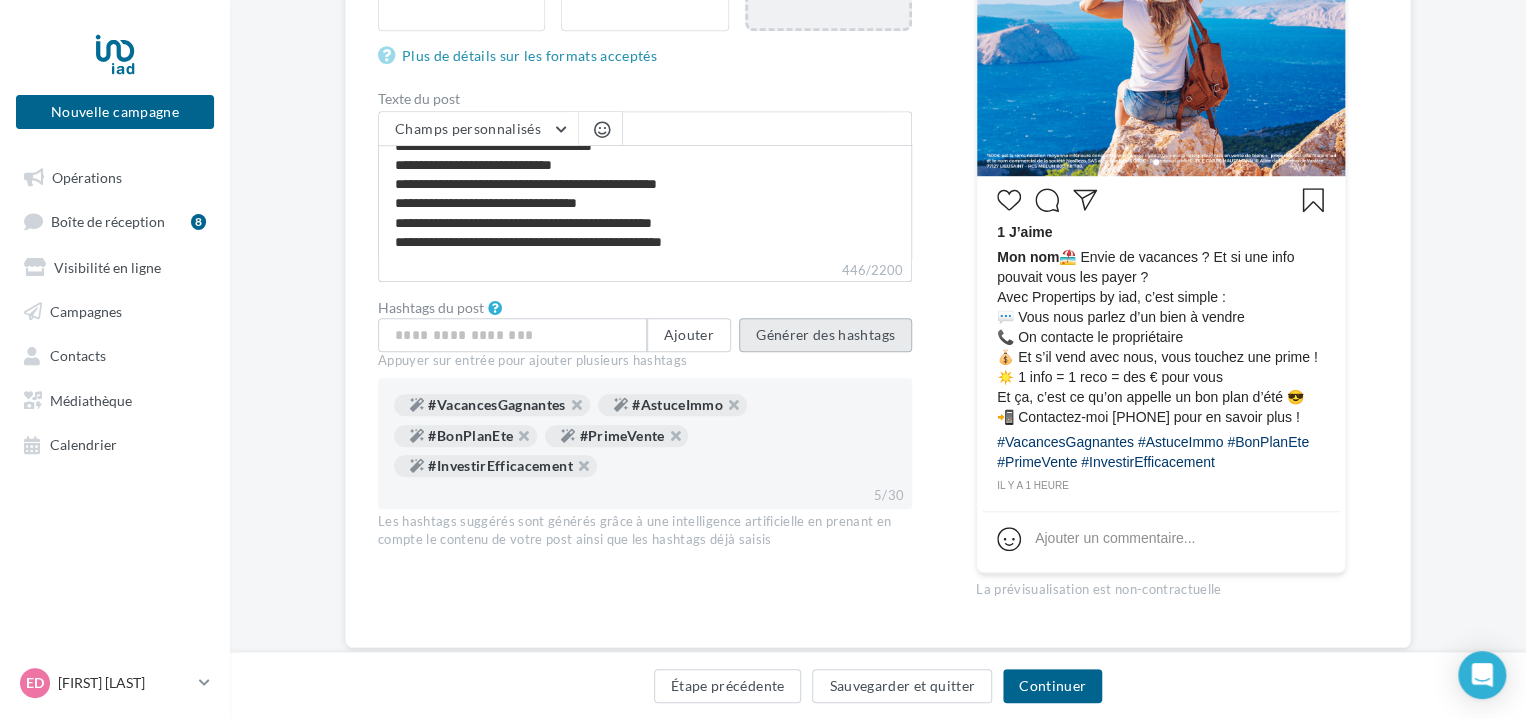 click on "Générer des hashtags" at bounding box center (825, 335) 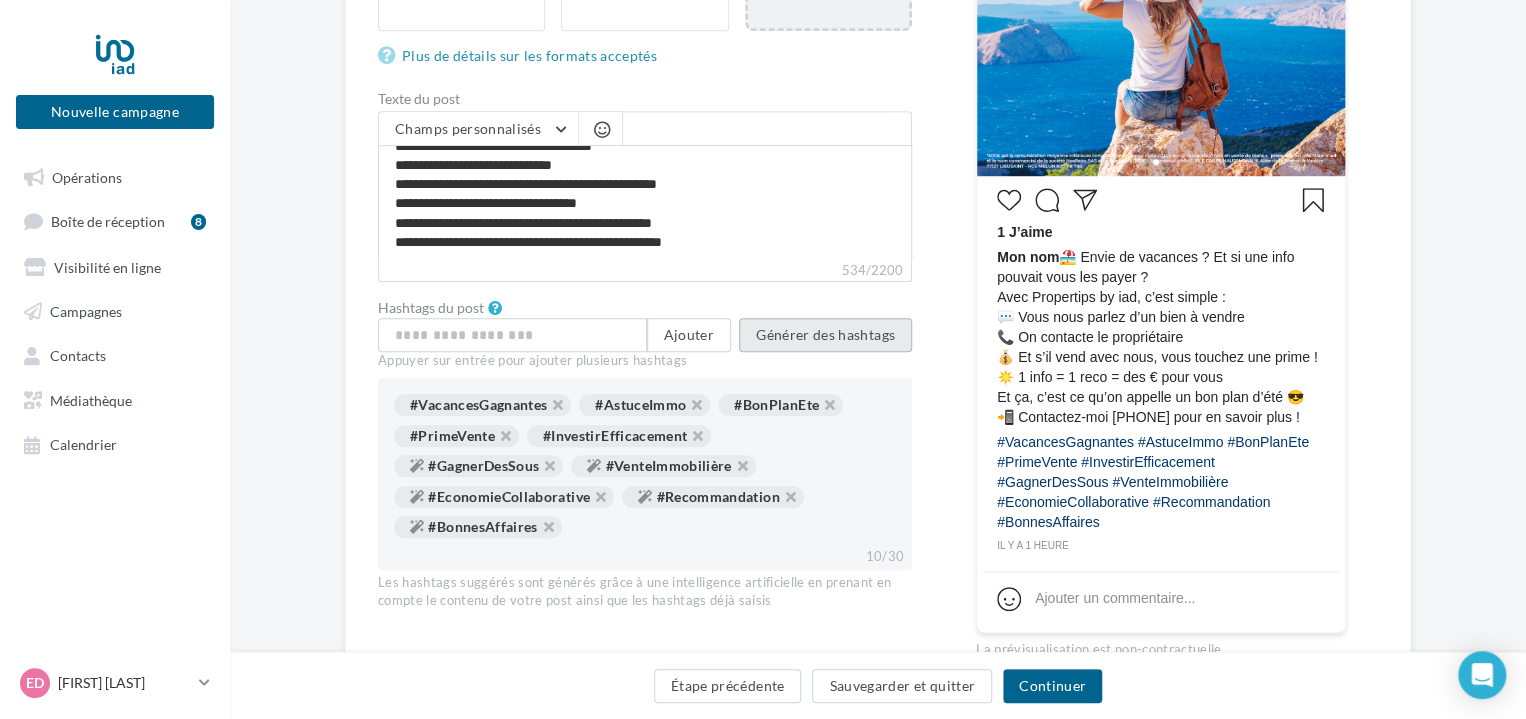 click on "Générer des hashtags" at bounding box center (825, 335) 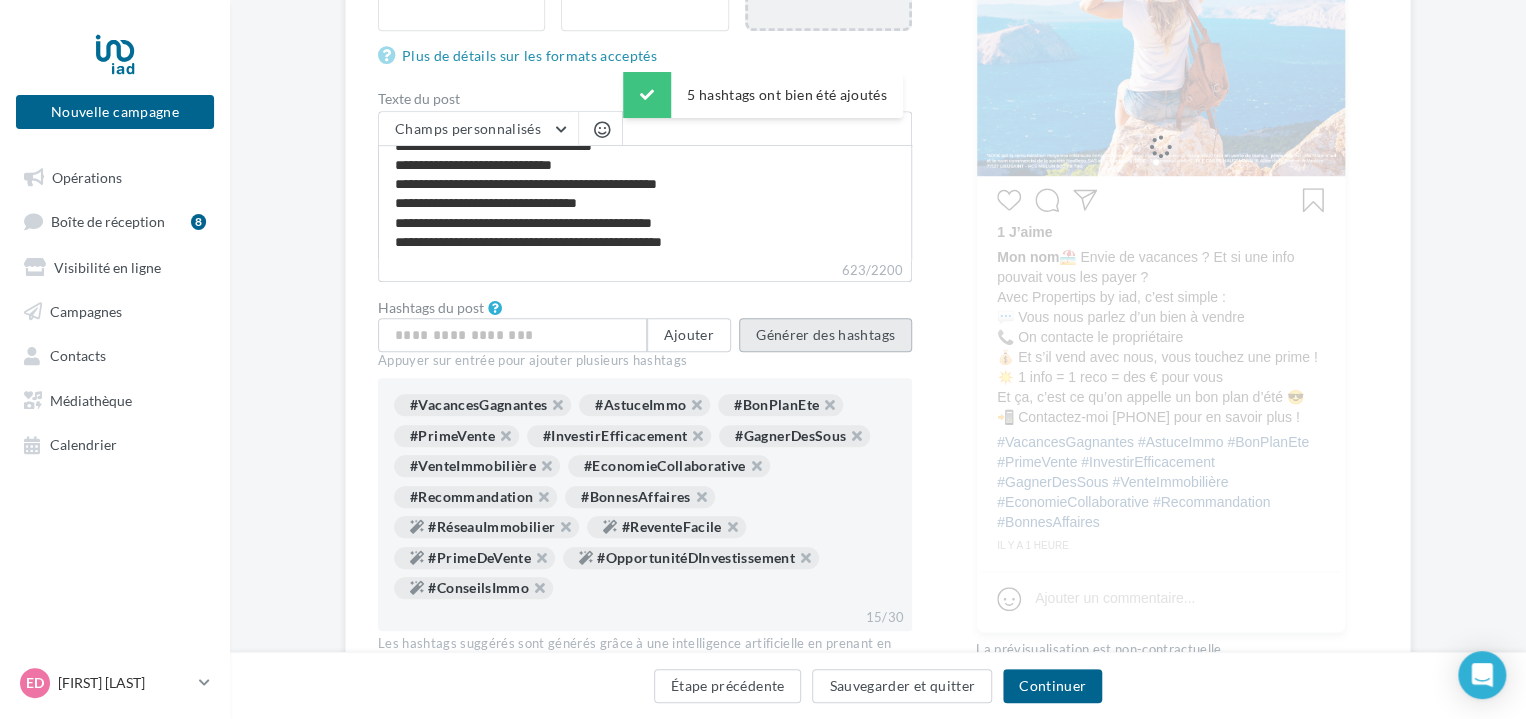 click on "Générer des hashtags" at bounding box center (825, 335) 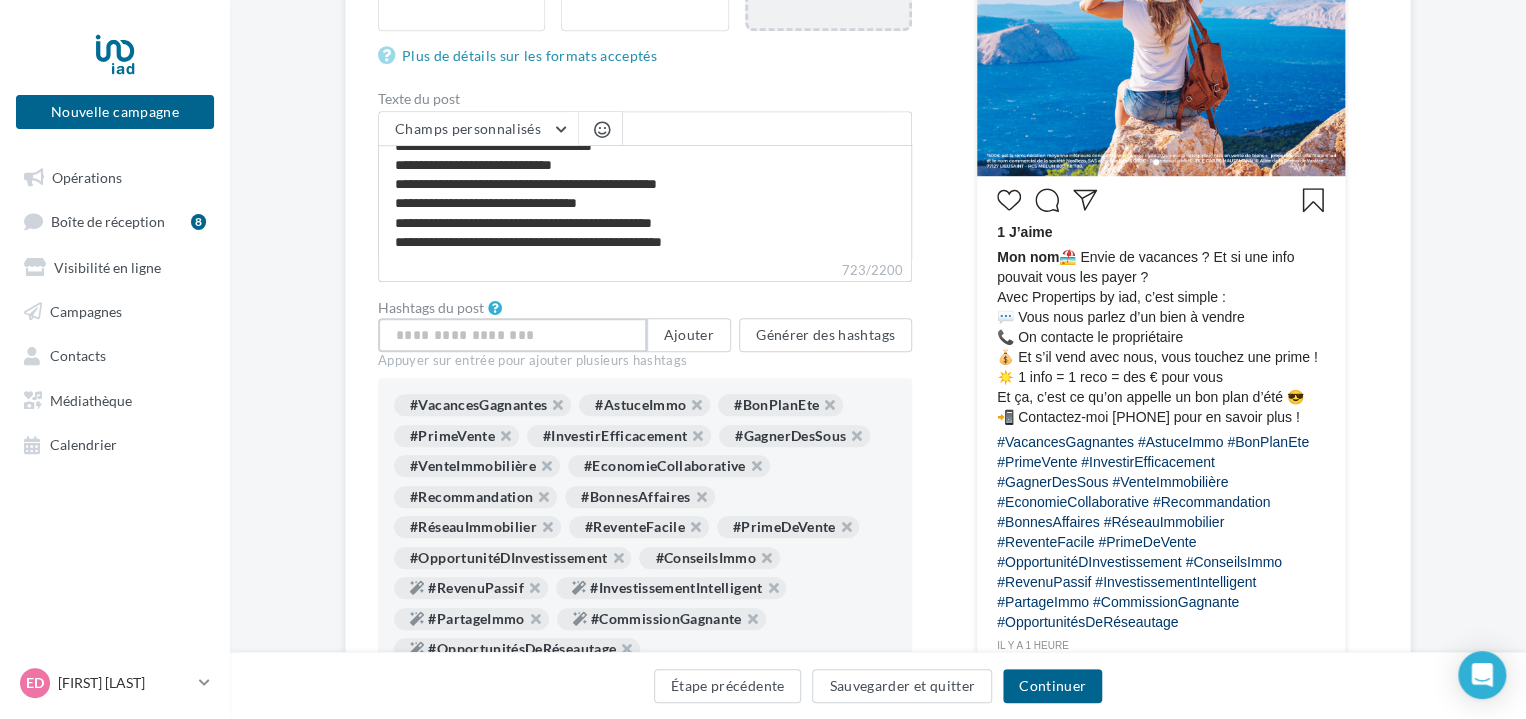 click at bounding box center [512, 335] 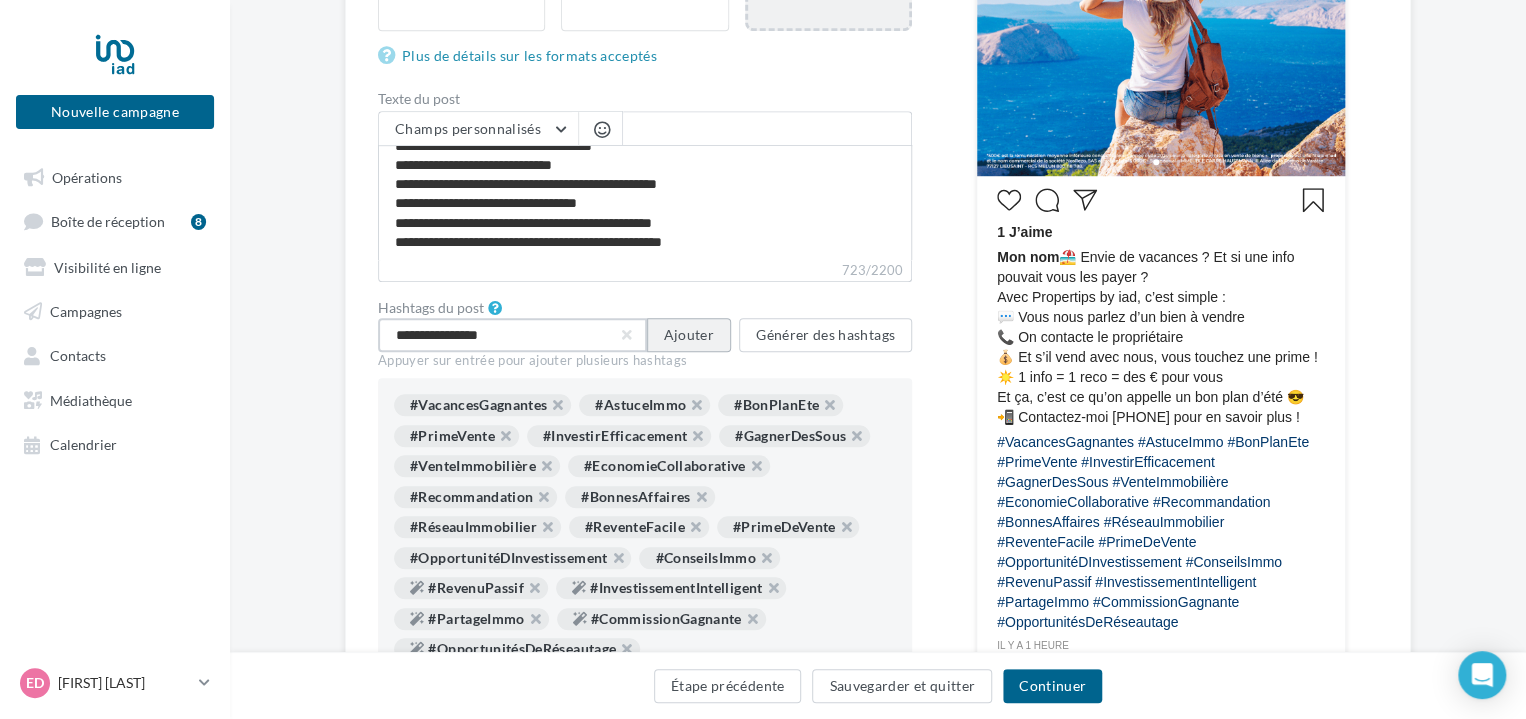 type on "**********" 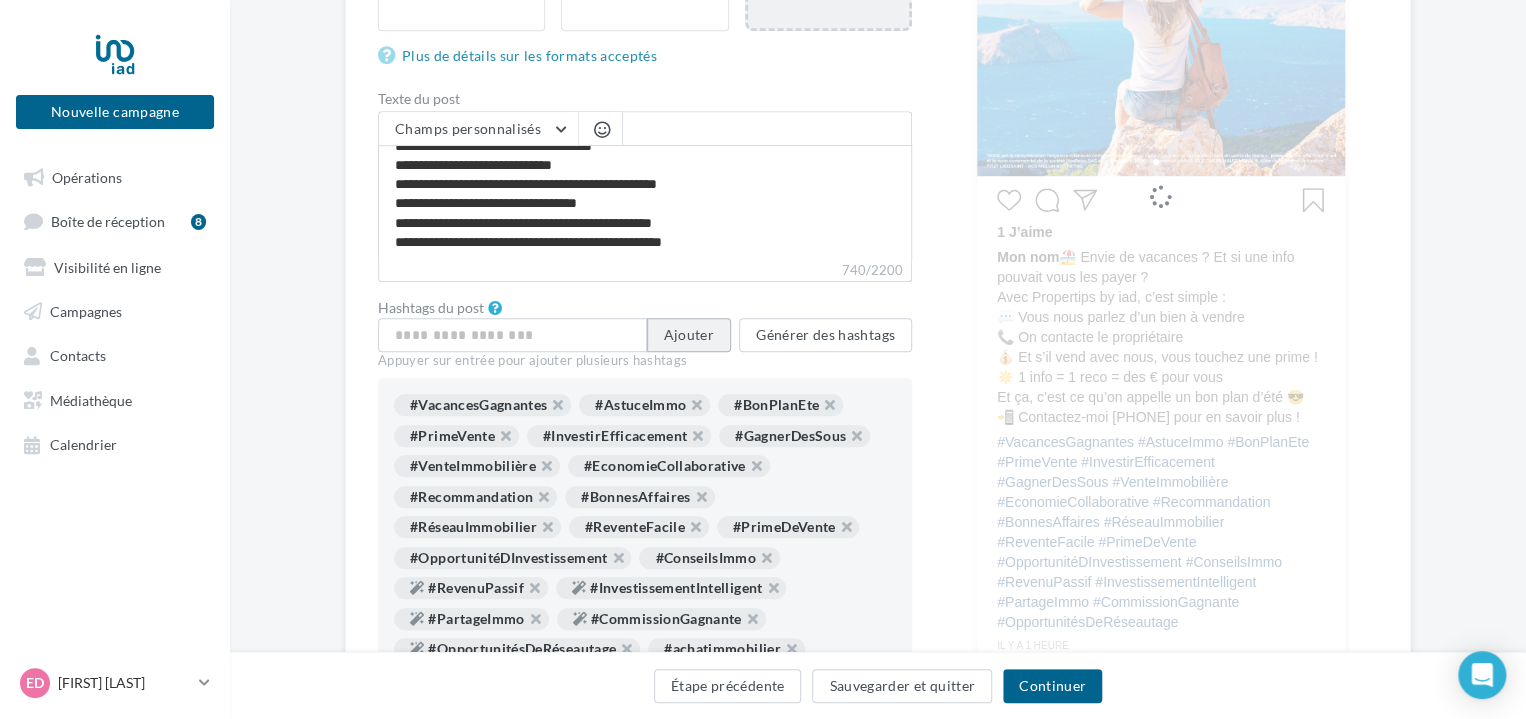 click on "Ajouter" at bounding box center (689, 335) 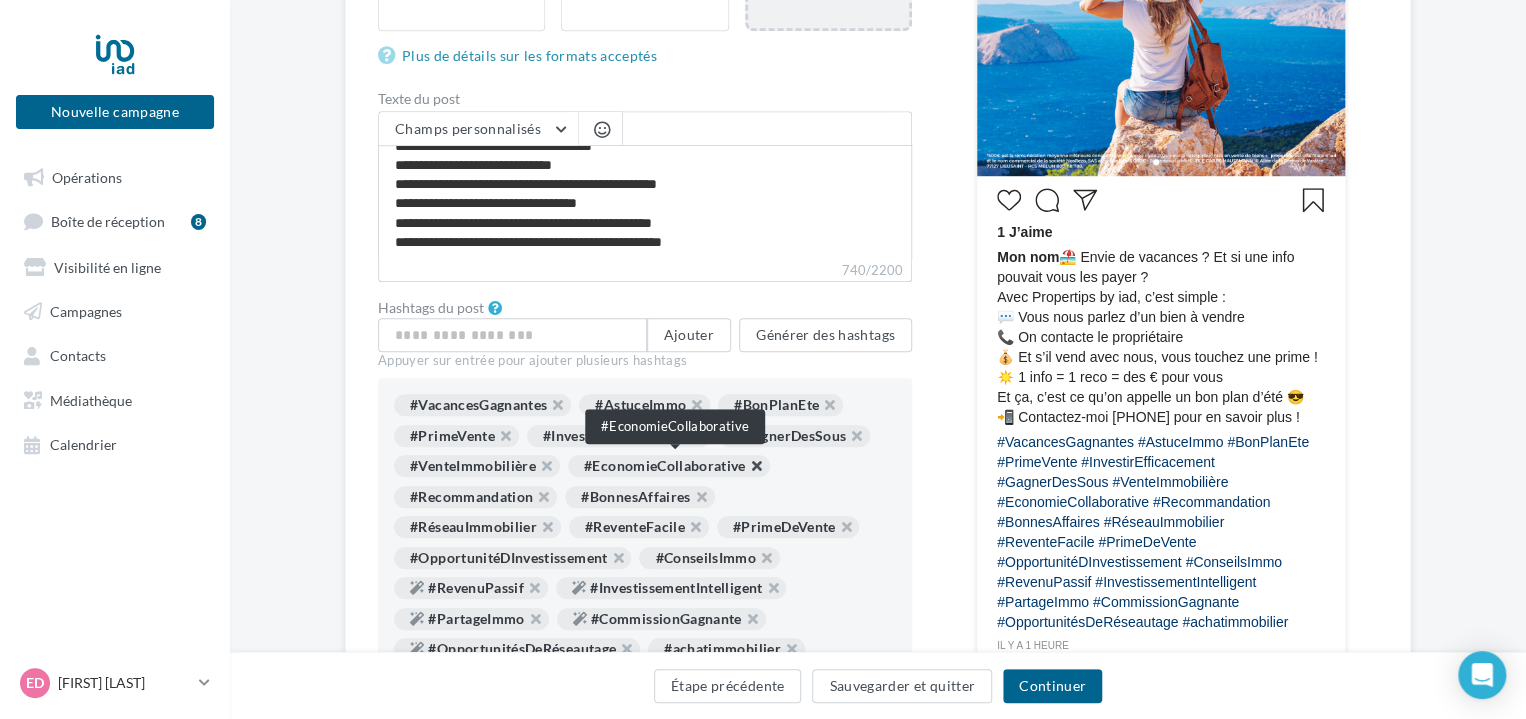 click at bounding box center [746, 471] 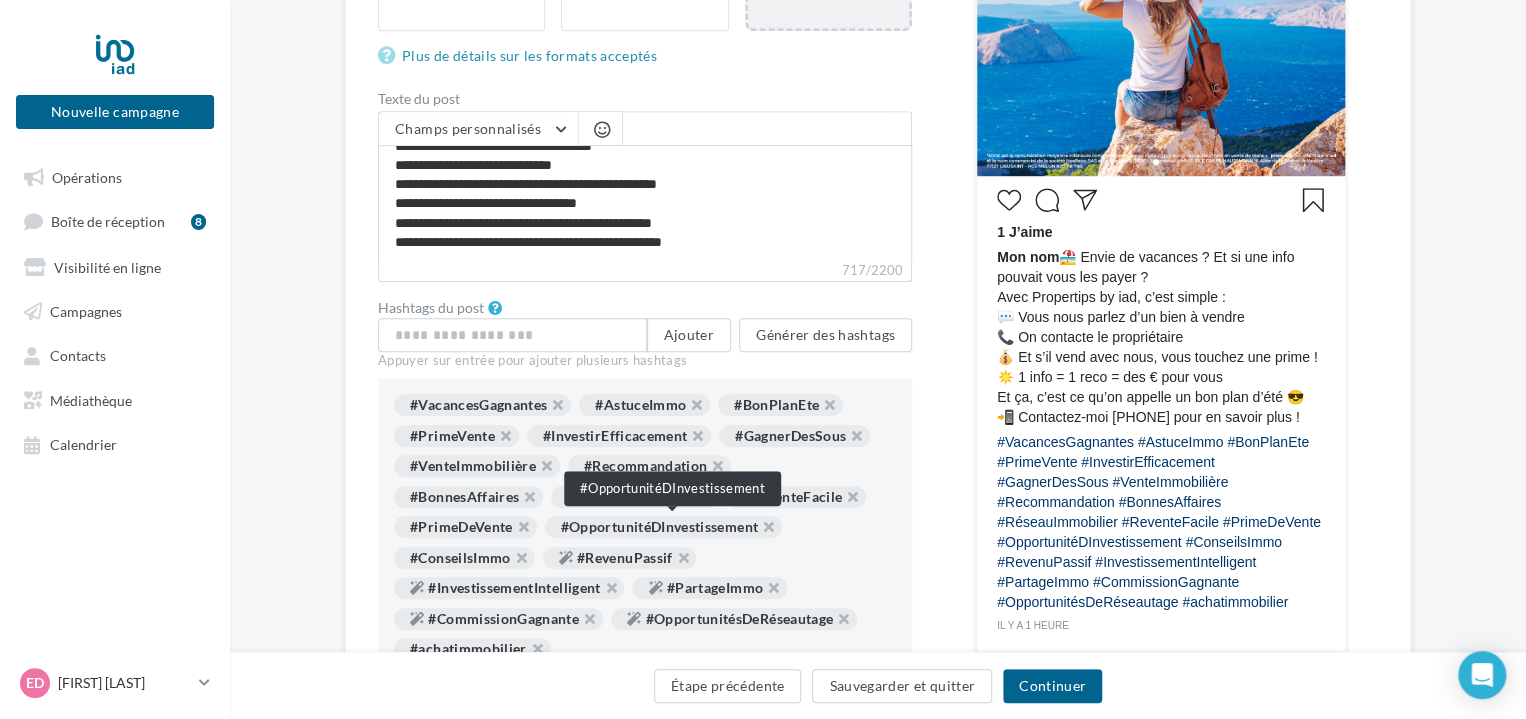 click on "#OpportunitéDInvestissement" at bounding box center (663, 527) 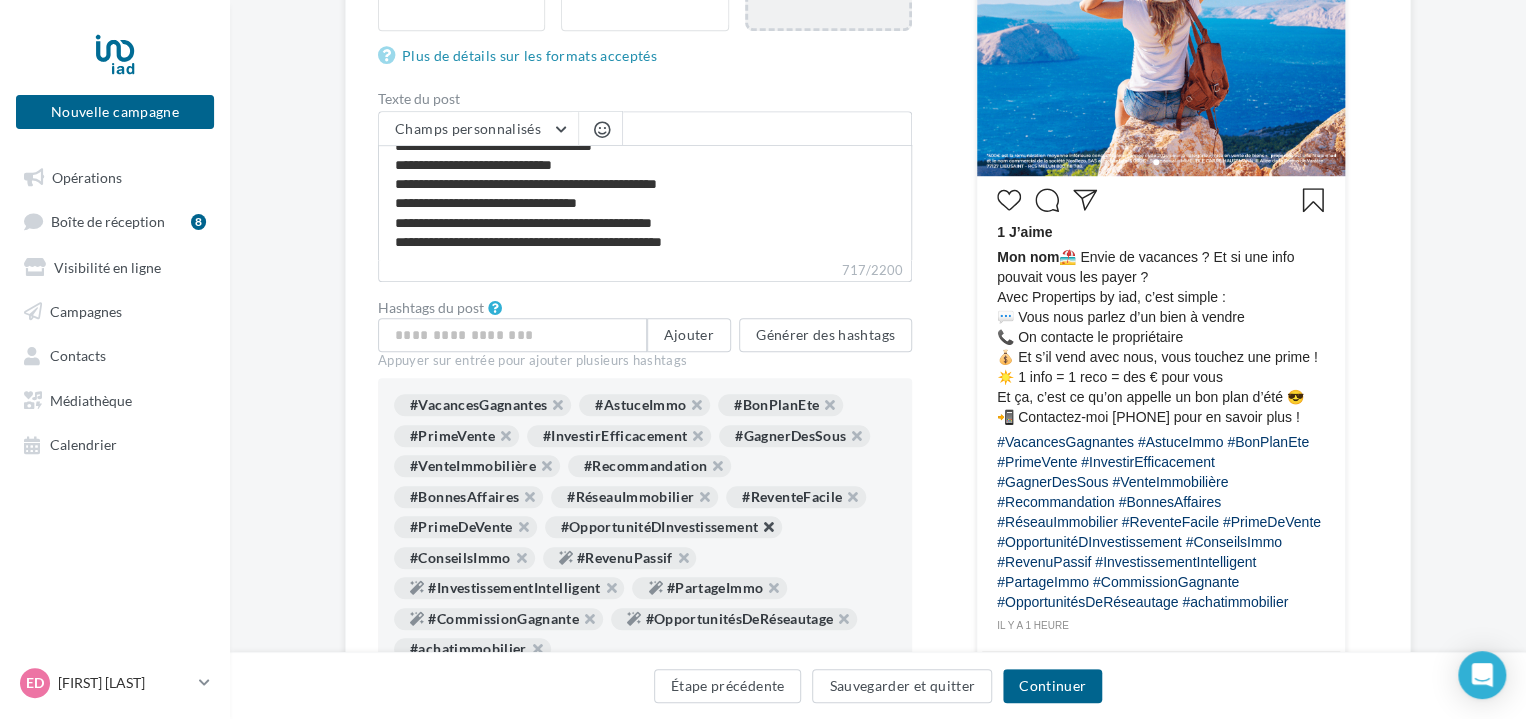 click at bounding box center (758, 532) 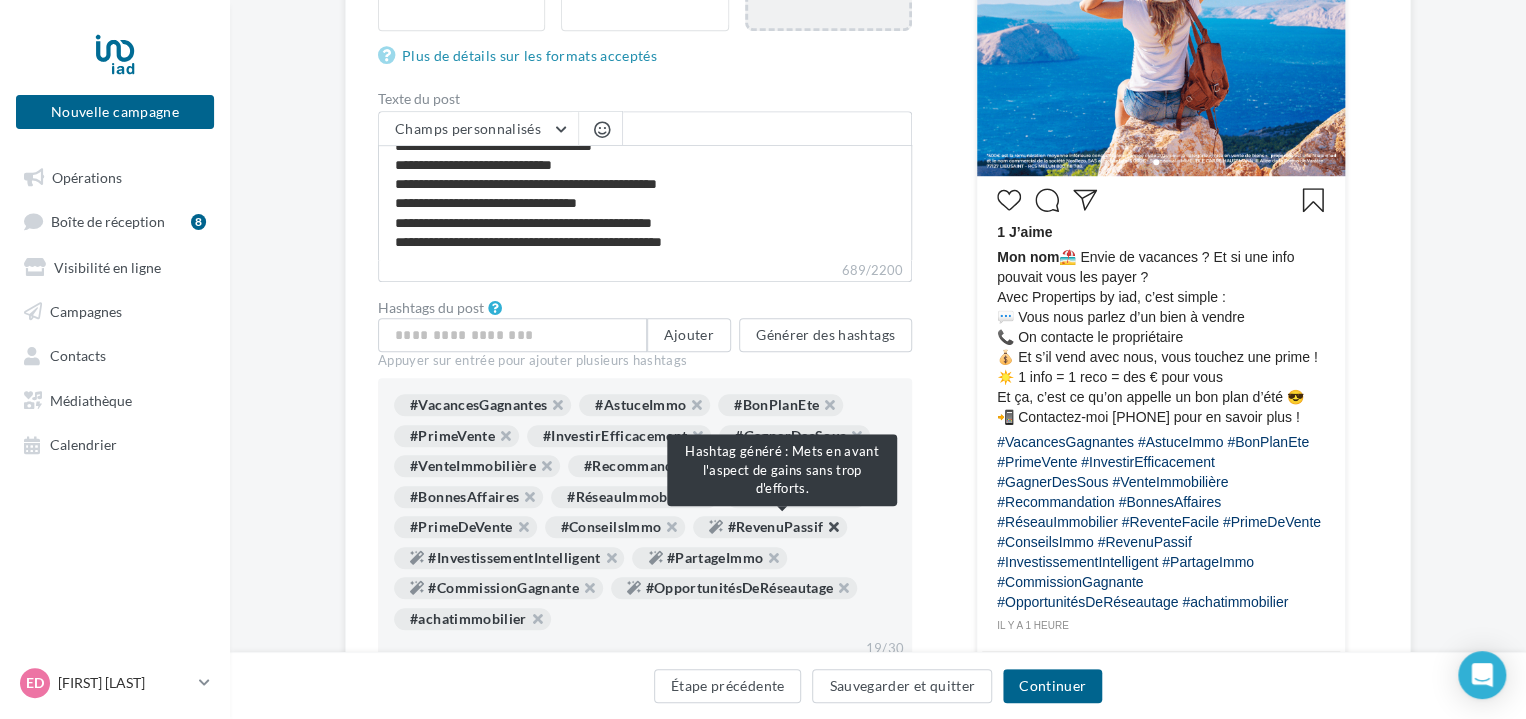 click at bounding box center (823, 532) 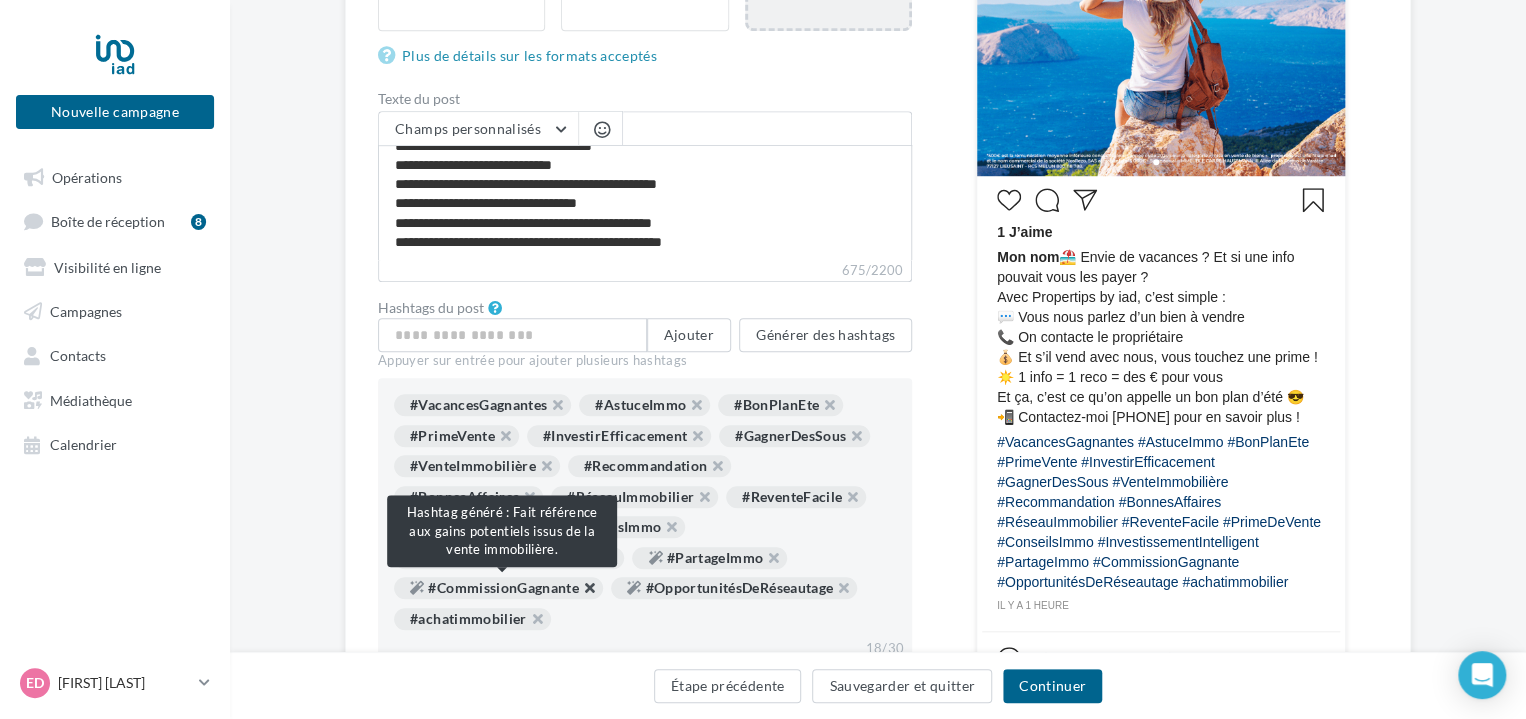 click at bounding box center [579, 593] 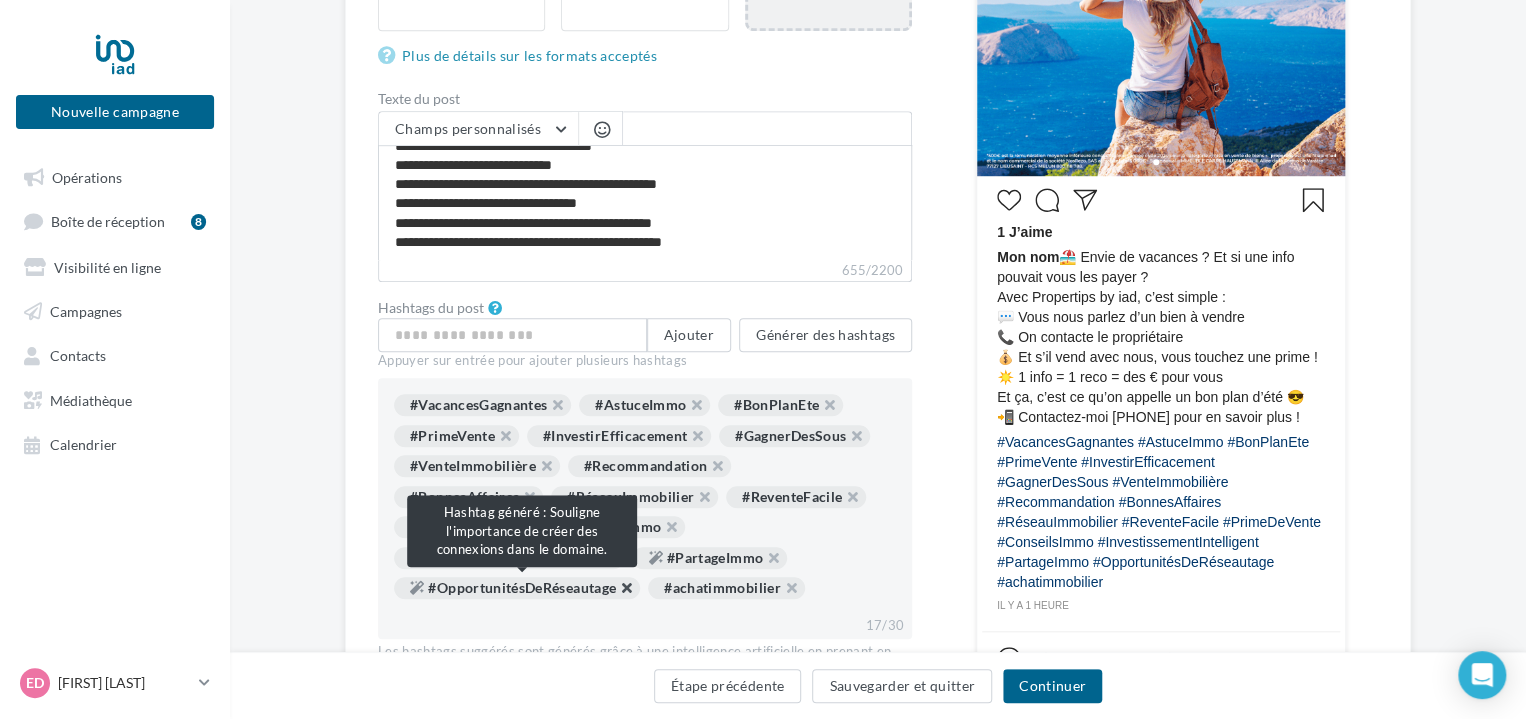 click at bounding box center [616, 593] 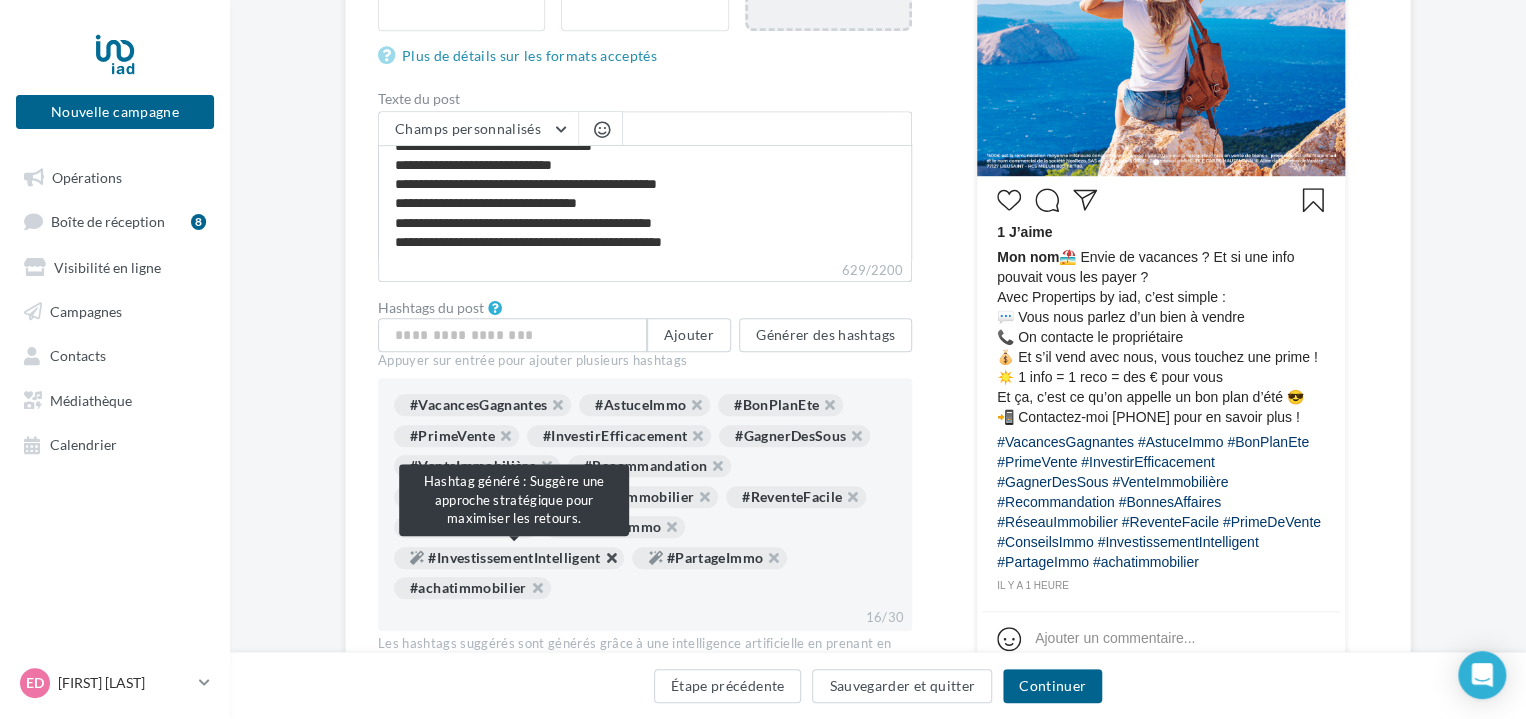 click at bounding box center [600, 563] 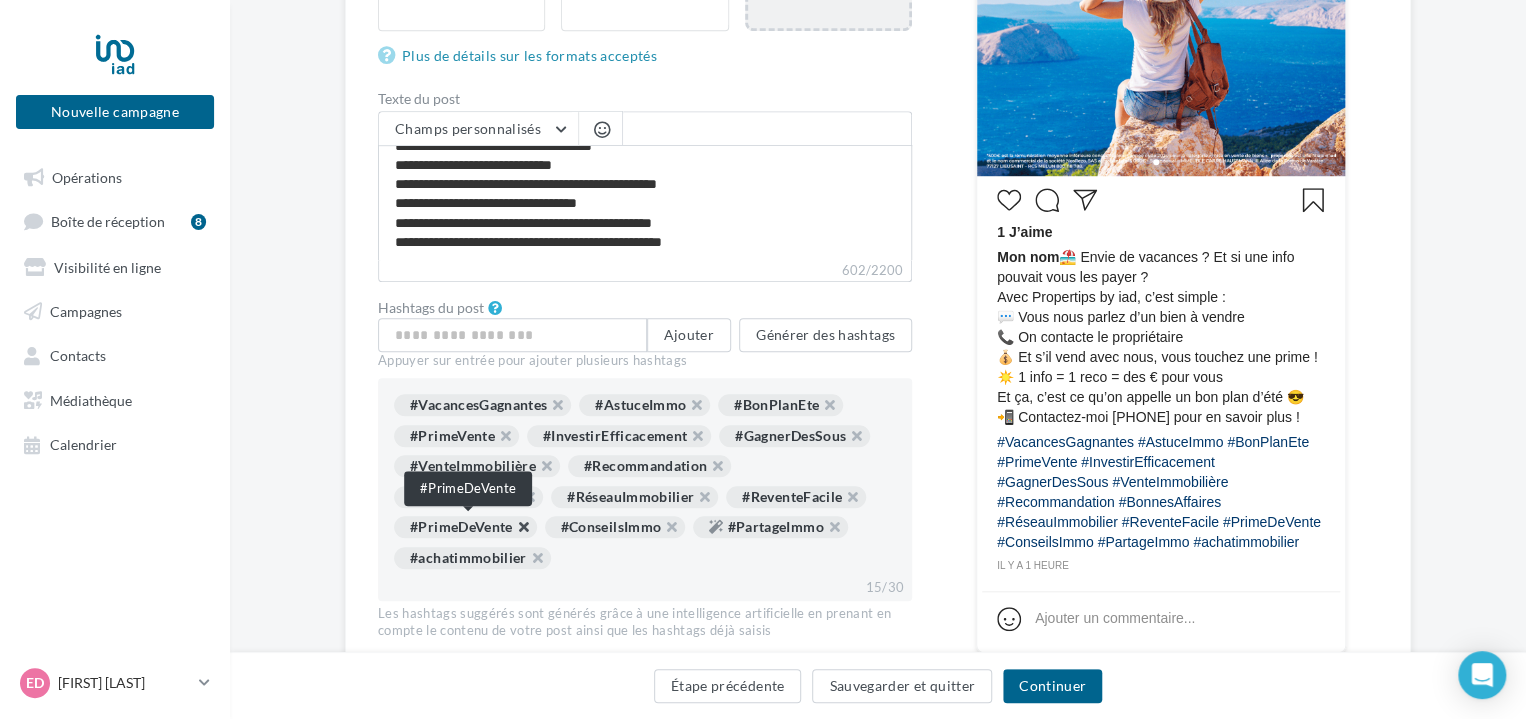click at bounding box center (513, 532) 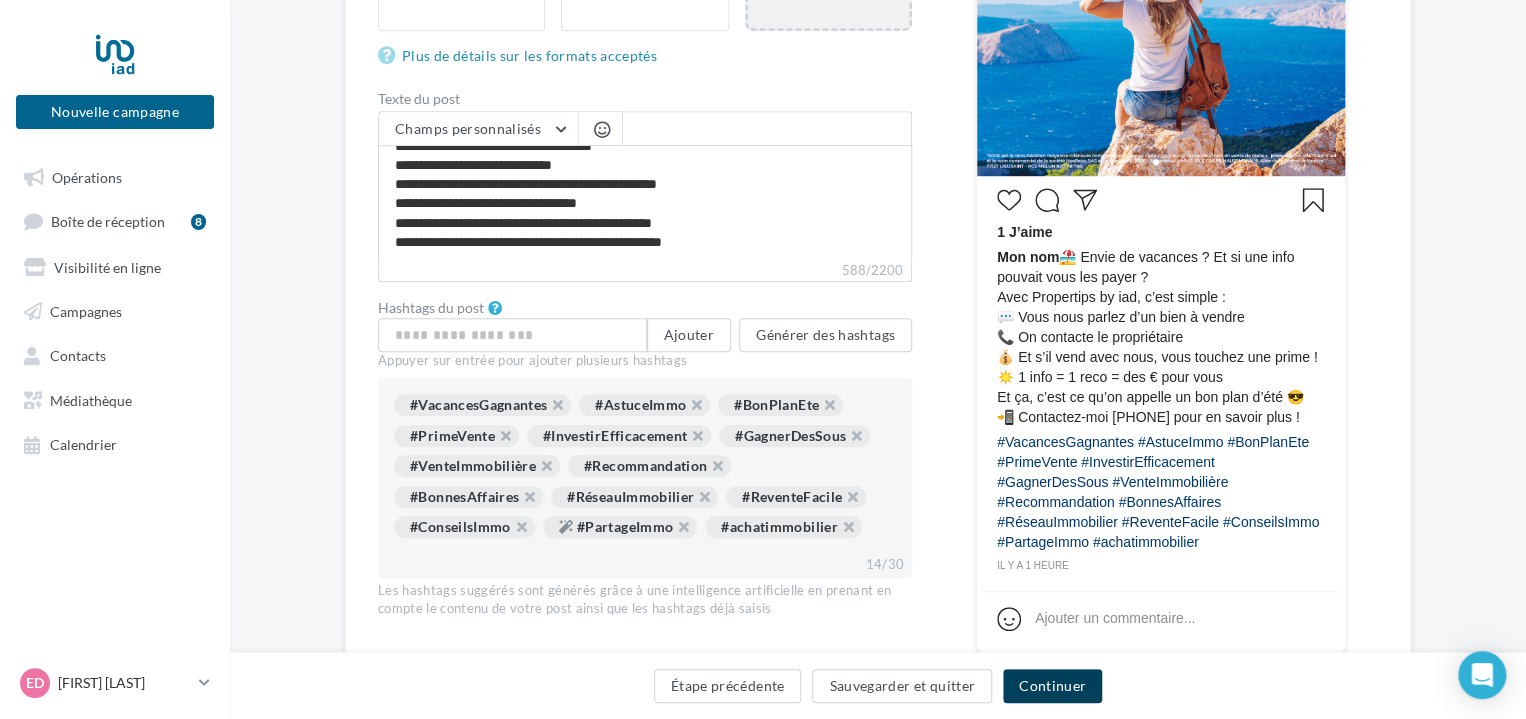 click on "Continuer" at bounding box center [1052, 686] 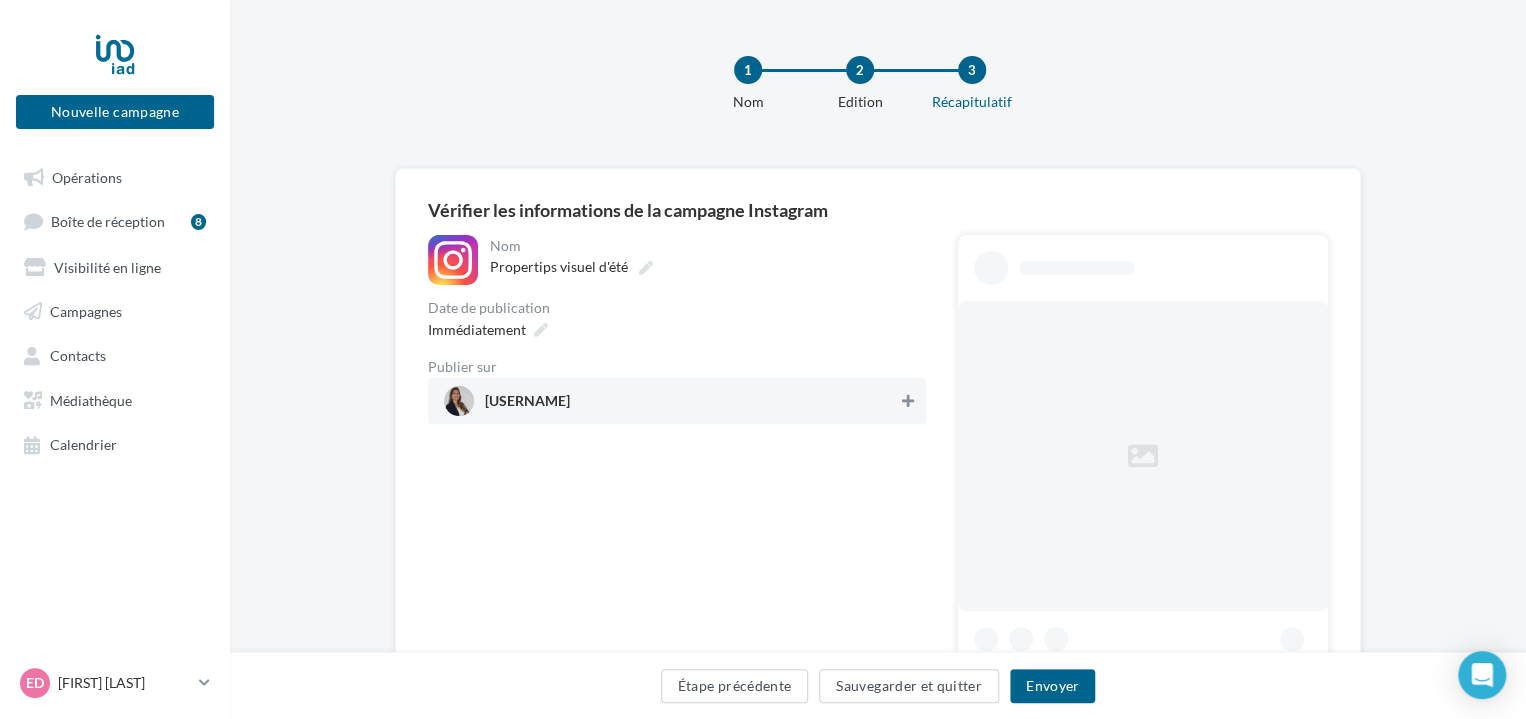 click at bounding box center (908, 401) 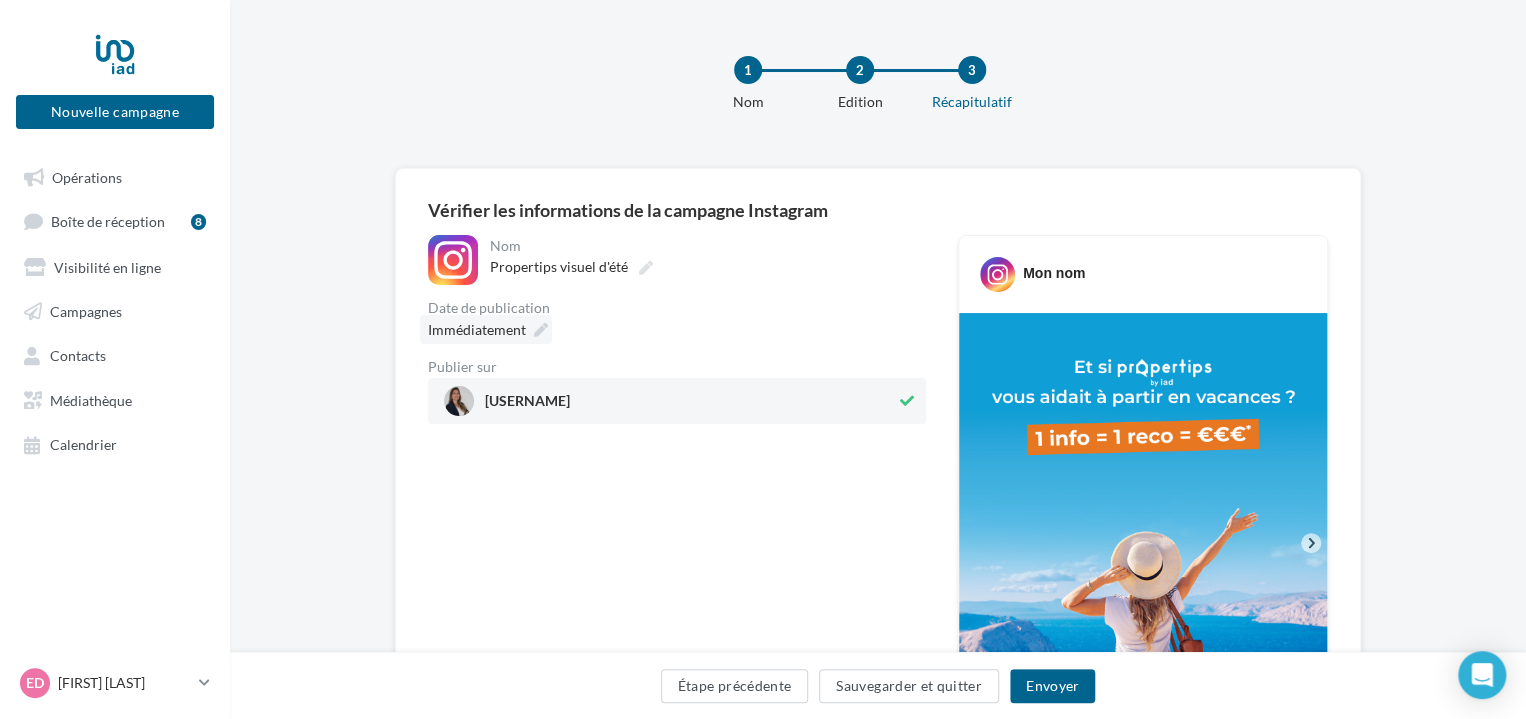 click at bounding box center [541, 330] 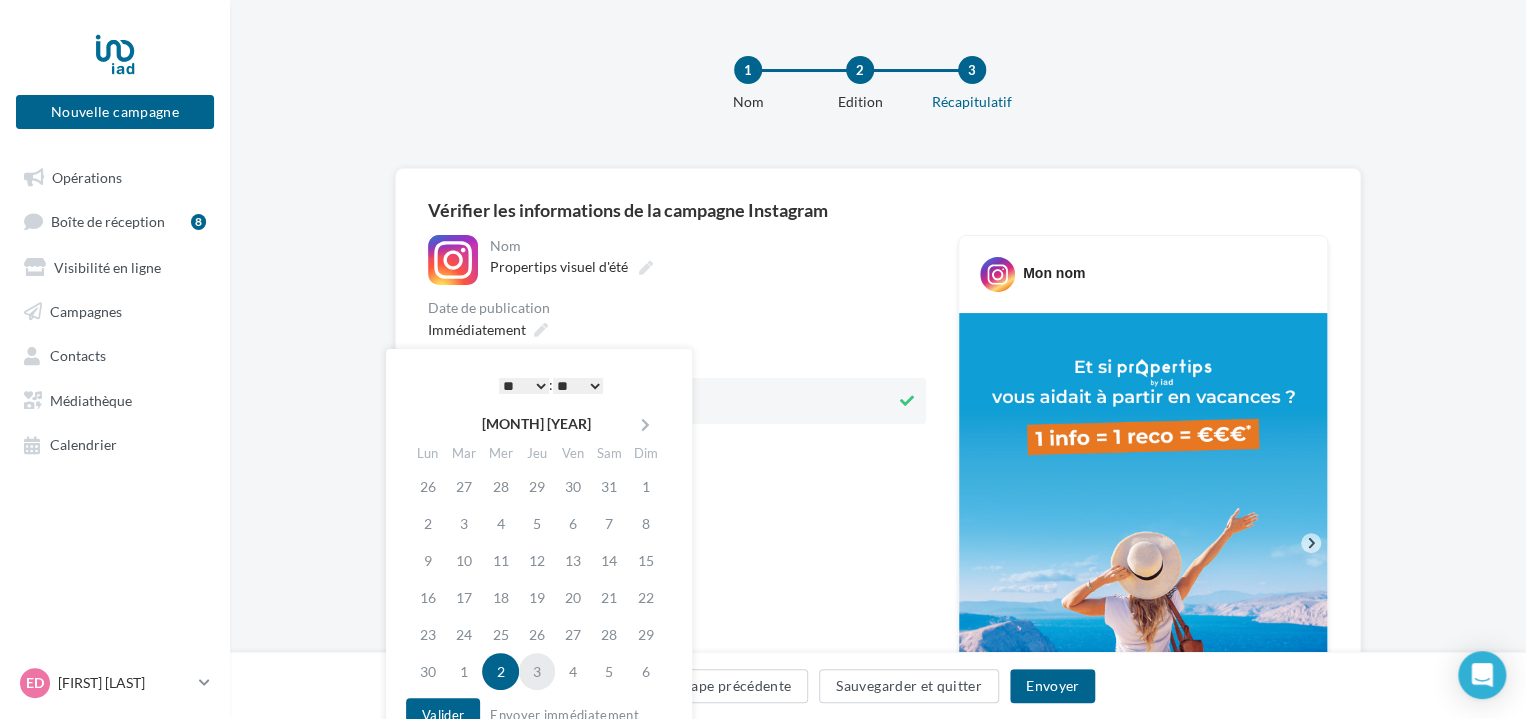 click on "3" at bounding box center (537, 671) 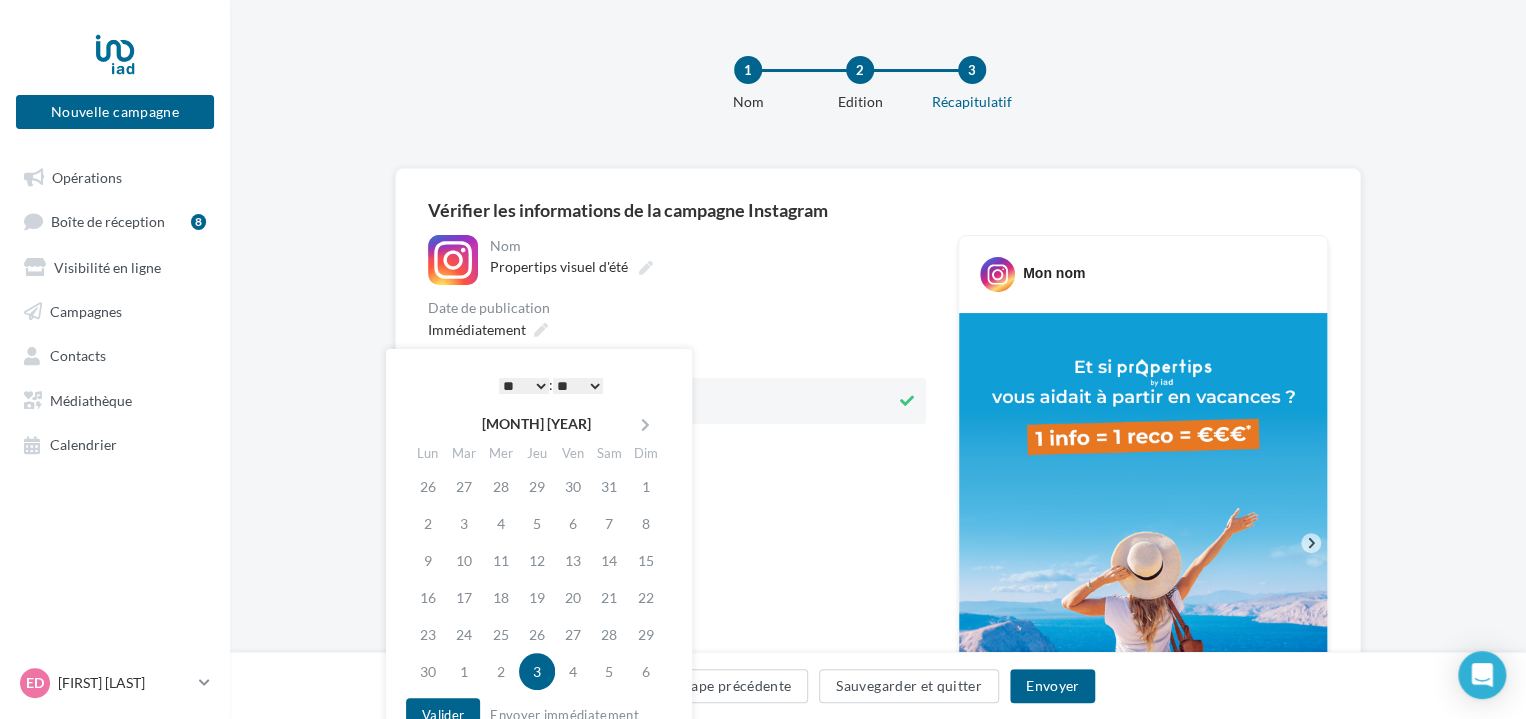 click on "* * * * * * * * * * ** ** ** ** ** ** ** ** ** ** ** ** ** **" at bounding box center (524, 386) 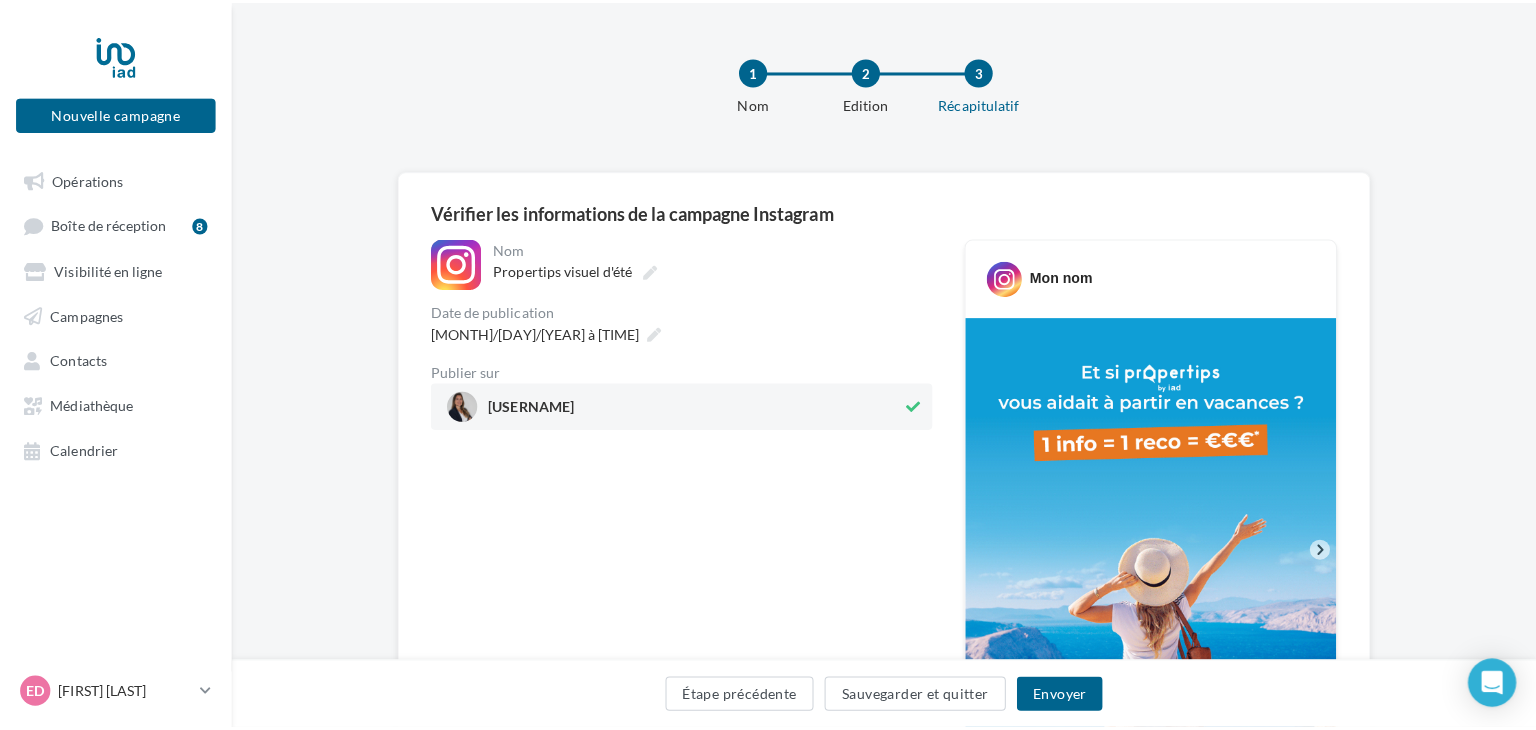 scroll, scrollTop: 235, scrollLeft: 0, axis: vertical 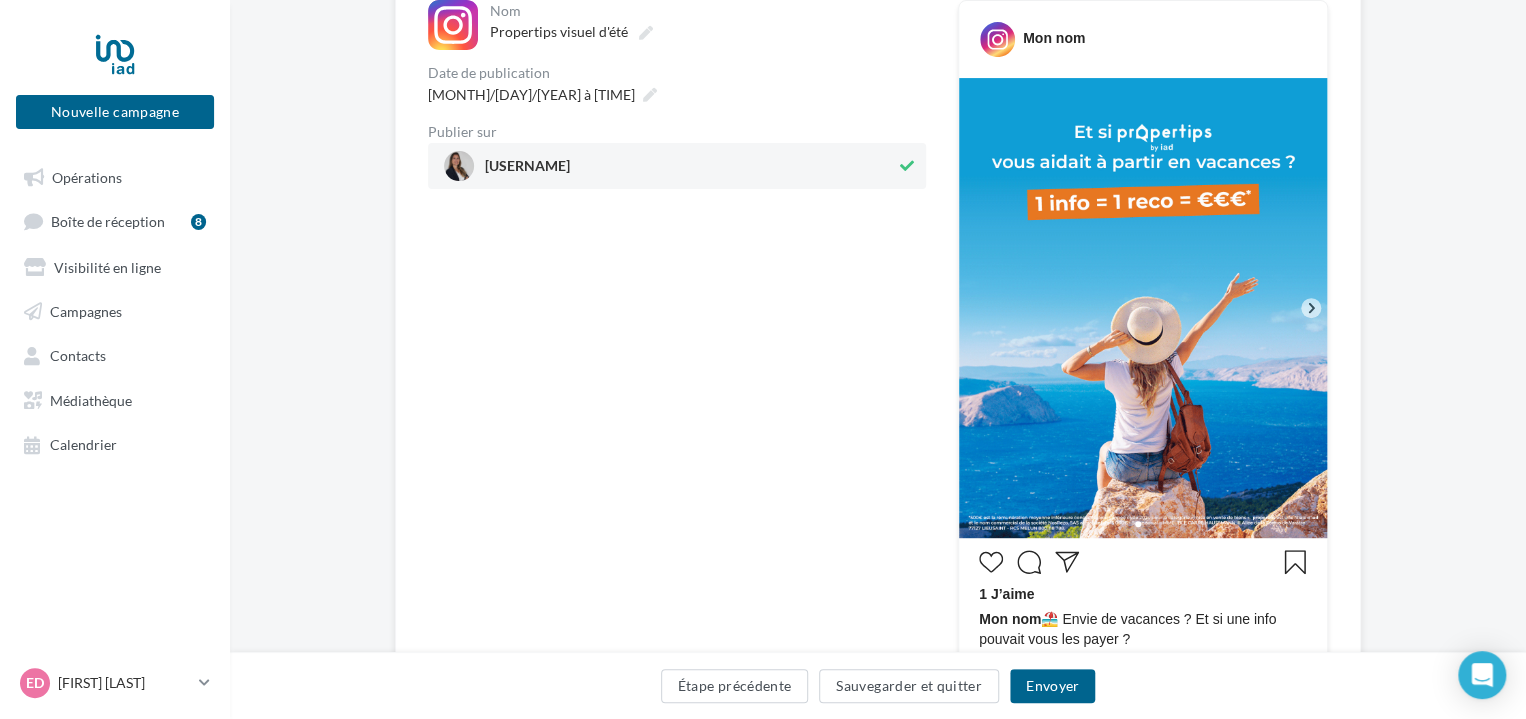 click at bounding box center (997, 39) 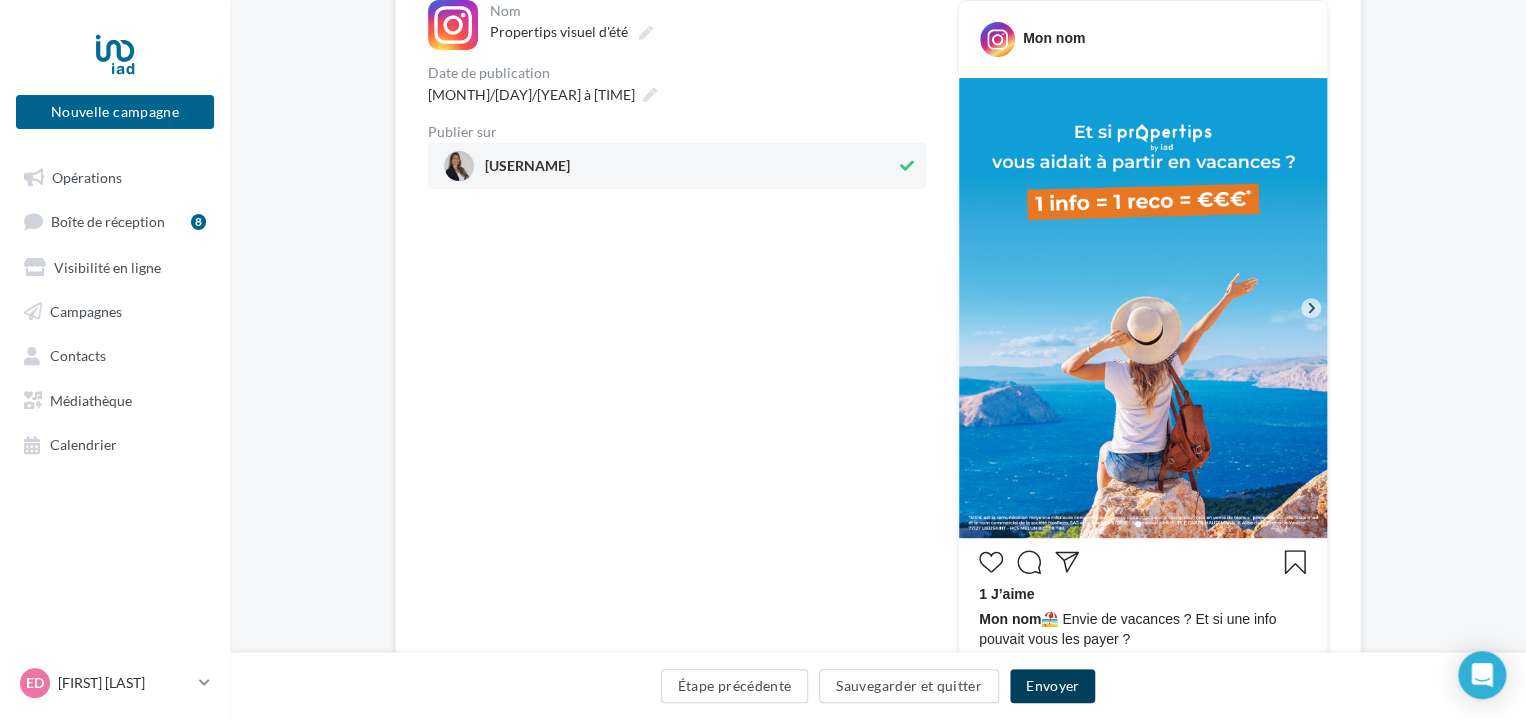 click on "Envoyer" at bounding box center (1052, 686) 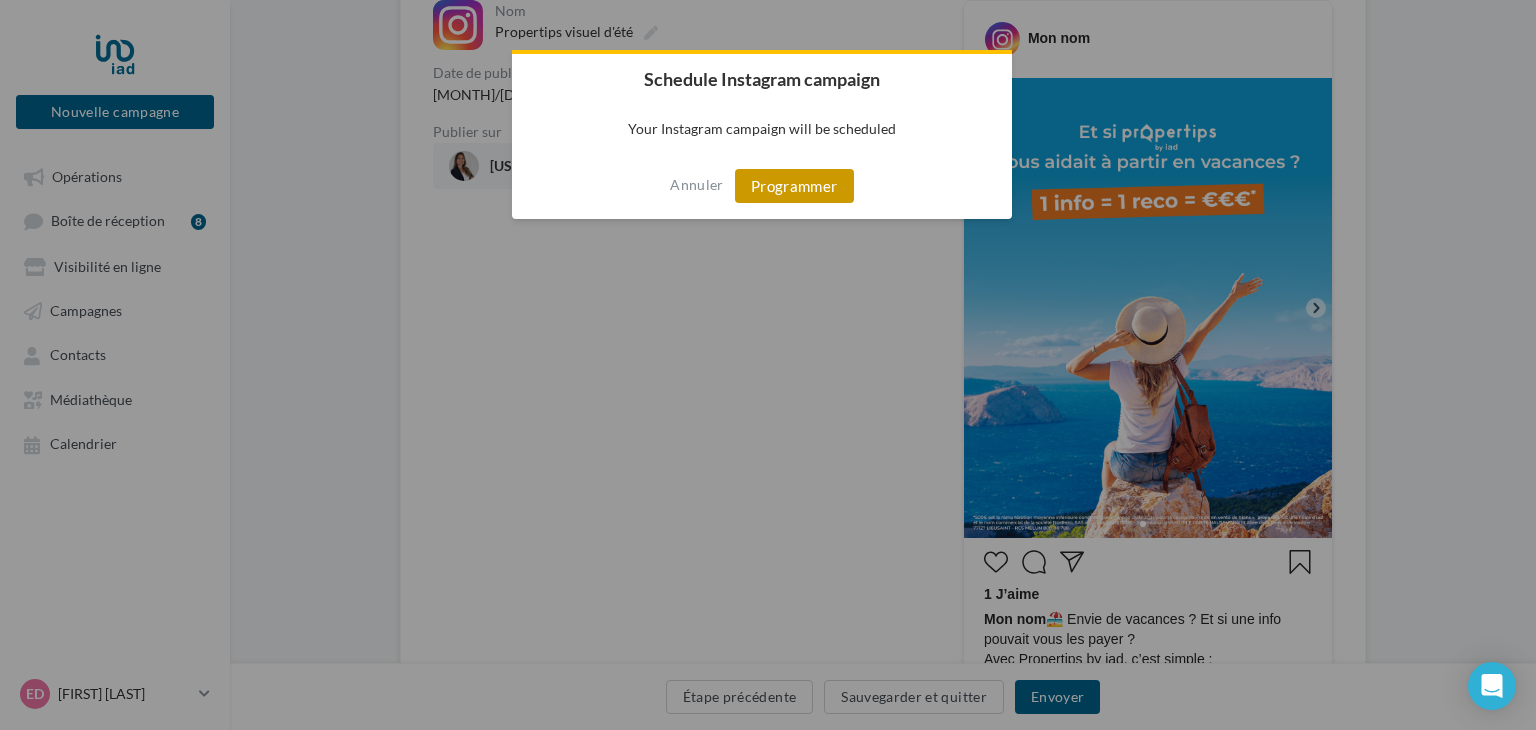 click on "Programmer" at bounding box center (794, 186) 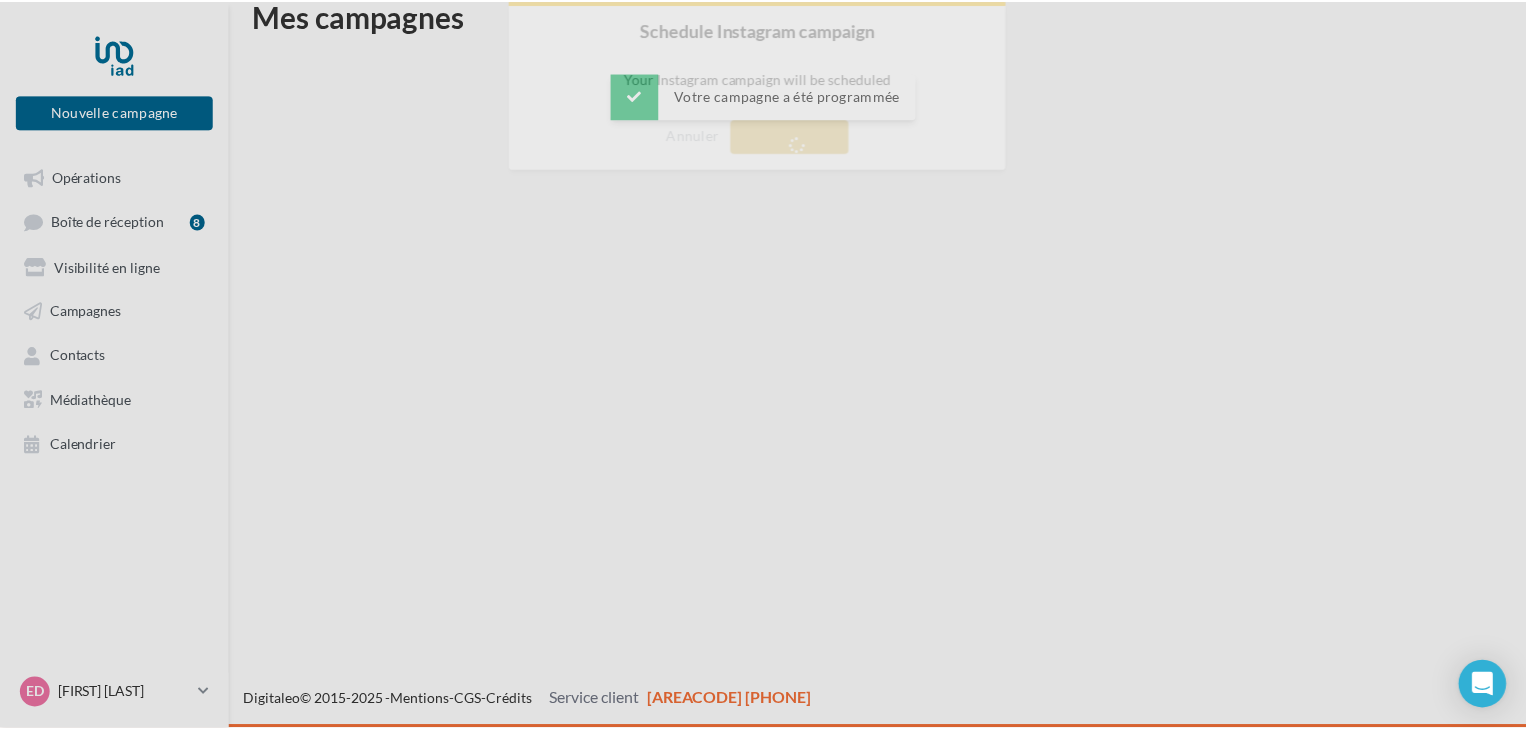 scroll, scrollTop: 32, scrollLeft: 0, axis: vertical 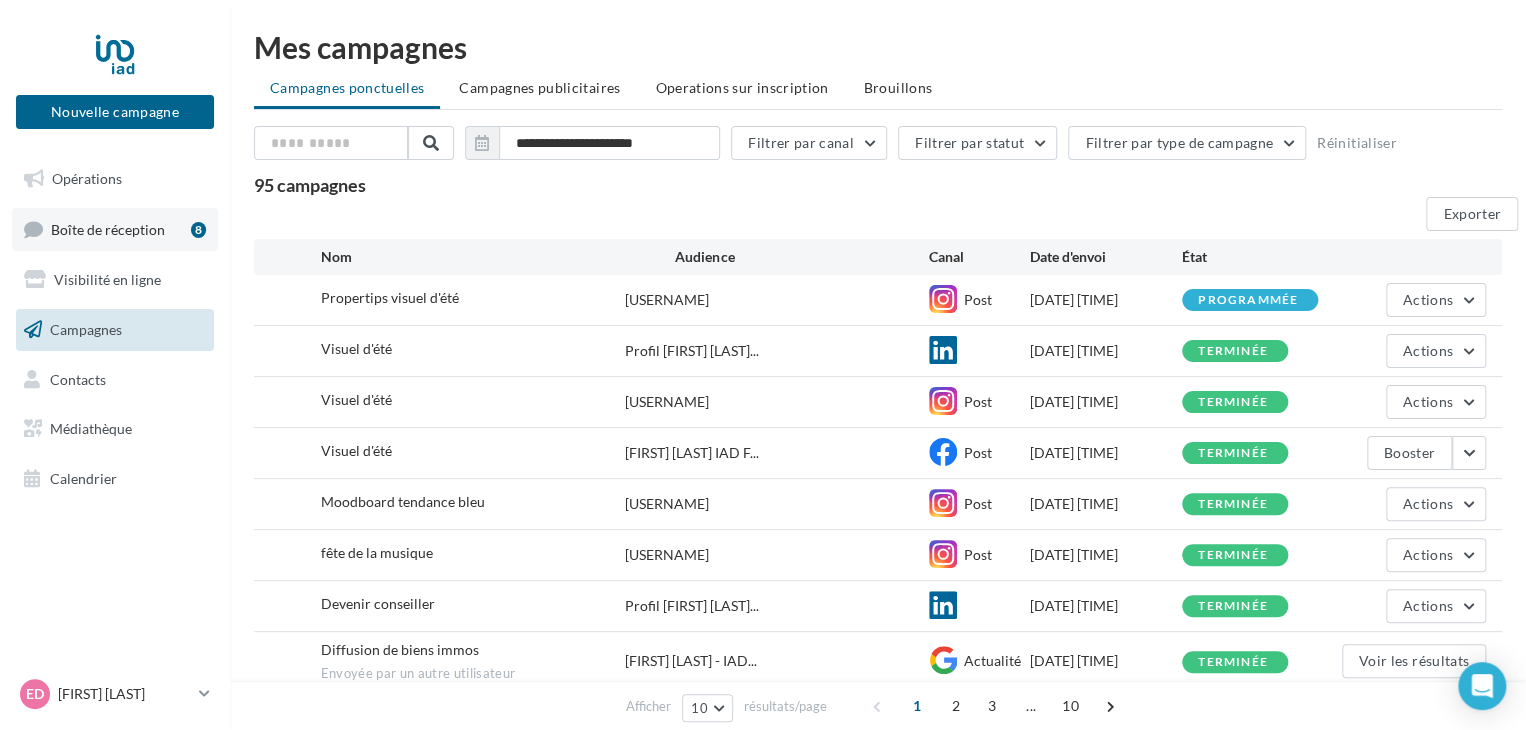 click on "Boîte de réception
8" at bounding box center [115, 229] 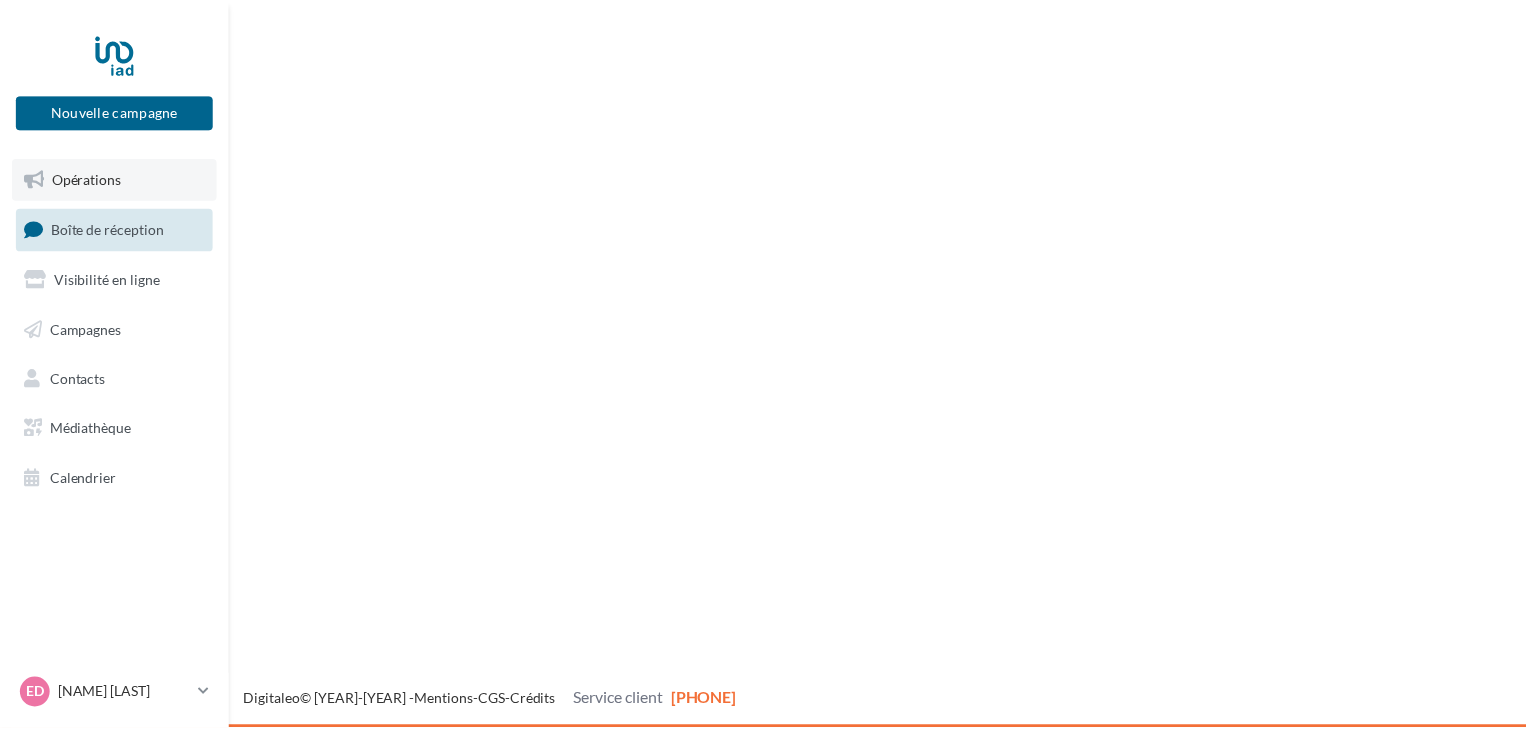 scroll, scrollTop: 0, scrollLeft: 0, axis: both 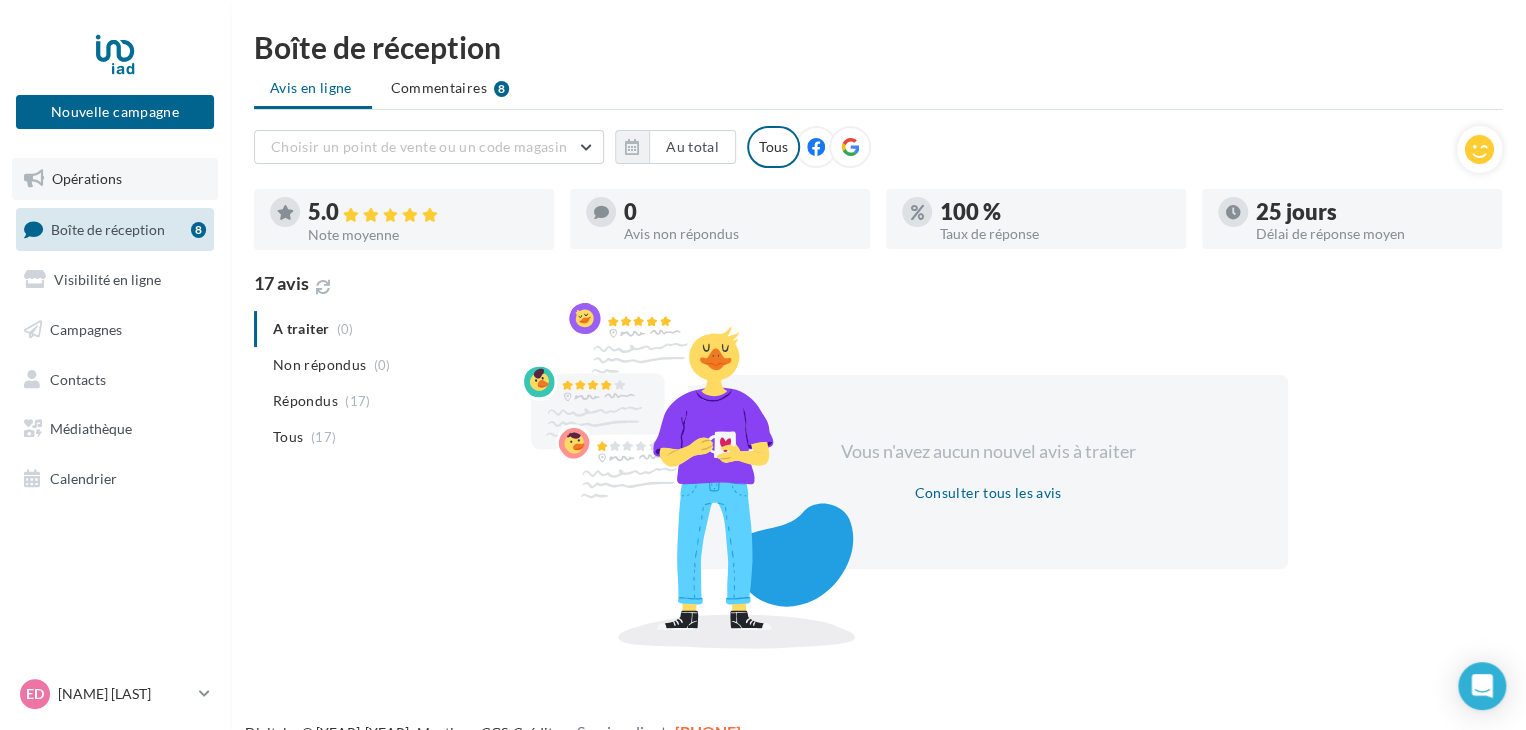 click on "Opérations" at bounding box center [87, 178] 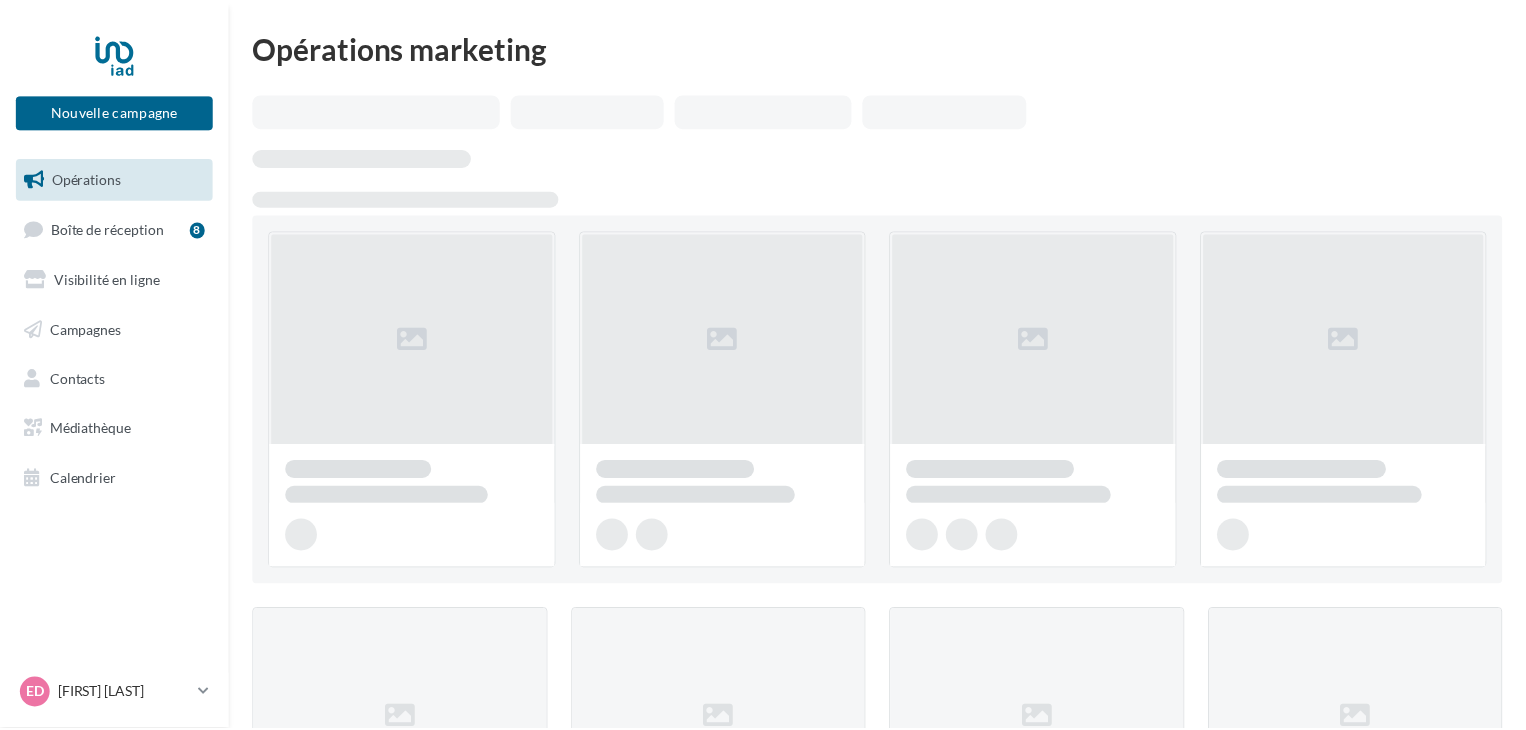 scroll, scrollTop: 0, scrollLeft: 0, axis: both 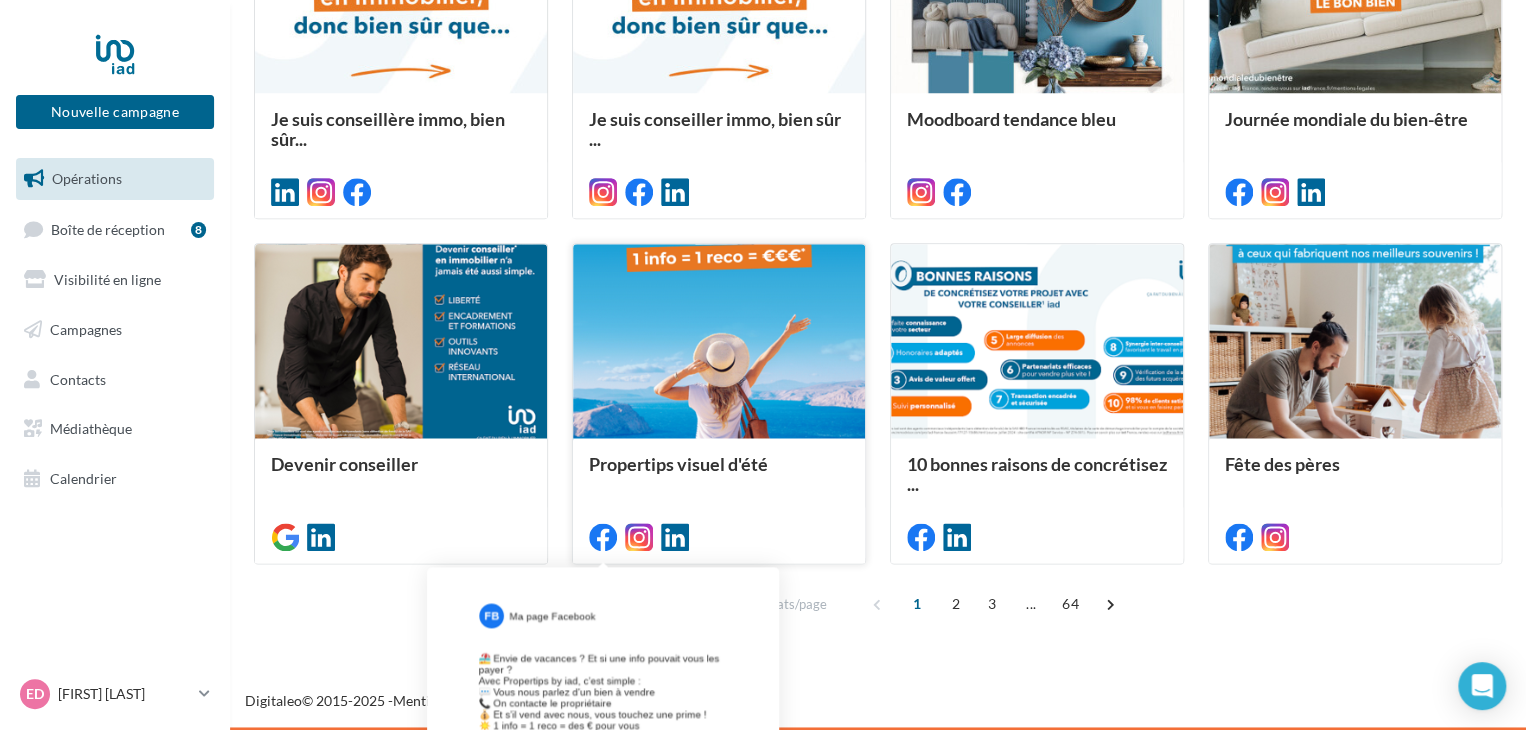 click at bounding box center (603, 537) 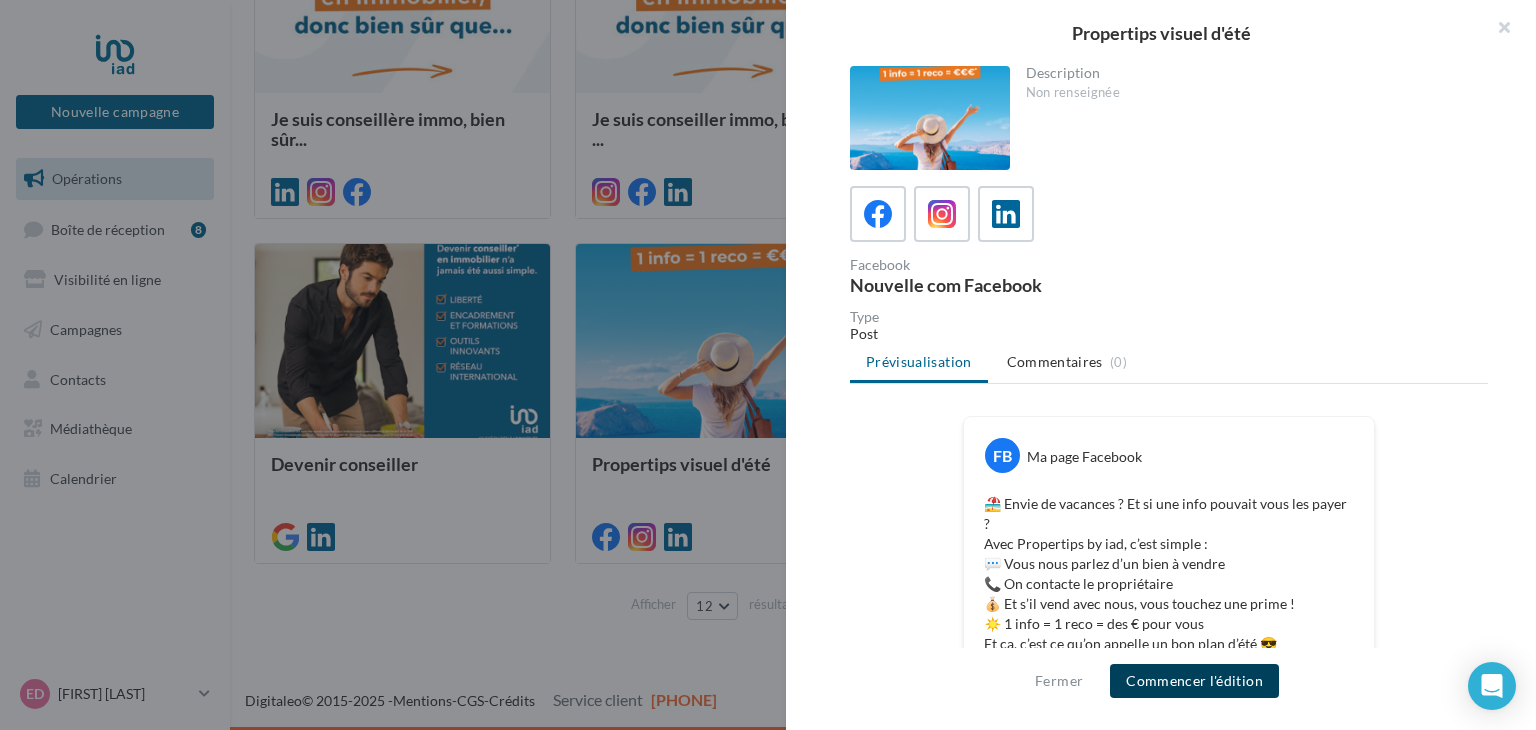 click on "Commencer l'édition" at bounding box center (1194, 681) 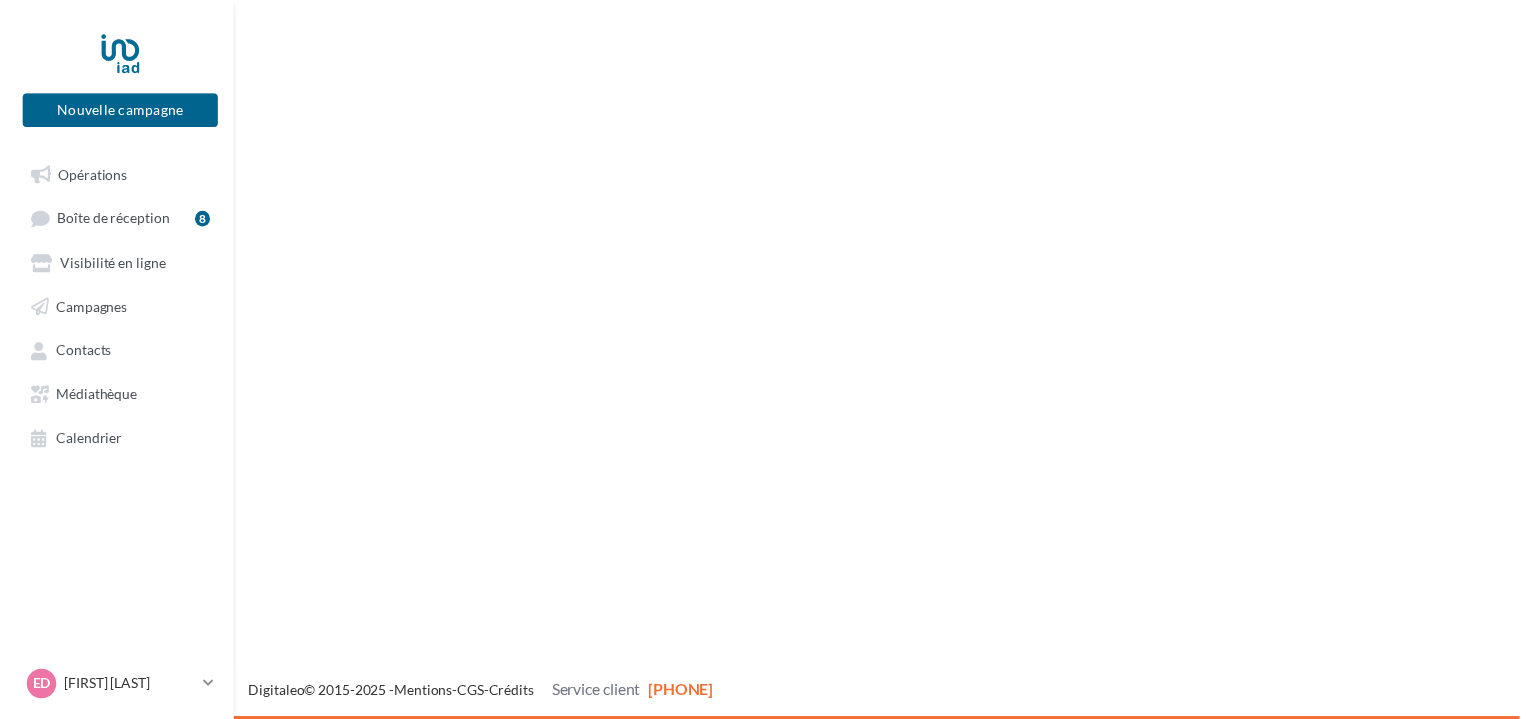 scroll, scrollTop: 0, scrollLeft: 0, axis: both 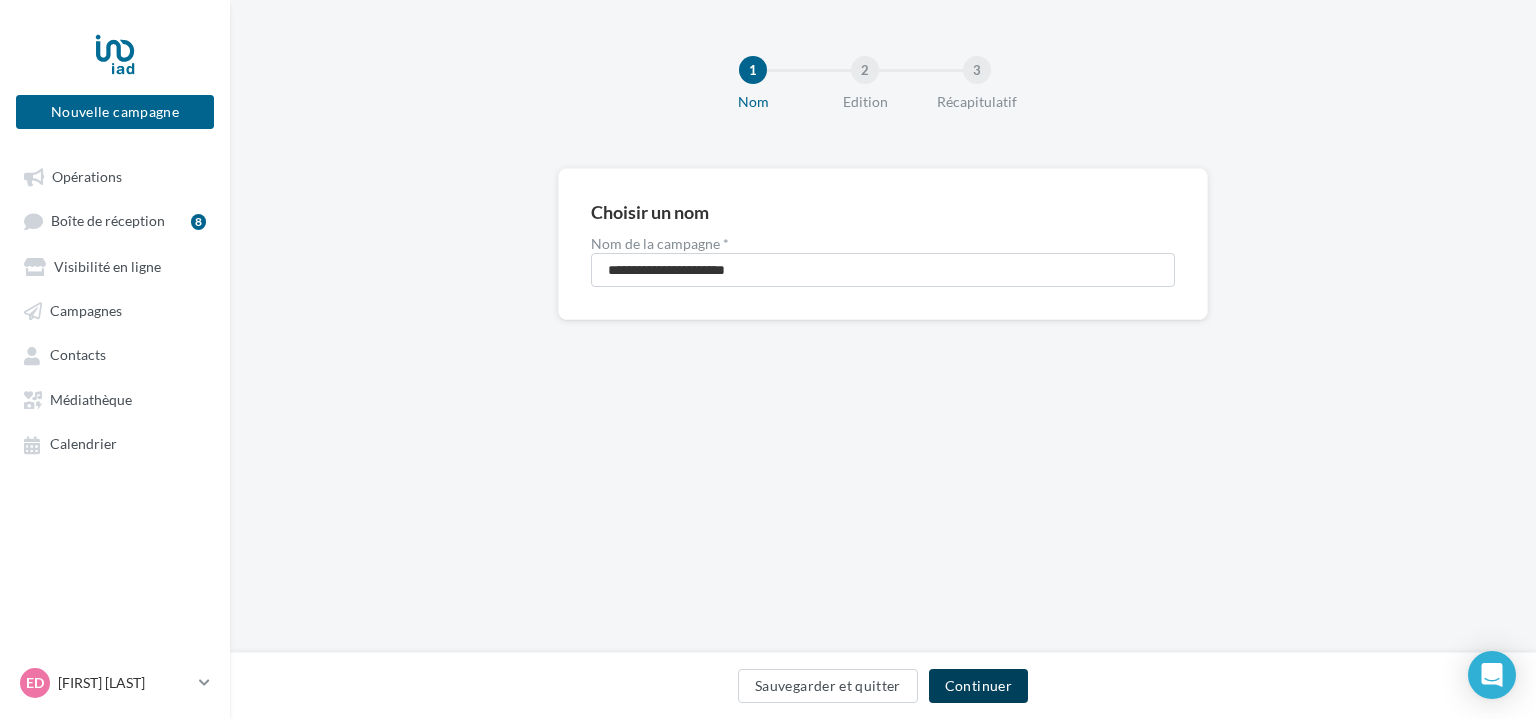 click on "Continuer" at bounding box center [978, 686] 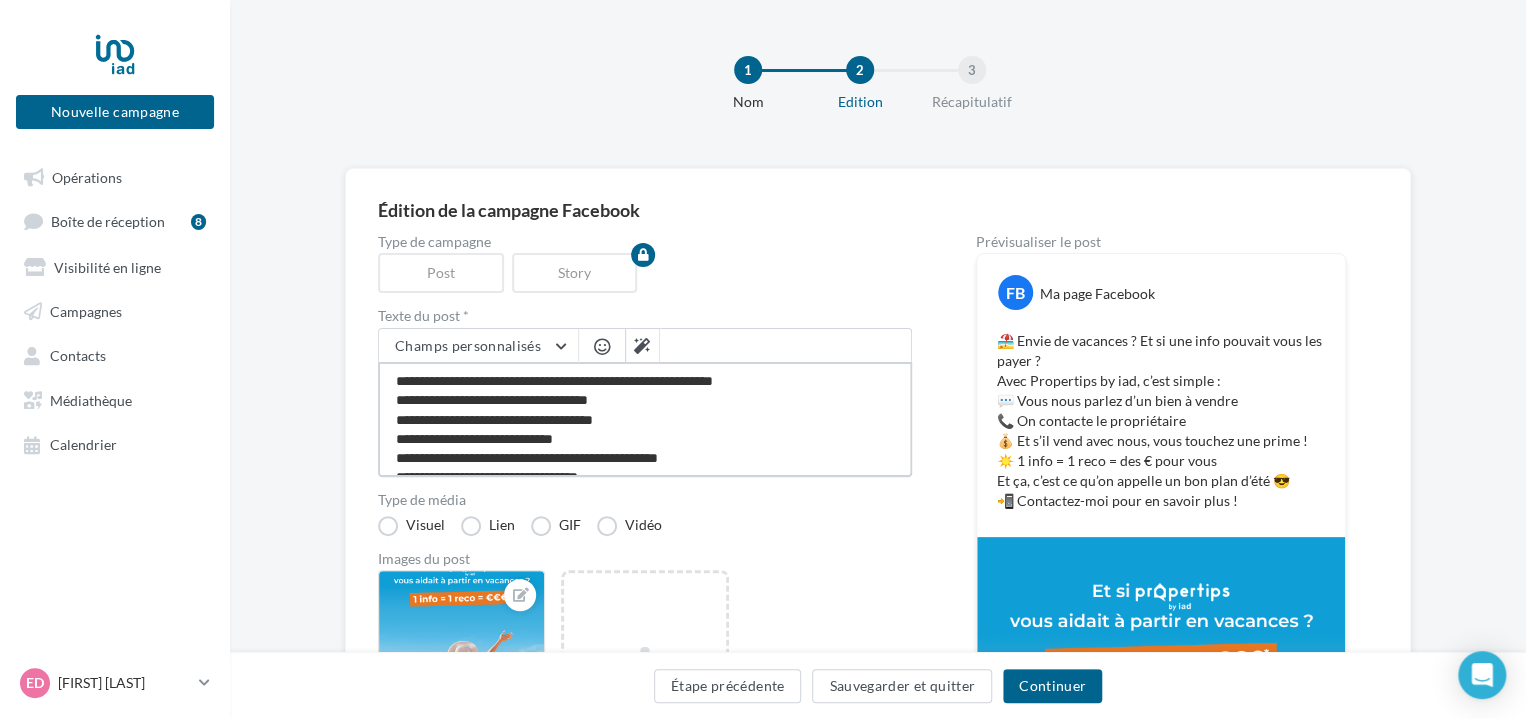 scroll, scrollTop: 58, scrollLeft: 0, axis: vertical 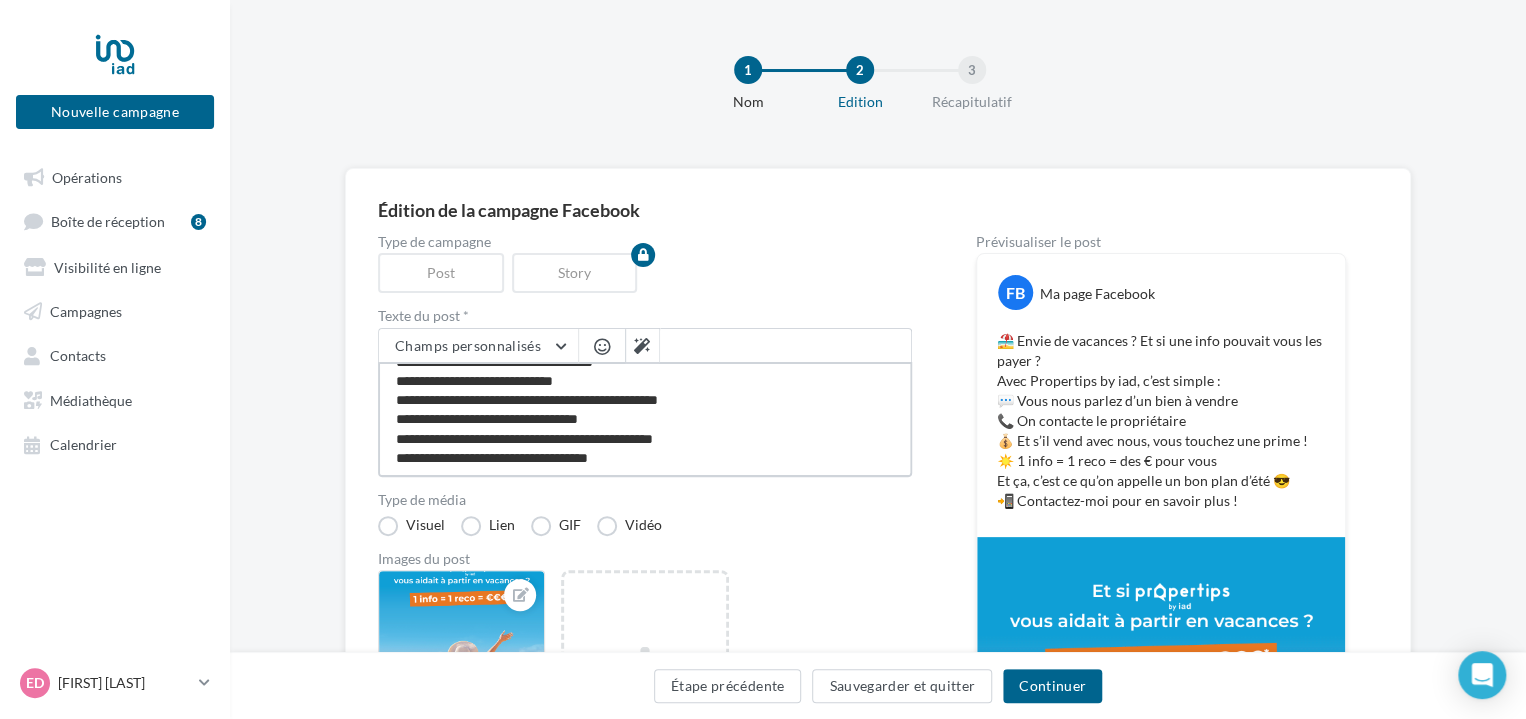click on "**********" at bounding box center (645, 419) 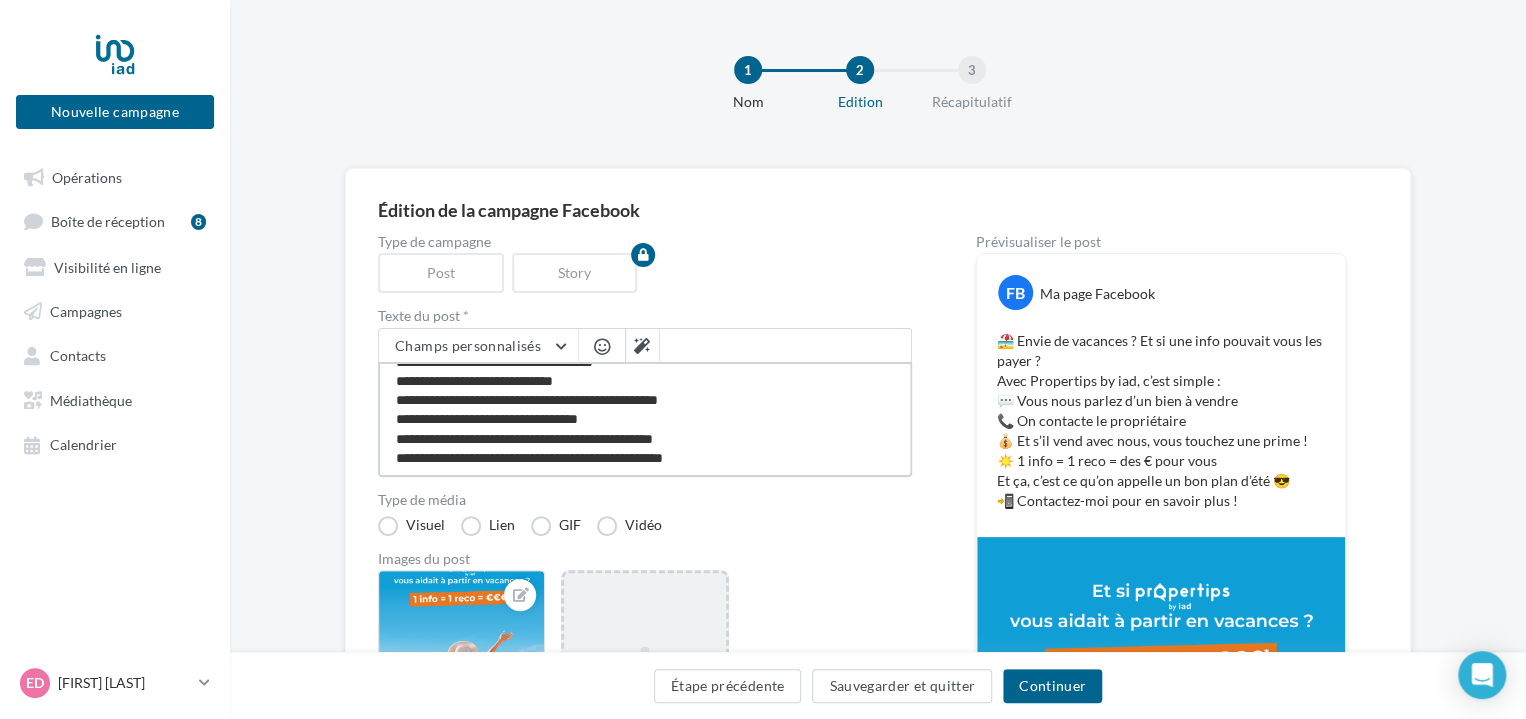 type on "**********" 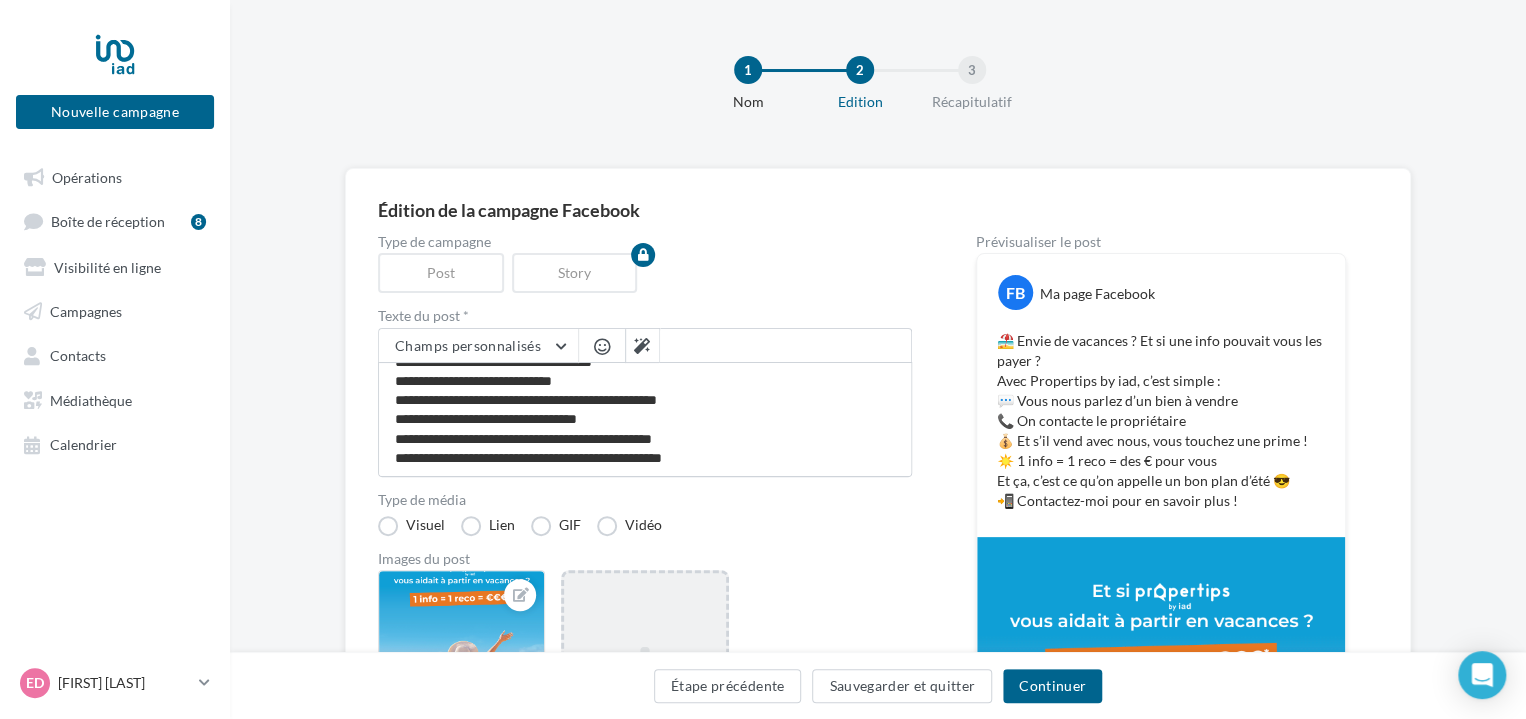 click on "Ajouter une image     Format: png, jpg" at bounding box center (644, 700) 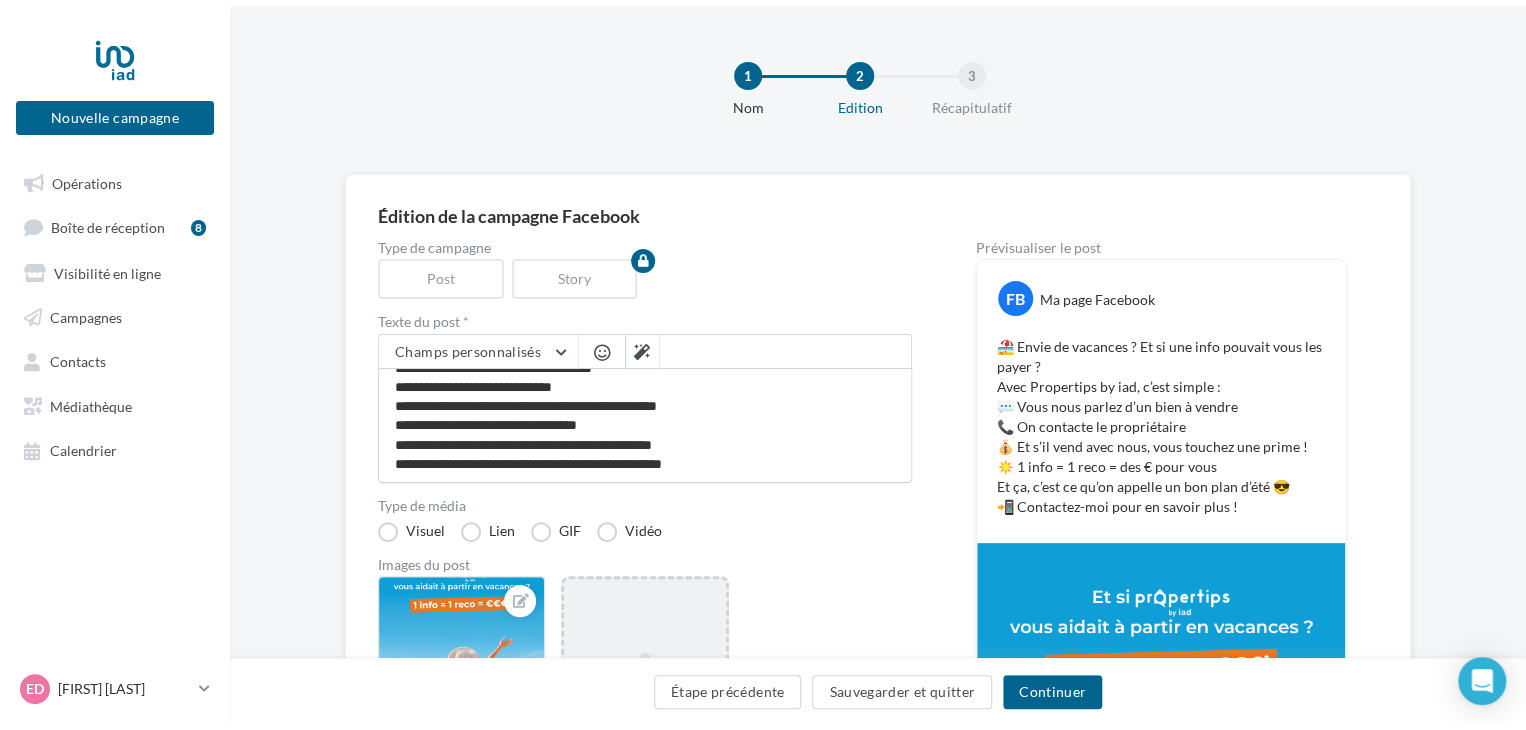 scroll, scrollTop: 56, scrollLeft: 0, axis: vertical 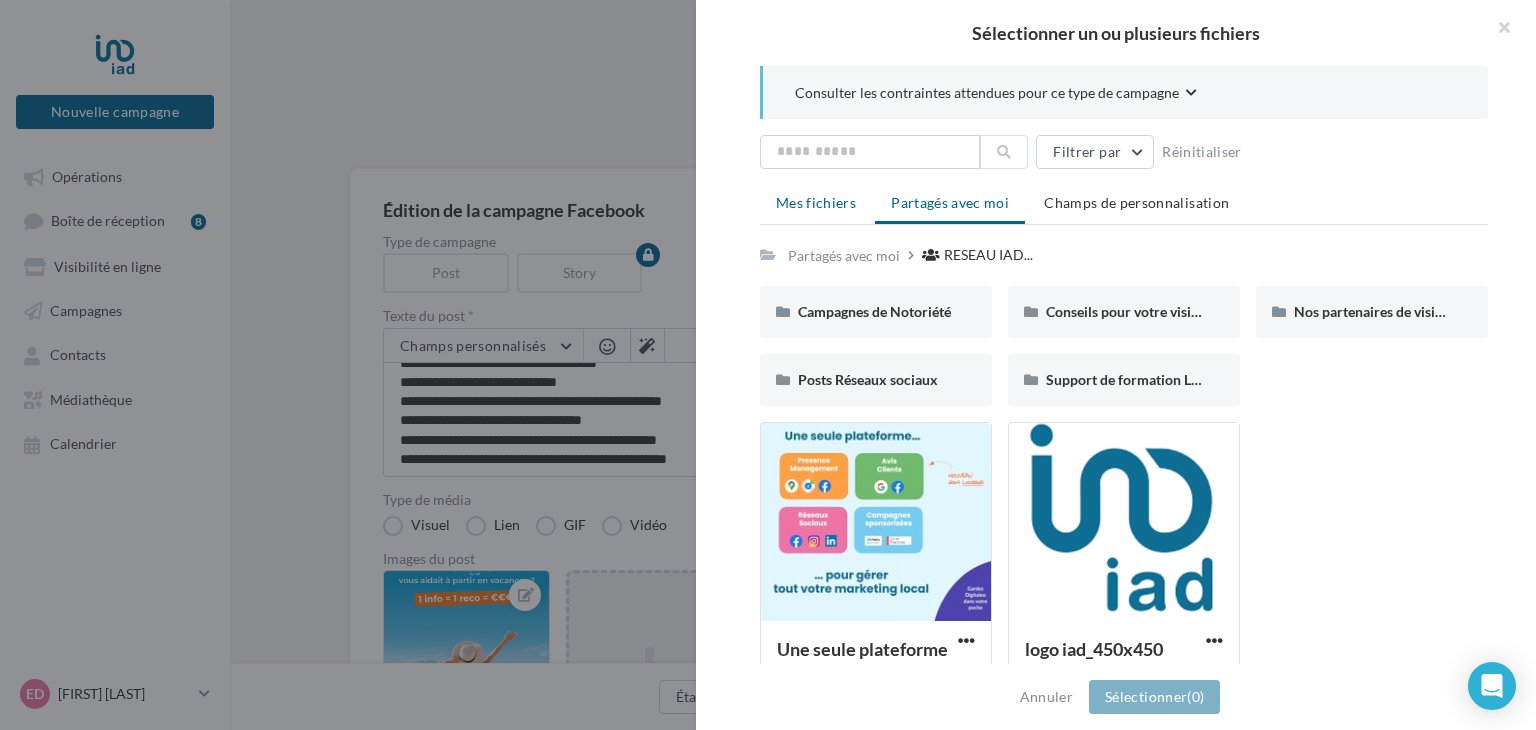 click on "Mes fichiers" at bounding box center [816, 202] 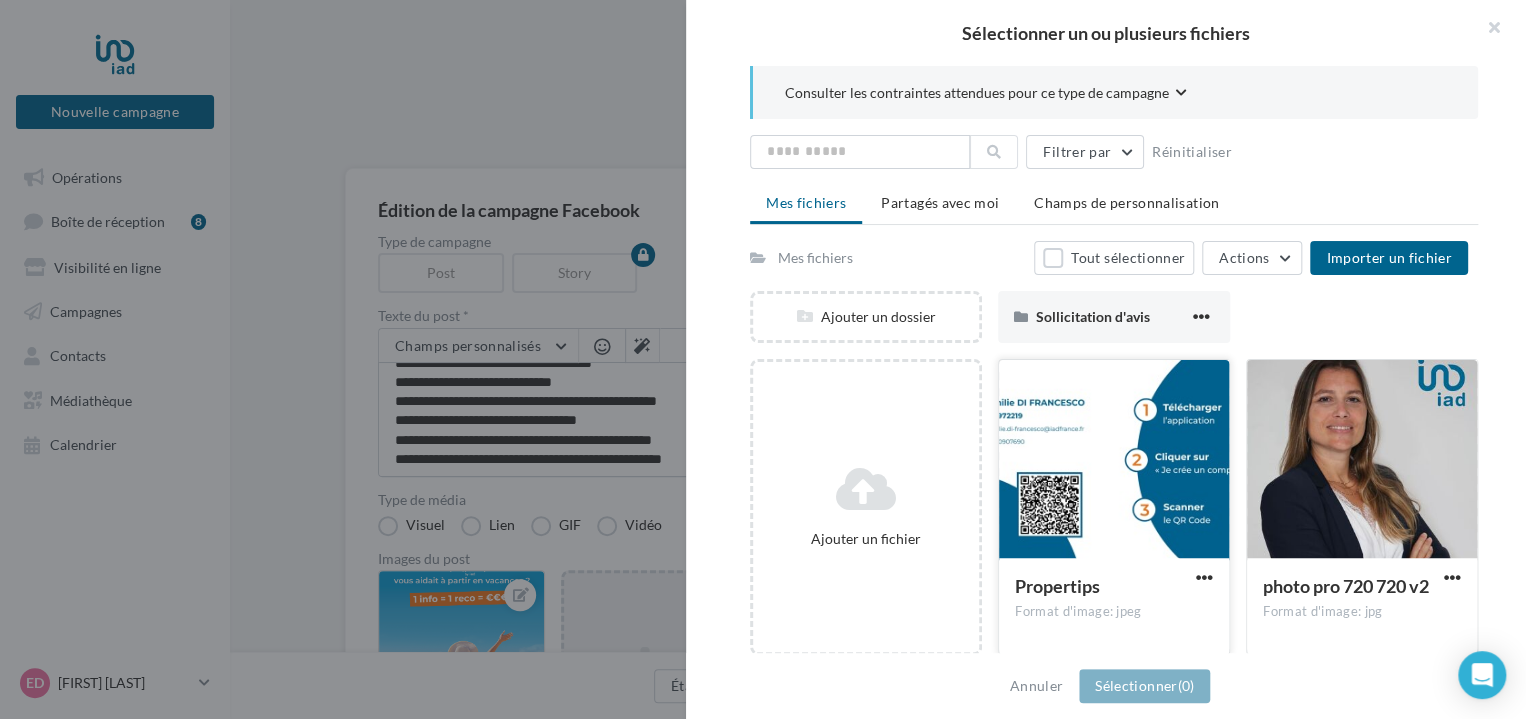 click at bounding box center (1114, 460) 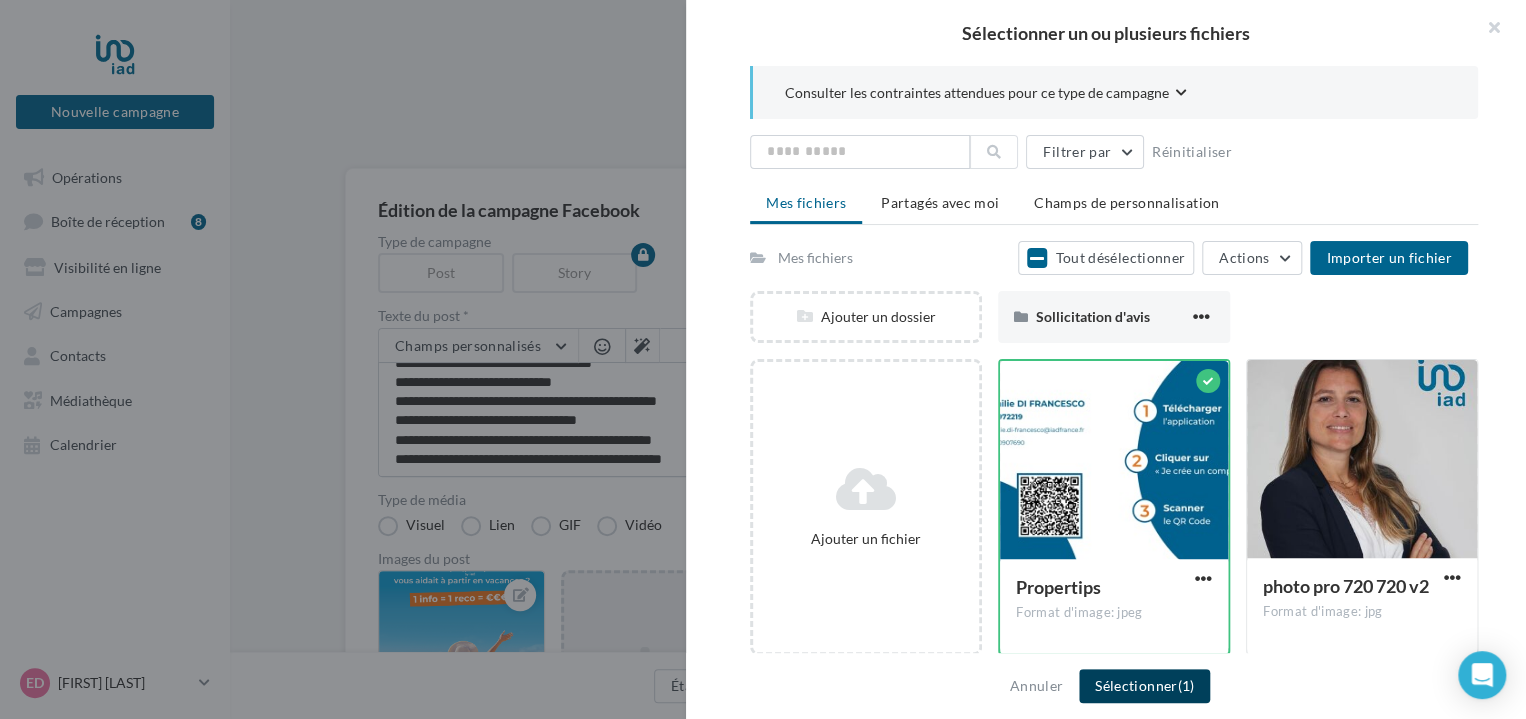 click on "Sélectionner   (1)" at bounding box center (1144, 686) 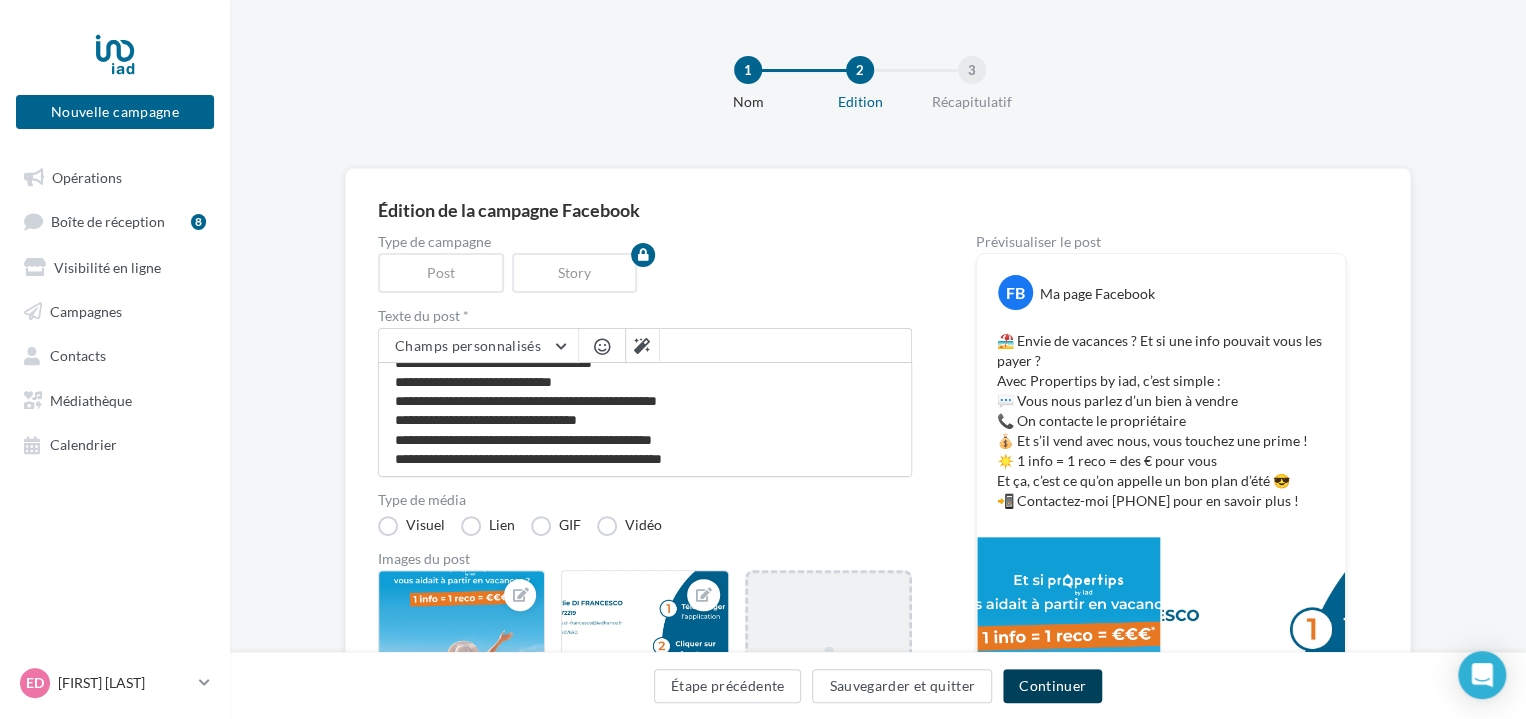click on "Continuer" at bounding box center (1052, 686) 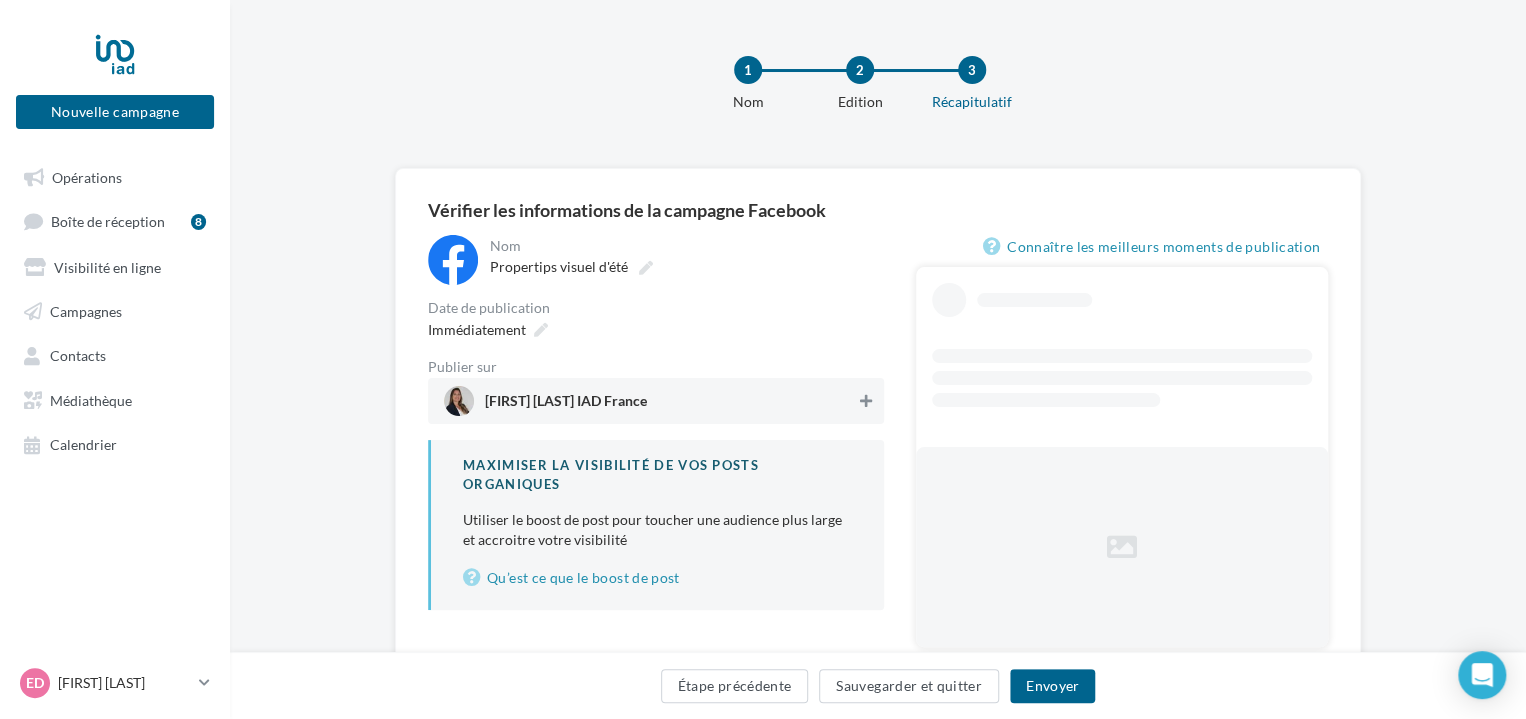 click at bounding box center (866, 401) 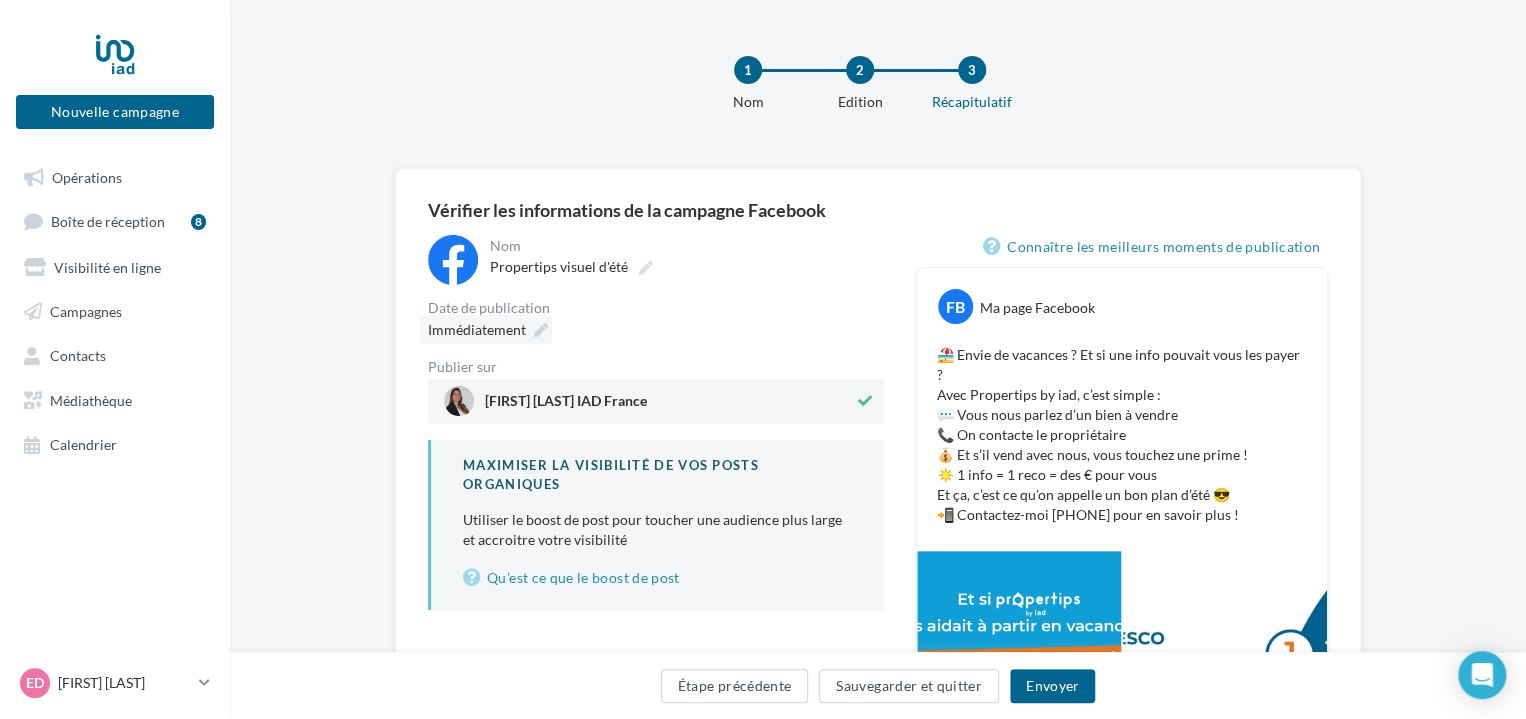 click at bounding box center (541, 330) 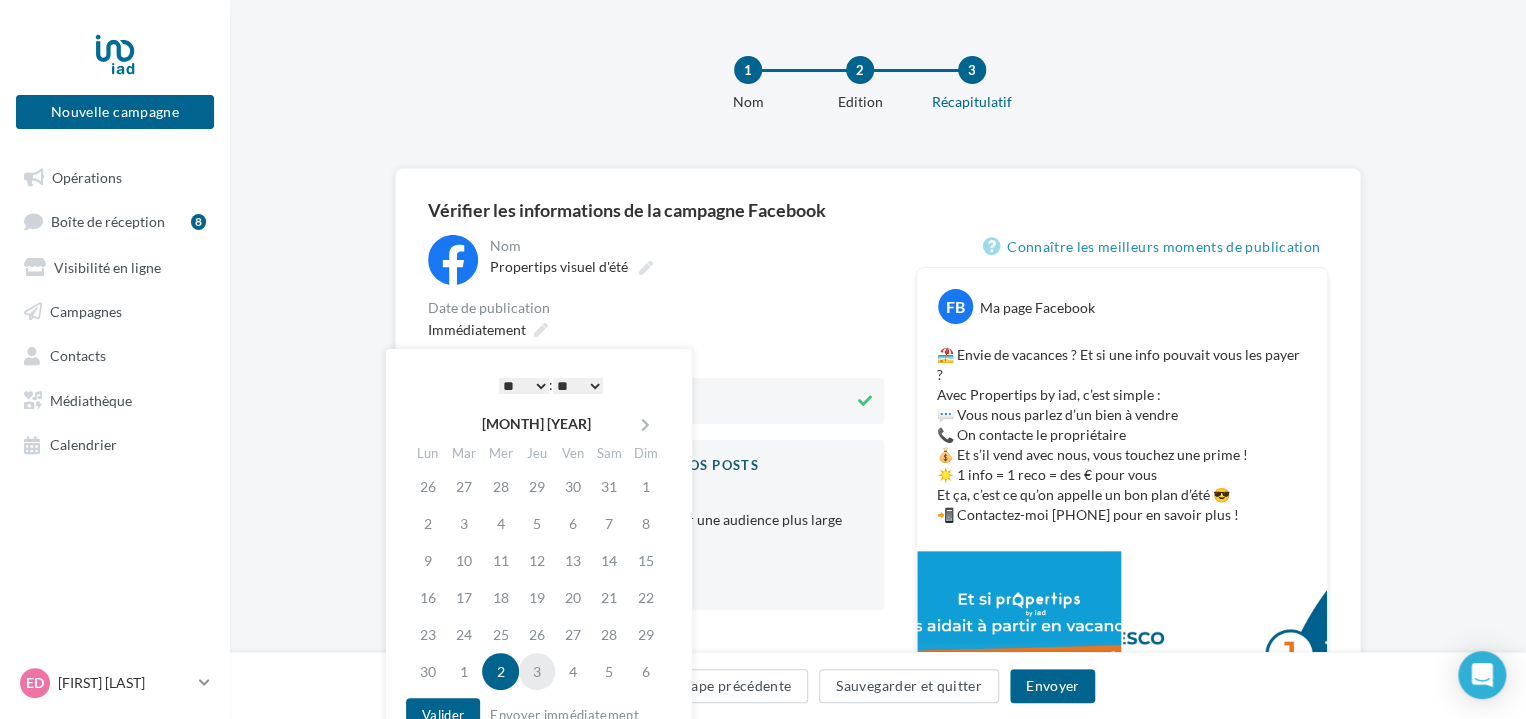 click on "3" at bounding box center (537, 671) 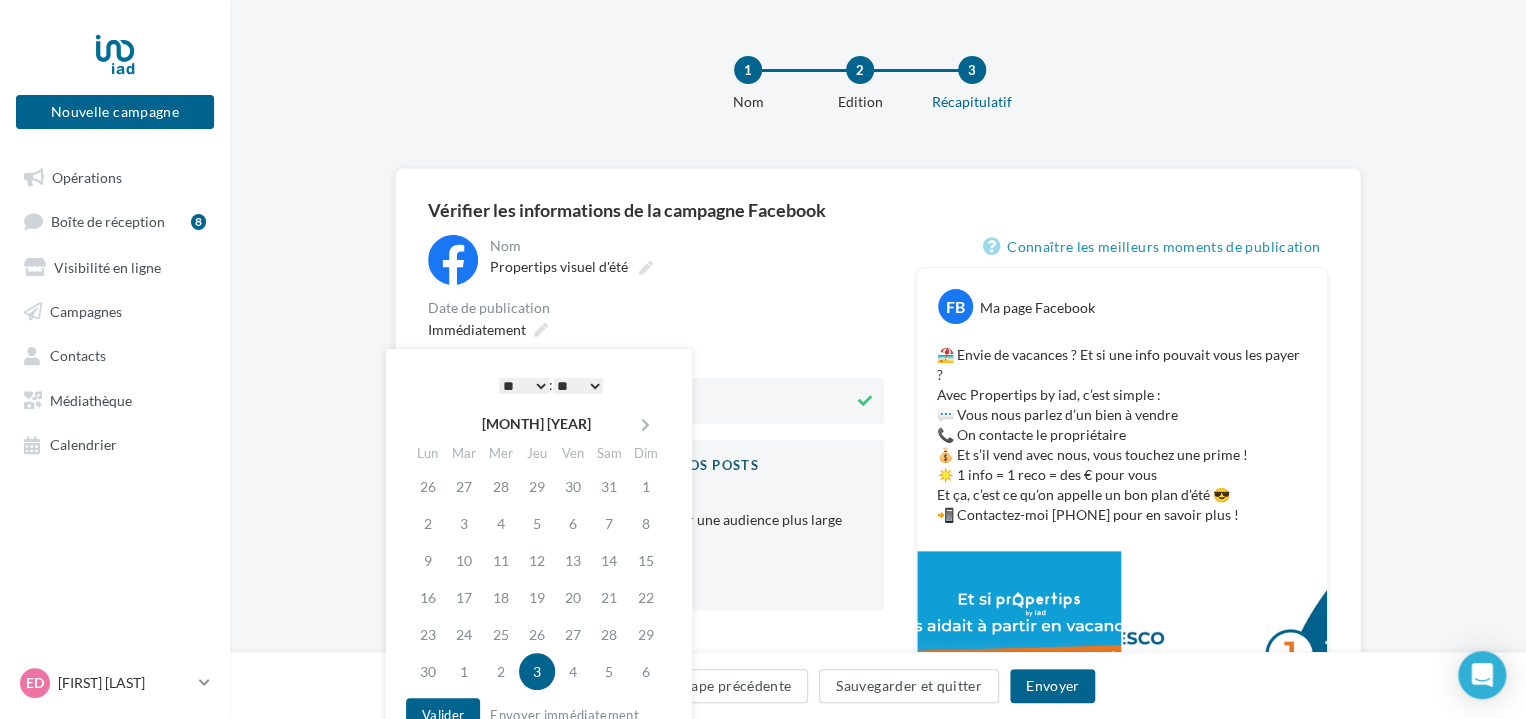 click on "* * * * * * * * * * ** ** ** ** ** ** ** ** ** ** ** ** ** **" at bounding box center [524, 386] 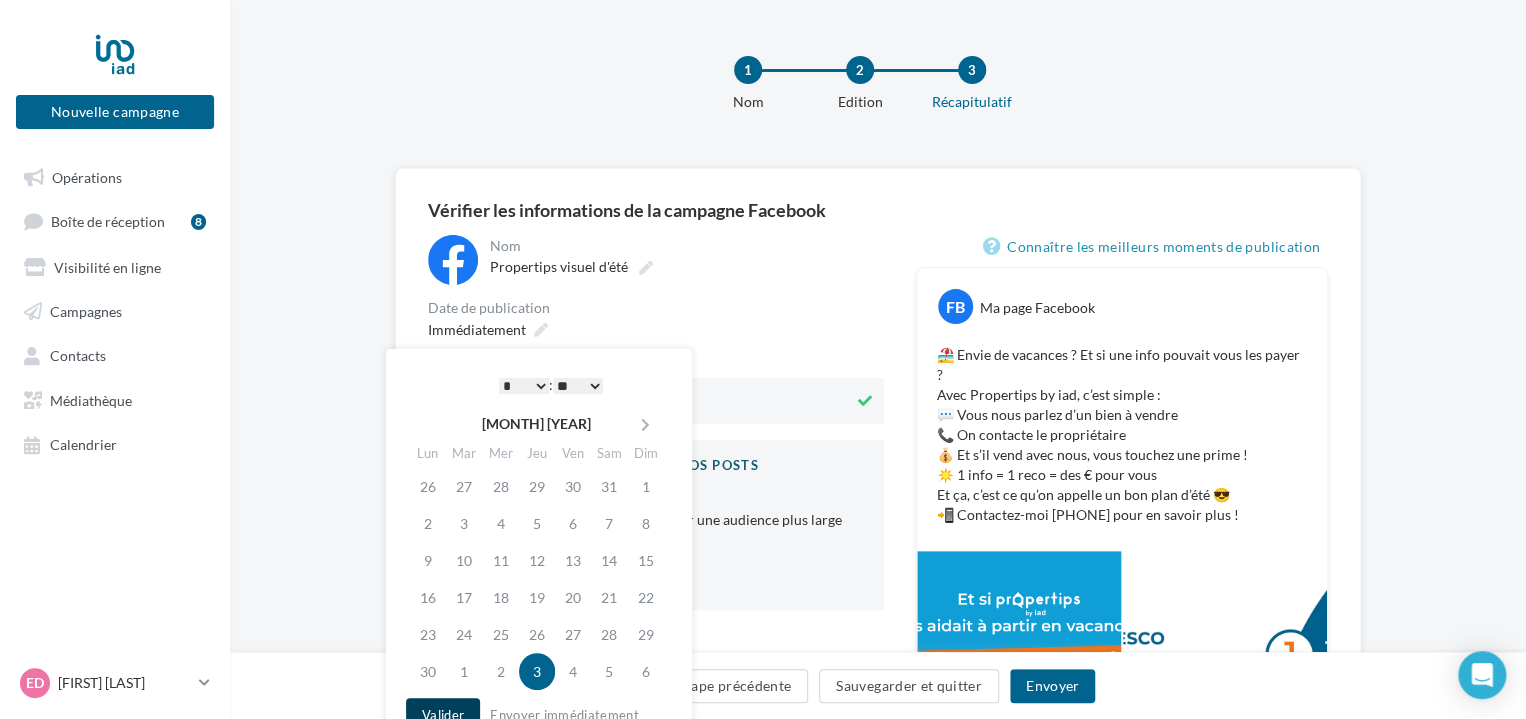 click on "Valider" at bounding box center [443, 715] 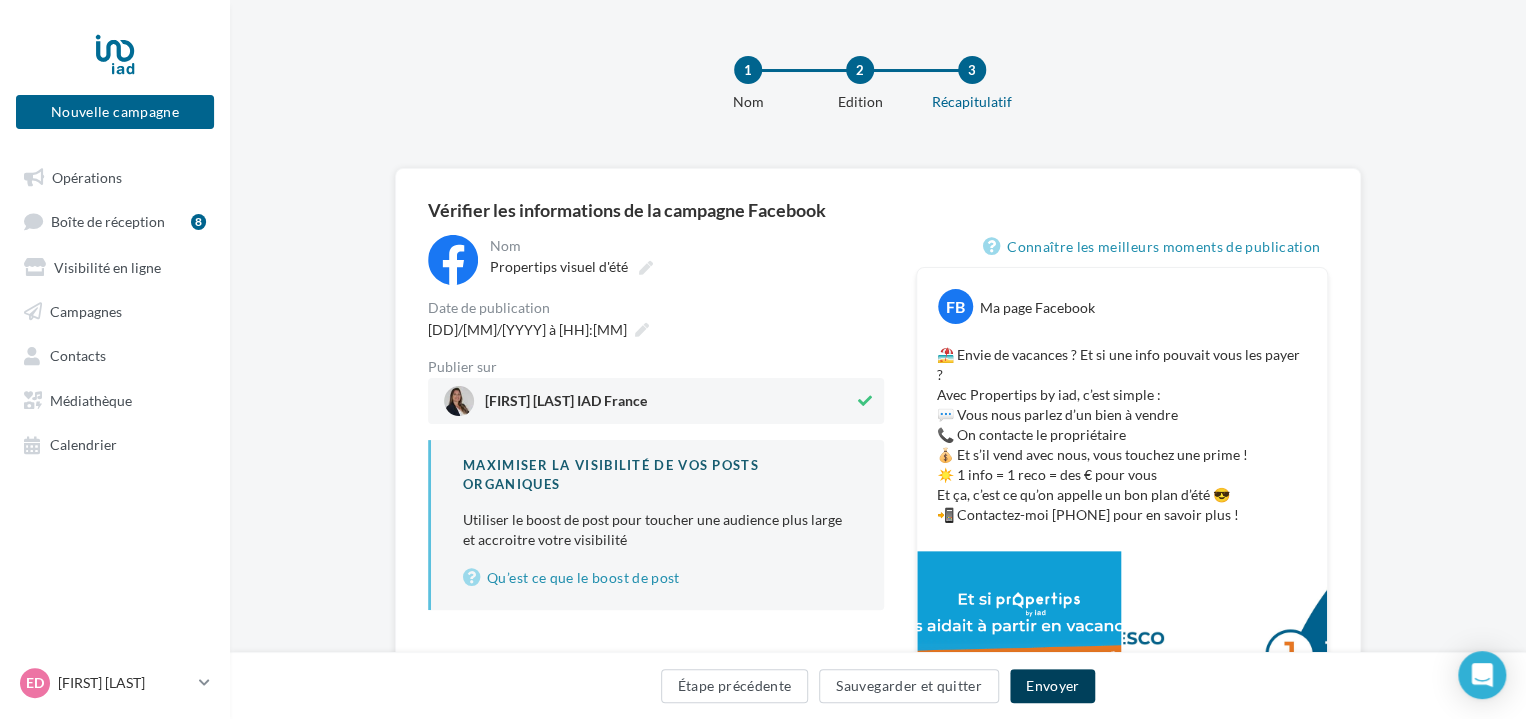 click on "Envoyer" at bounding box center (1052, 686) 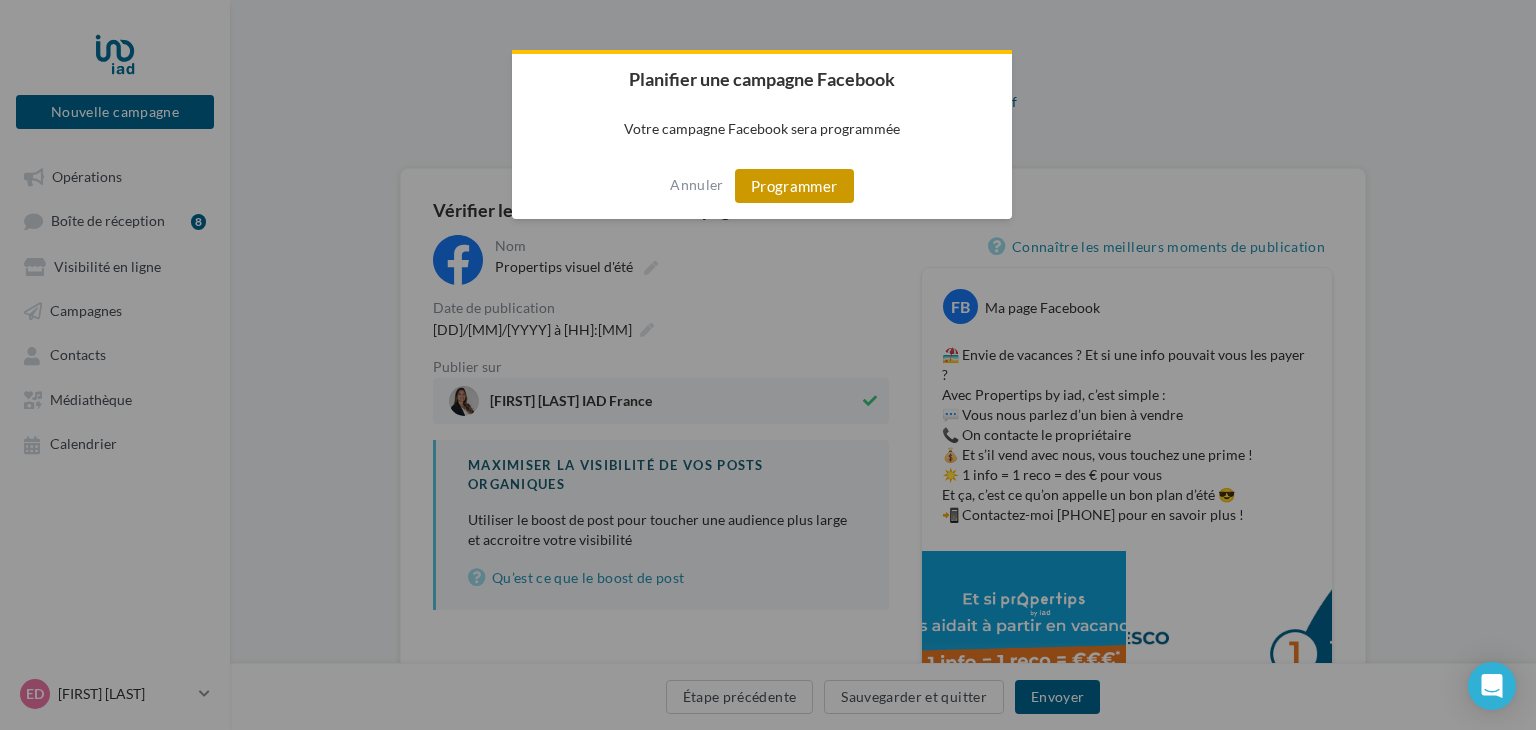 click on "Programmer" at bounding box center [794, 186] 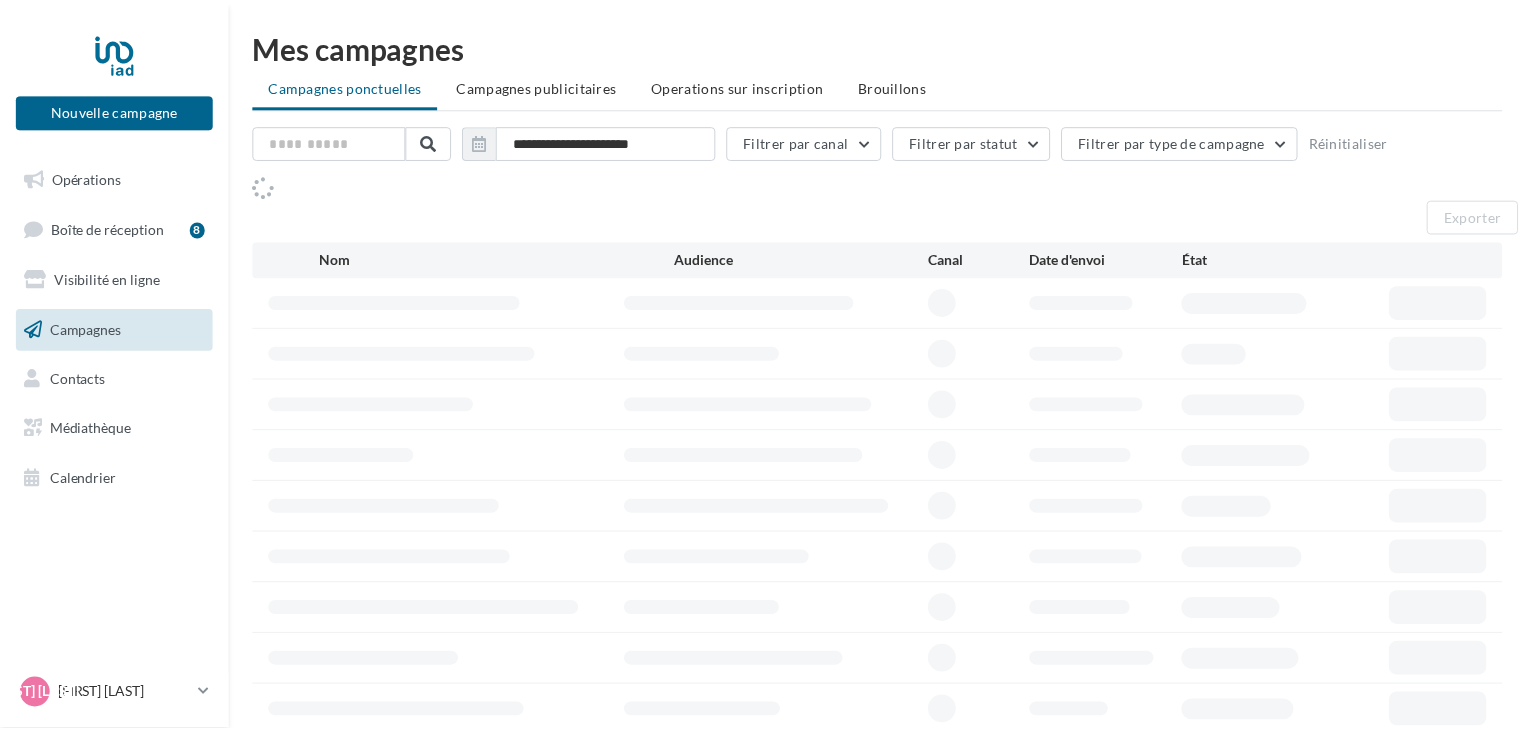 scroll, scrollTop: 0, scrollLeft: 0, axis: both 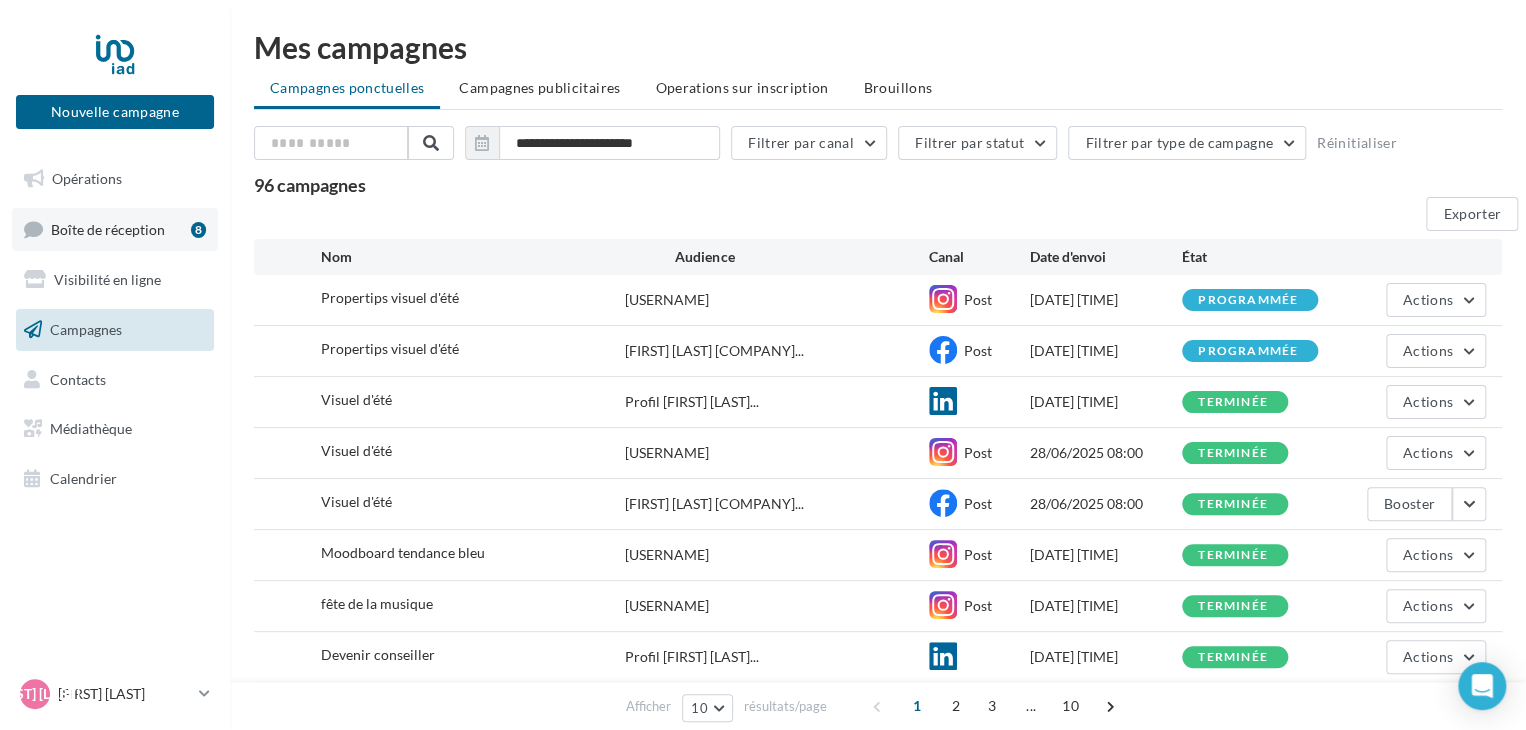 click on "Boîte de réception
8" at bounding box center (115, 229) 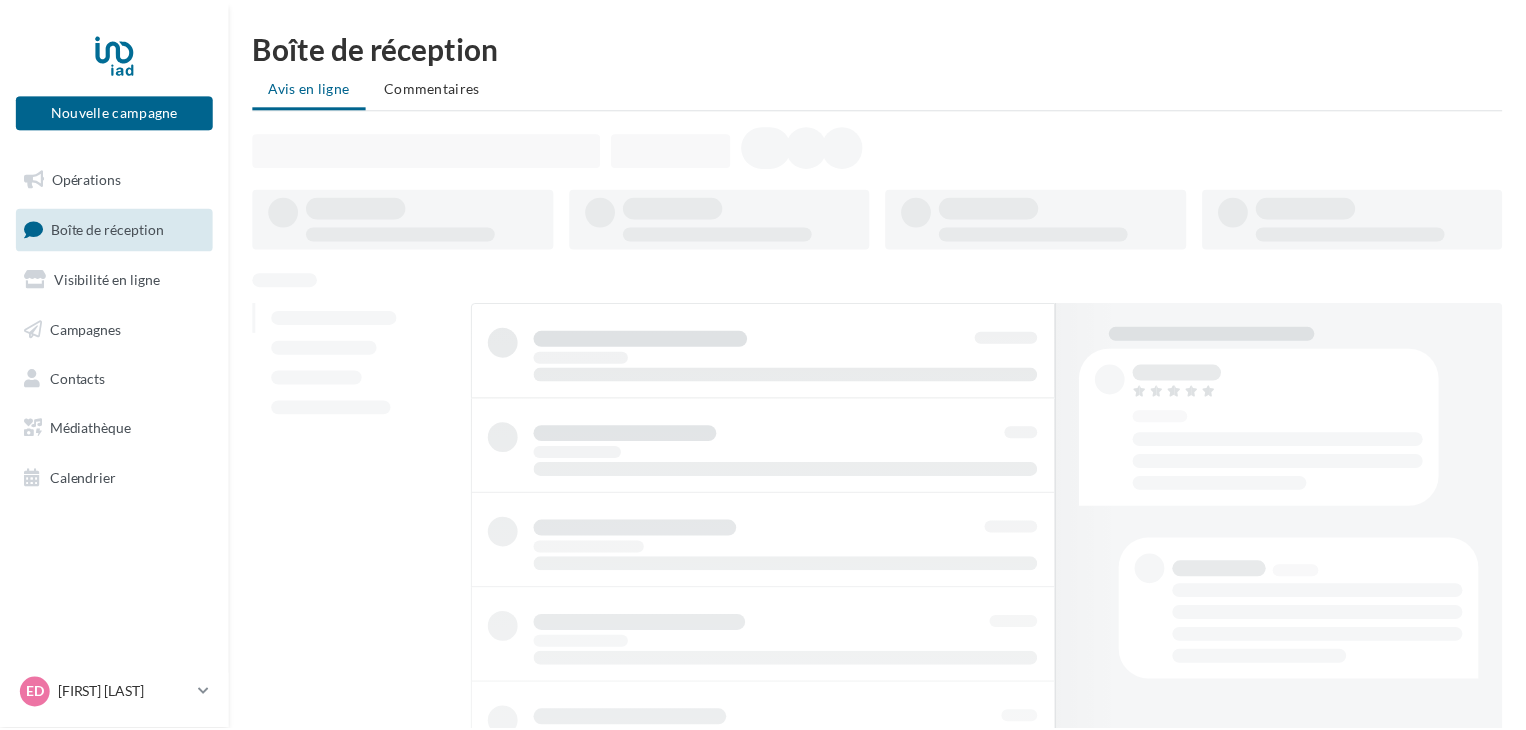 scroll, scrollTop: 0, scrollLeft: 0, axis: both 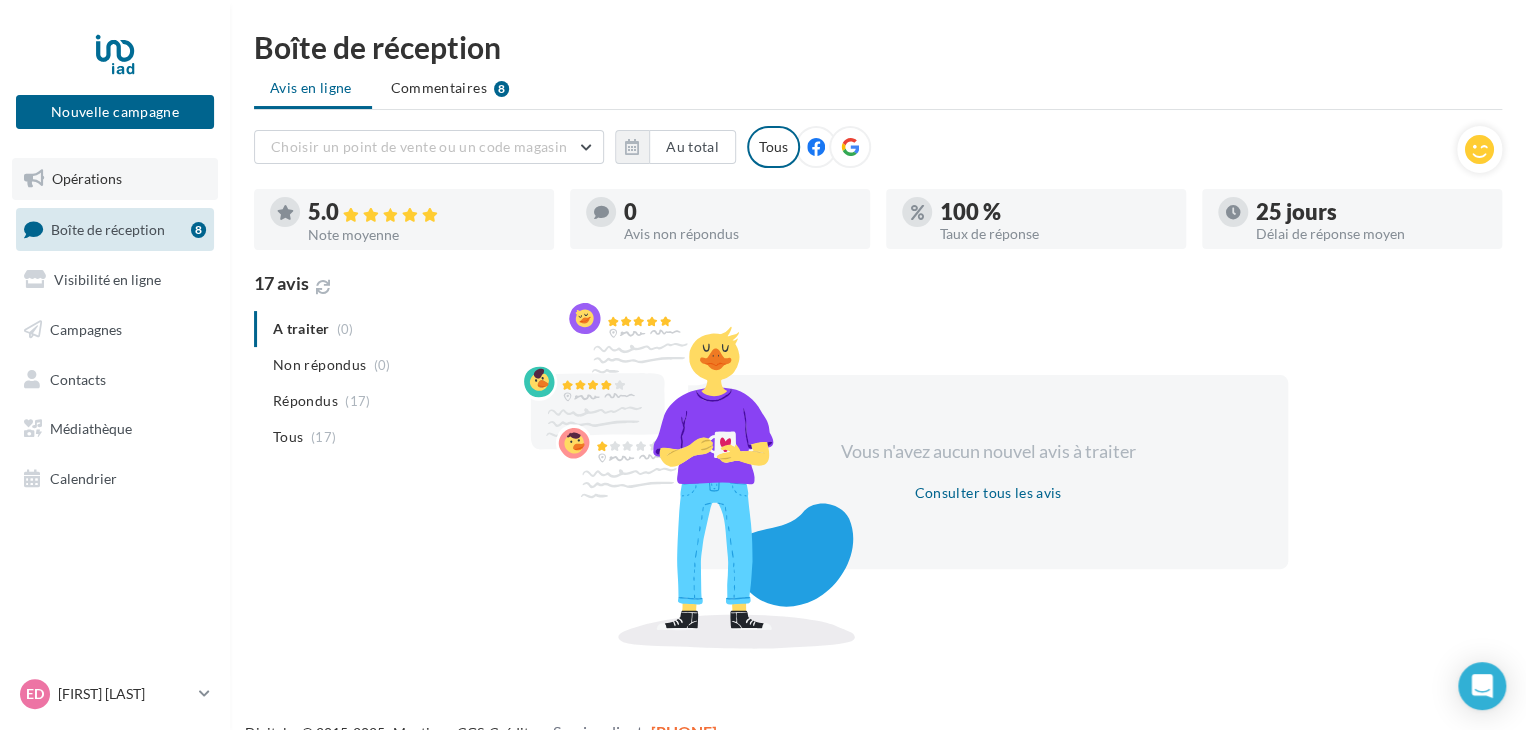 click on "Opérations" at bounding box center (87, 178) 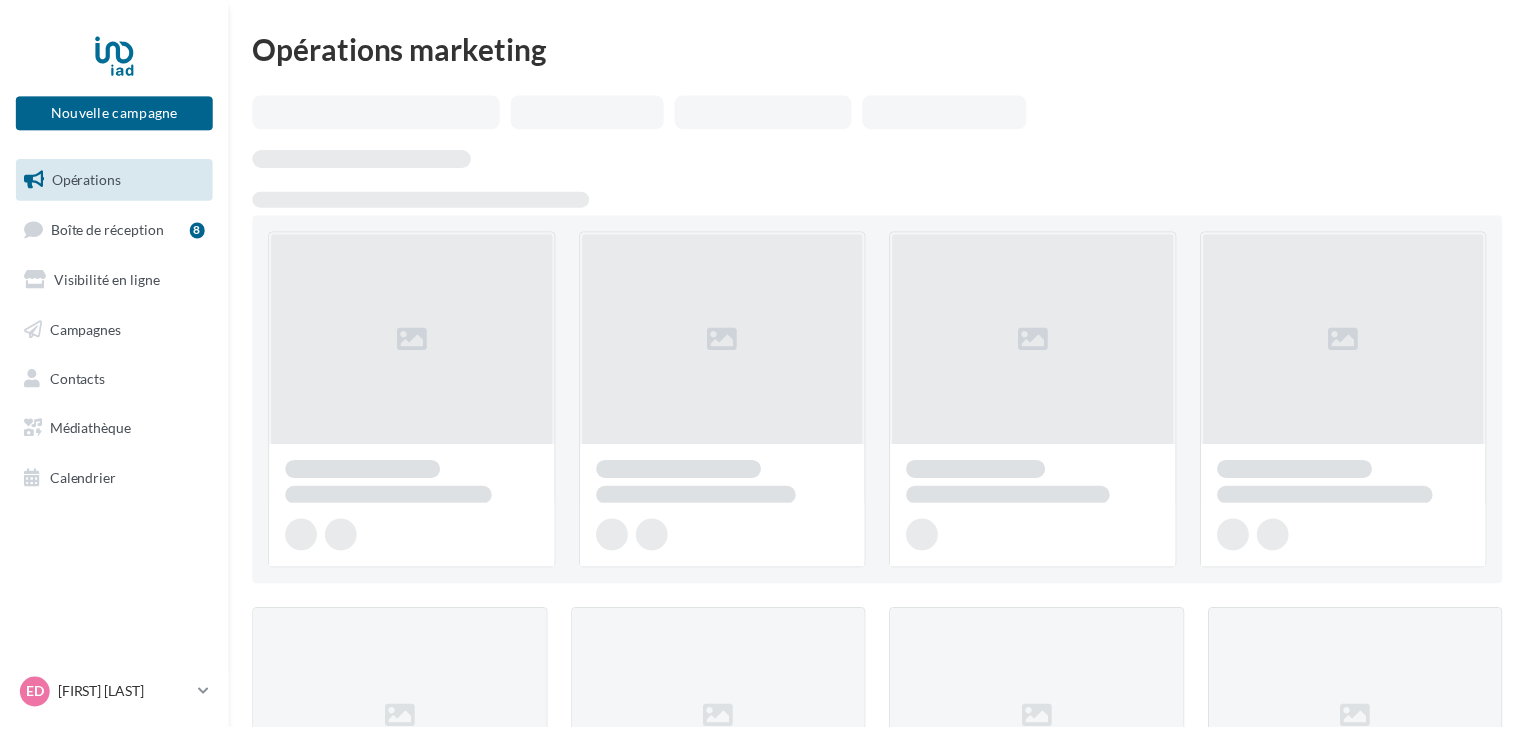 scroll, scrollTop: 0, scrollLeft: 0, axis: both 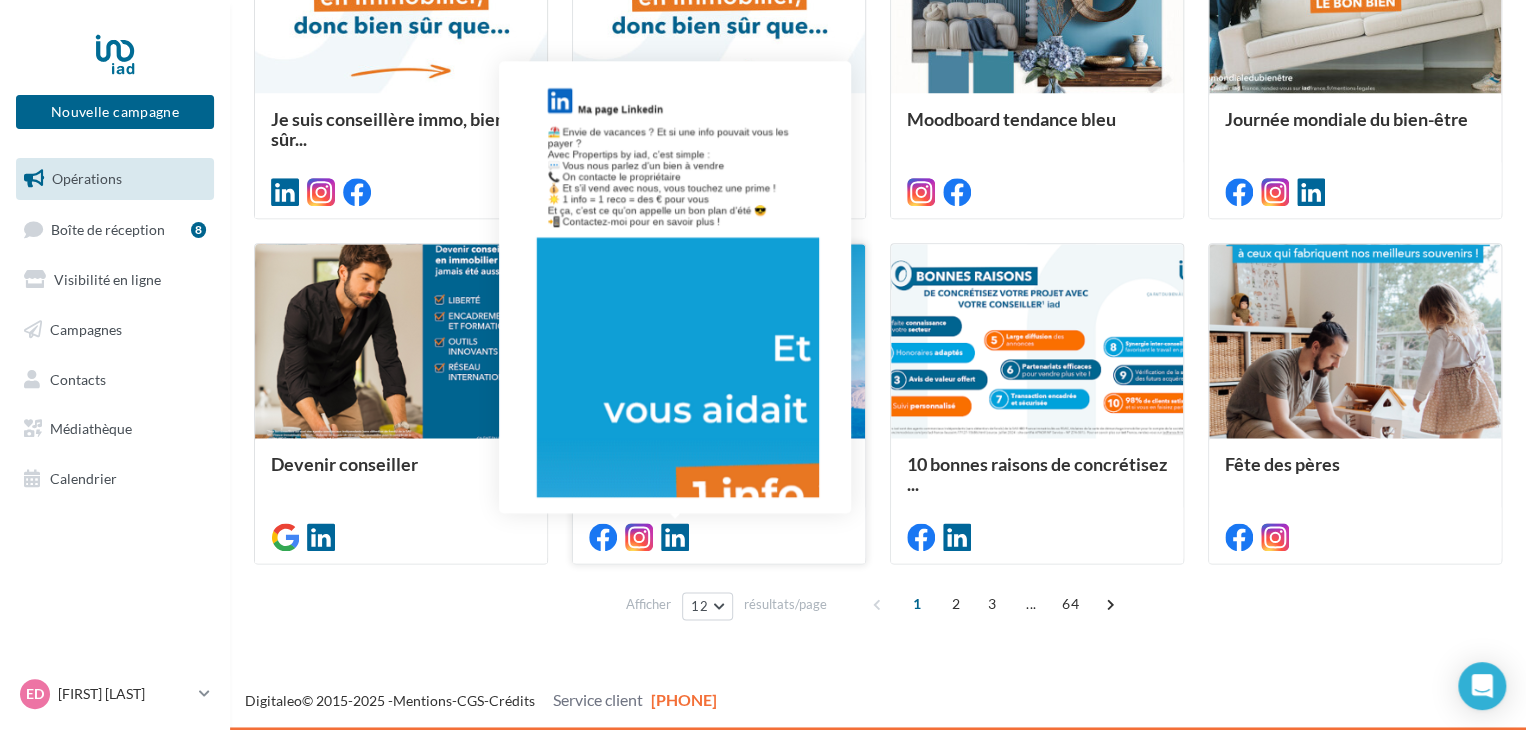 click at bounding box center (675, 537) 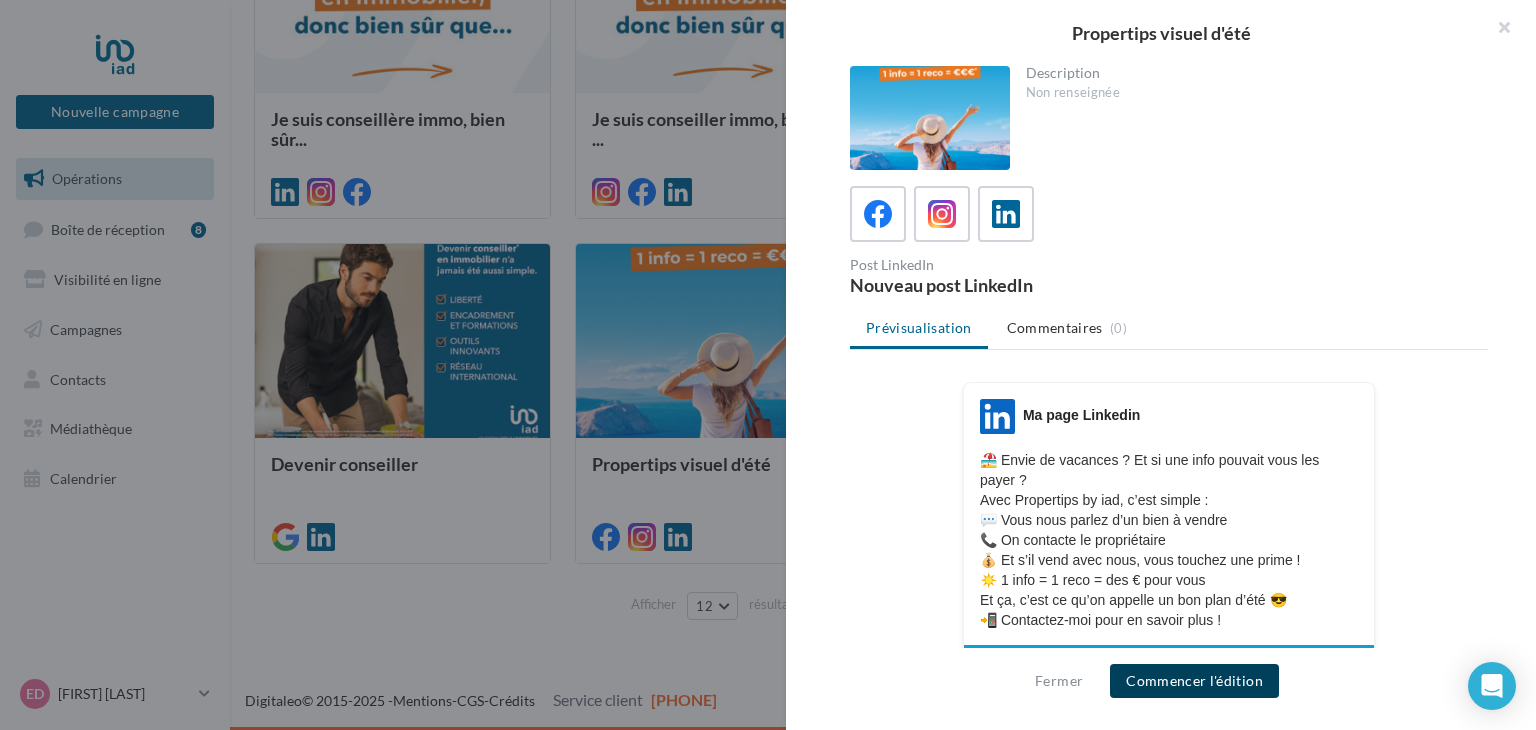 click on "Commencer l'édition" at bounding box center (1194, 681) 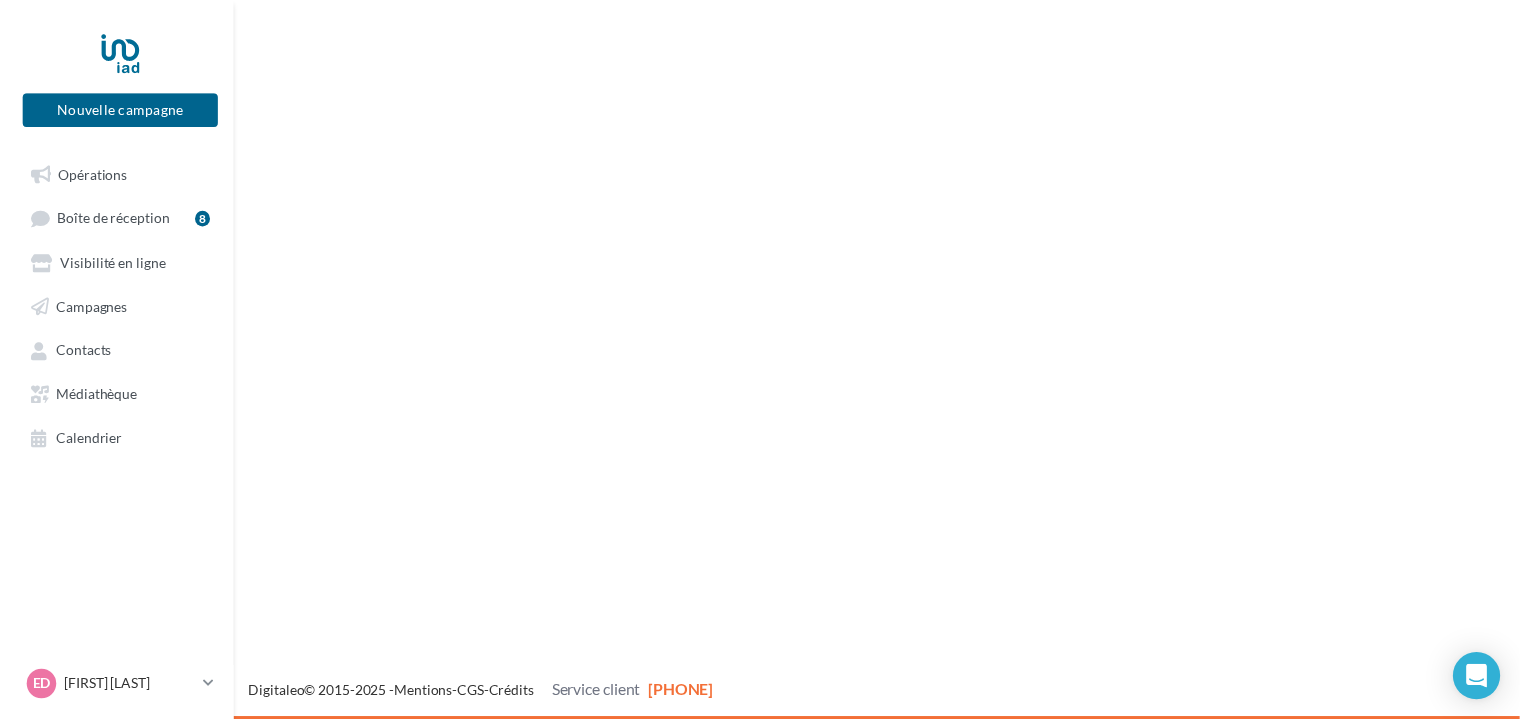 scroll, scrollTop: 0, scrollLeft: 0, axis: both 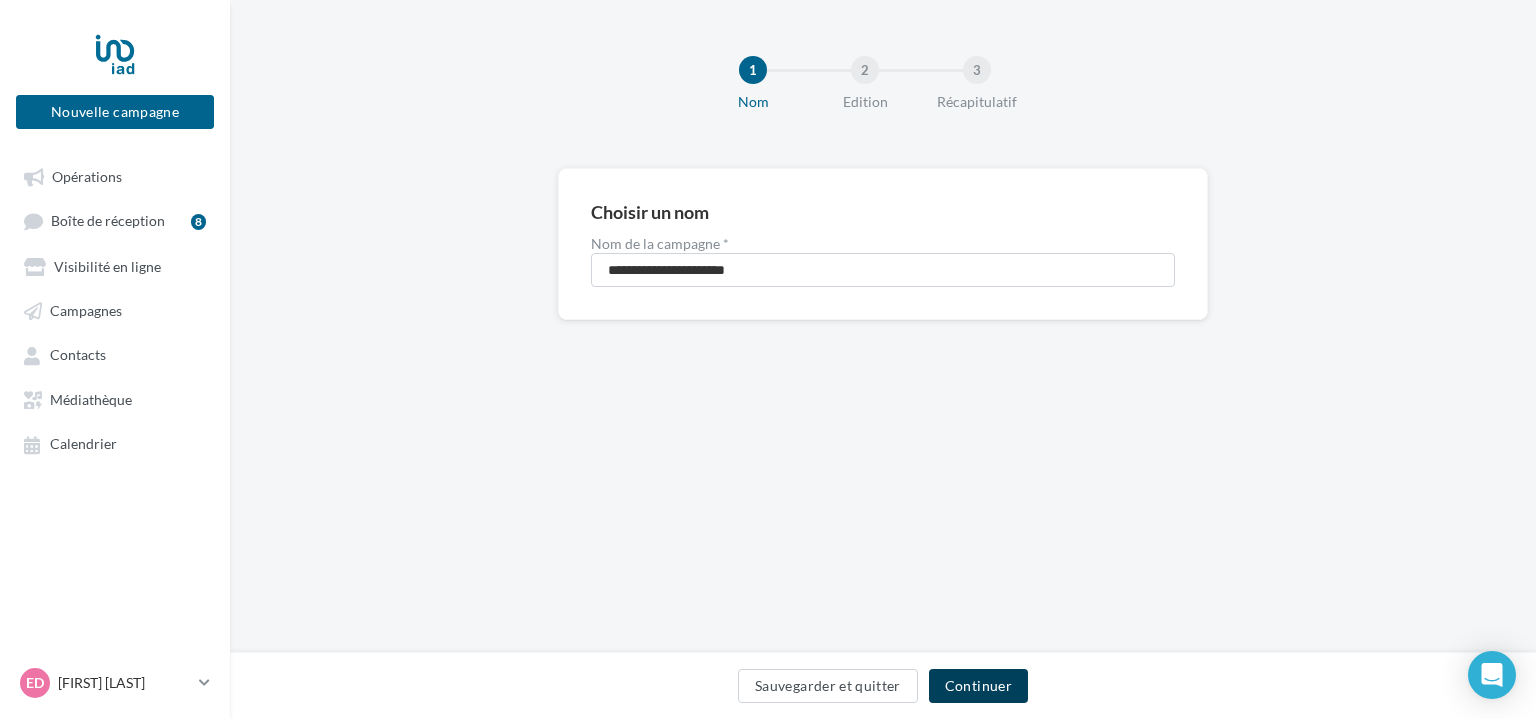 click on "Continuer" at bounding box center (978, 686) 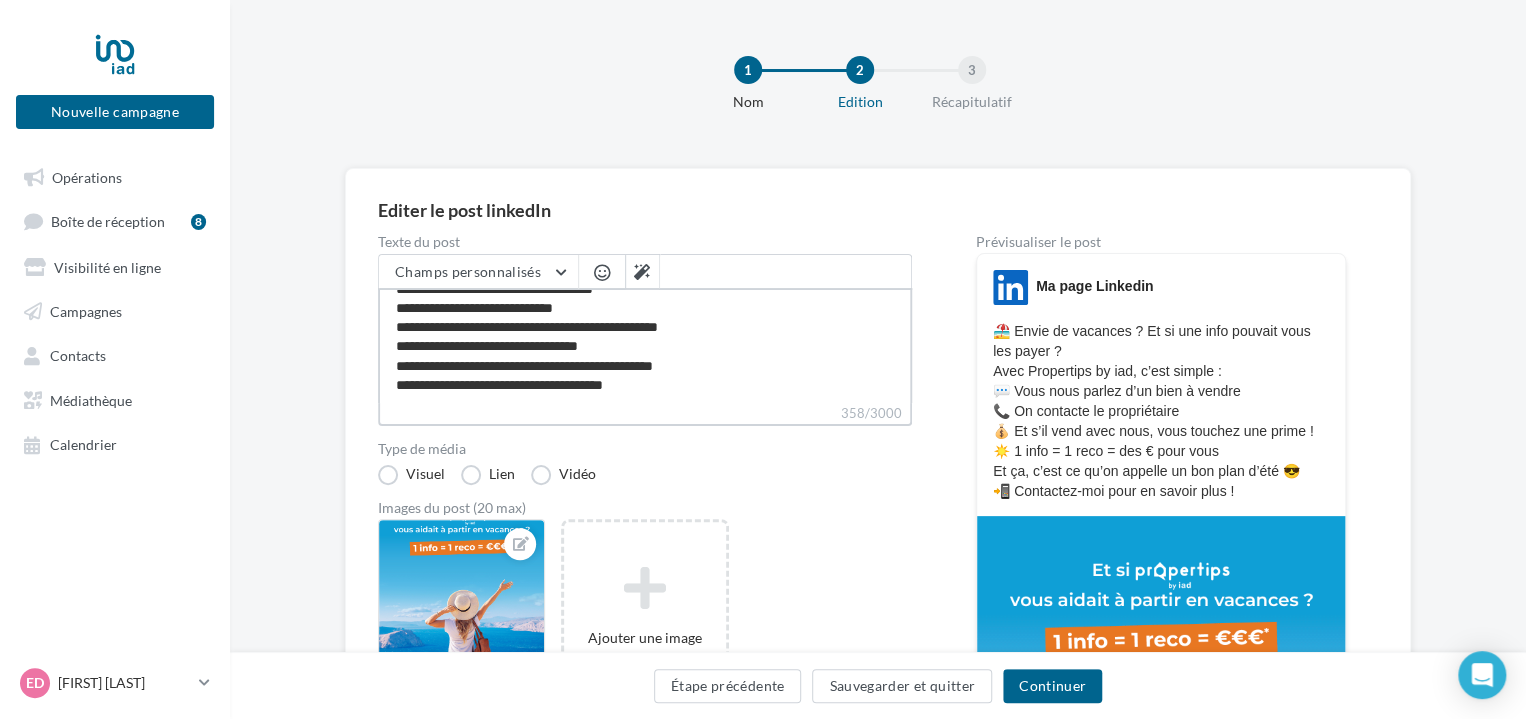 scroll, scrollTop: 75, scrollLeft: 0, axis: vertical 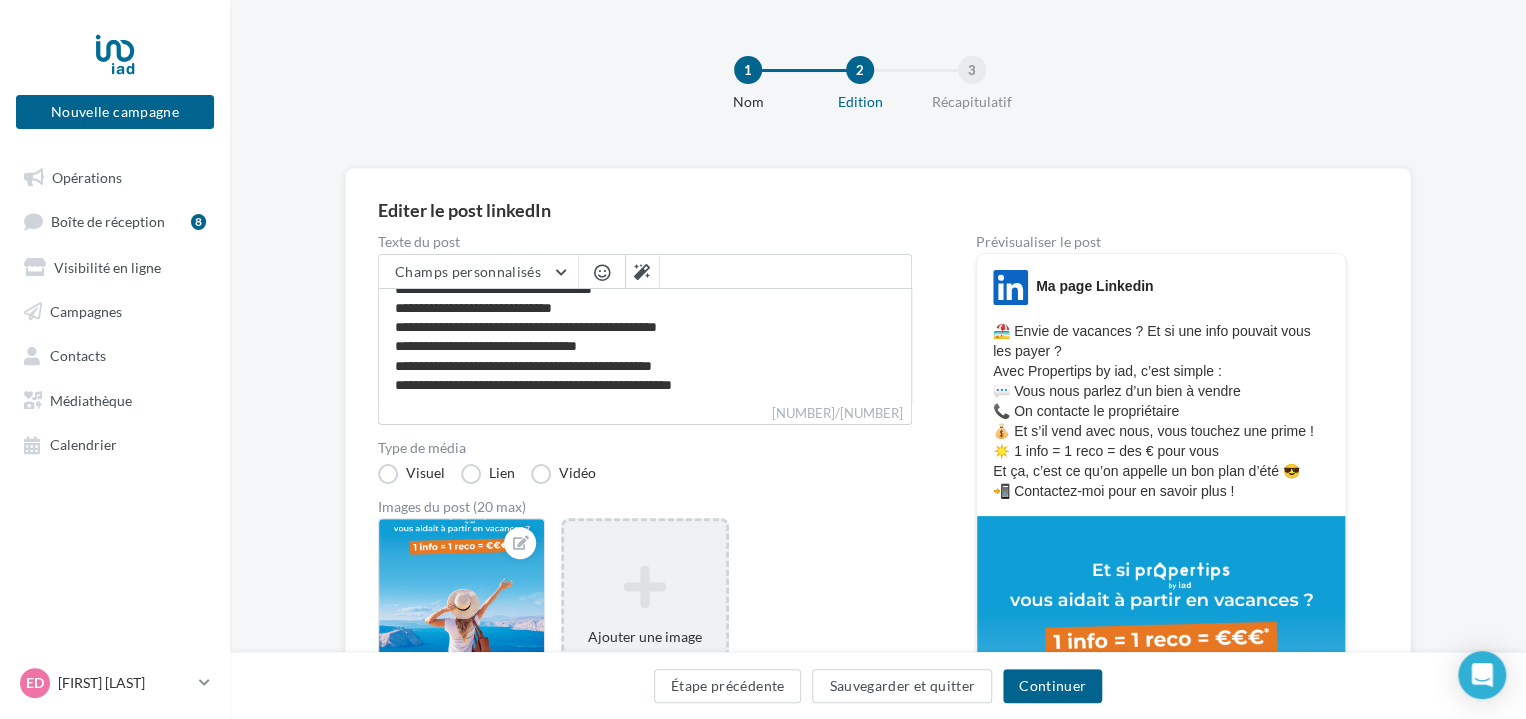 click at bounding box center (644, 587) 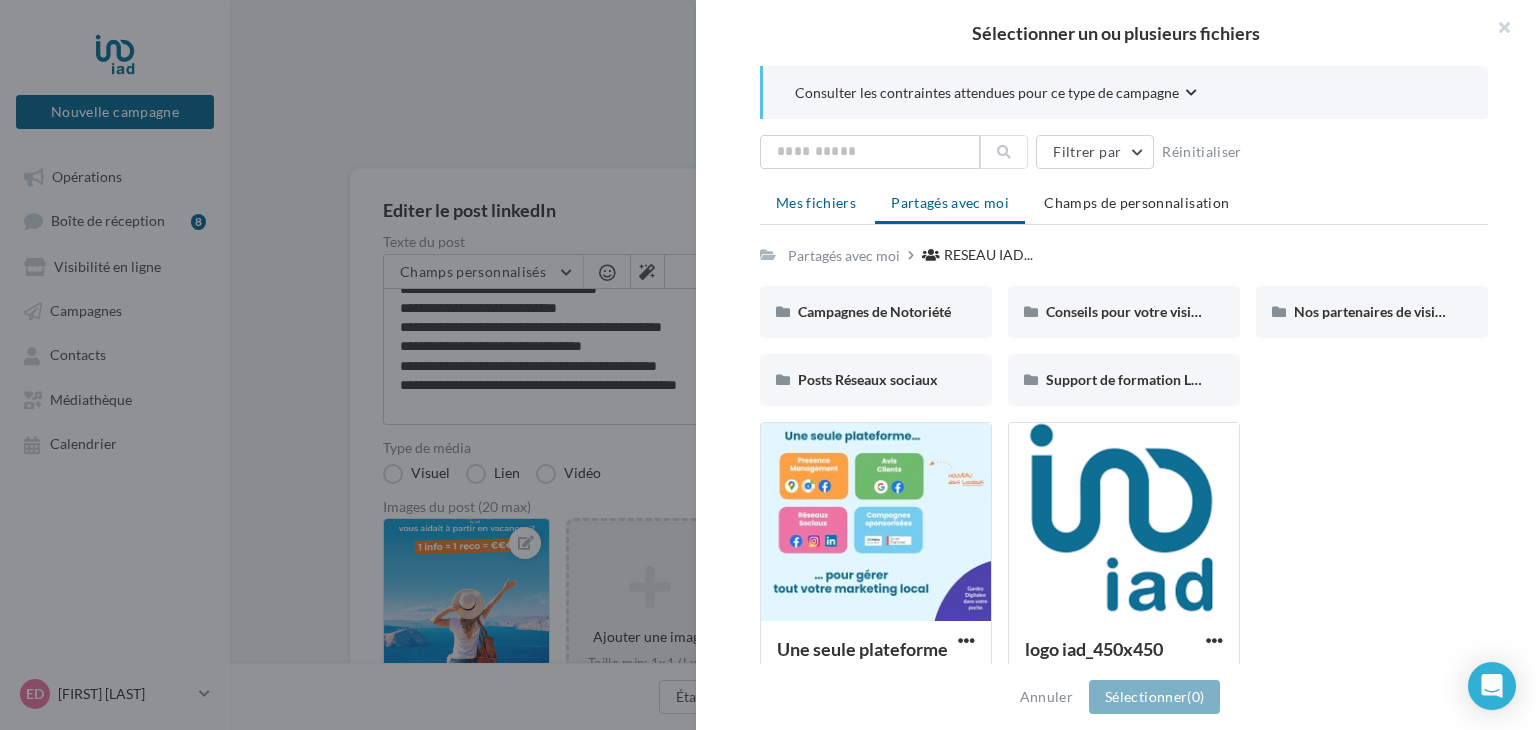 click on "Mes fichiers" at bounding box center [816, 203] 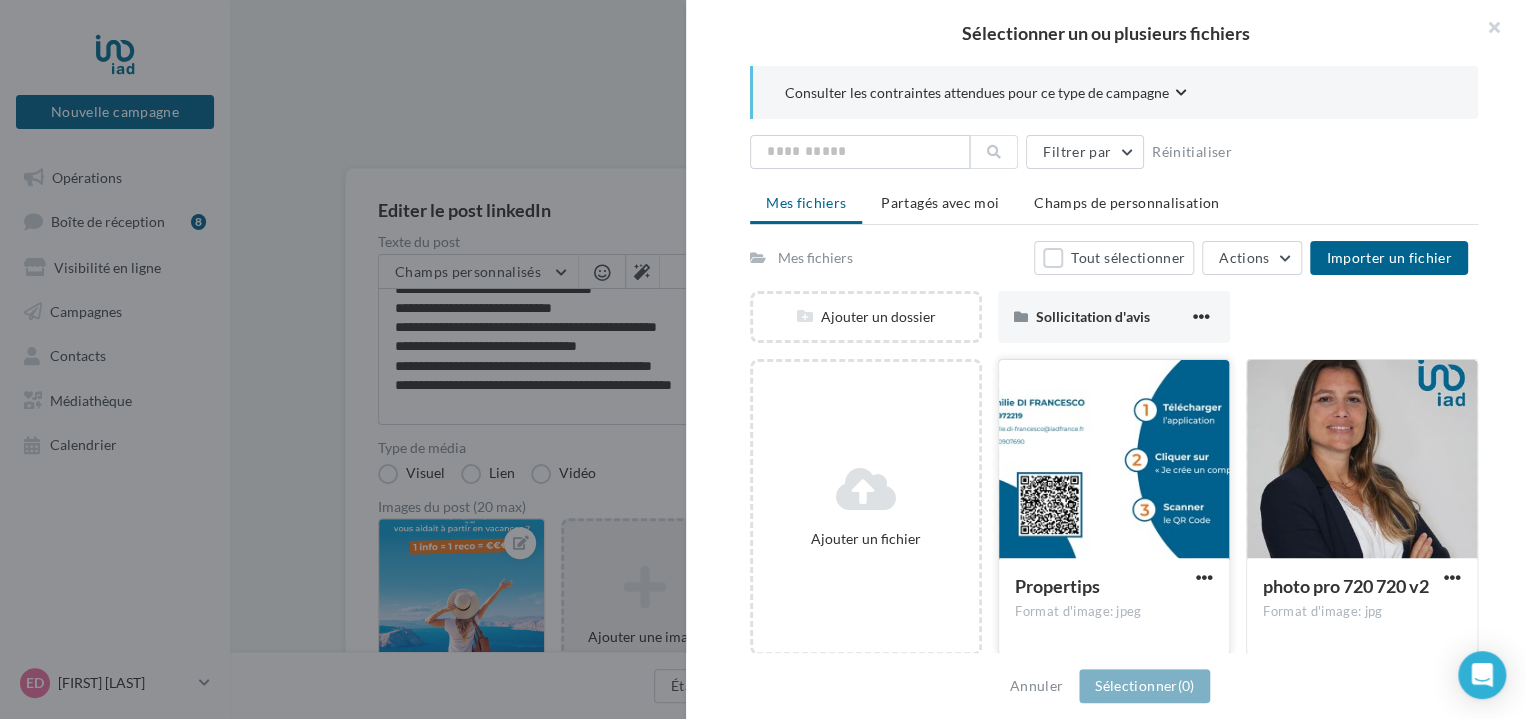 click at bounding box center [1114, 460] 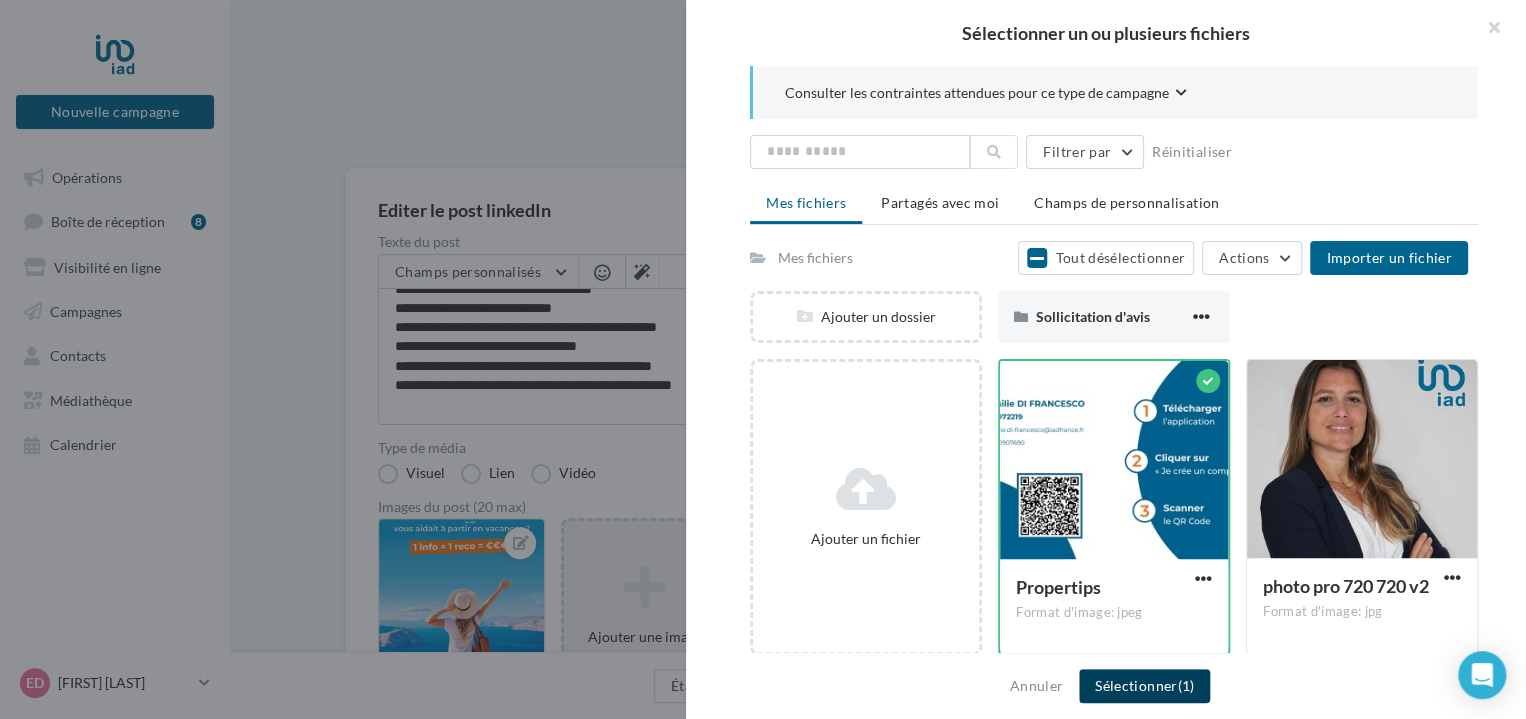 click on "Sélectionner   (1)" at bounding box center (1144, 686) 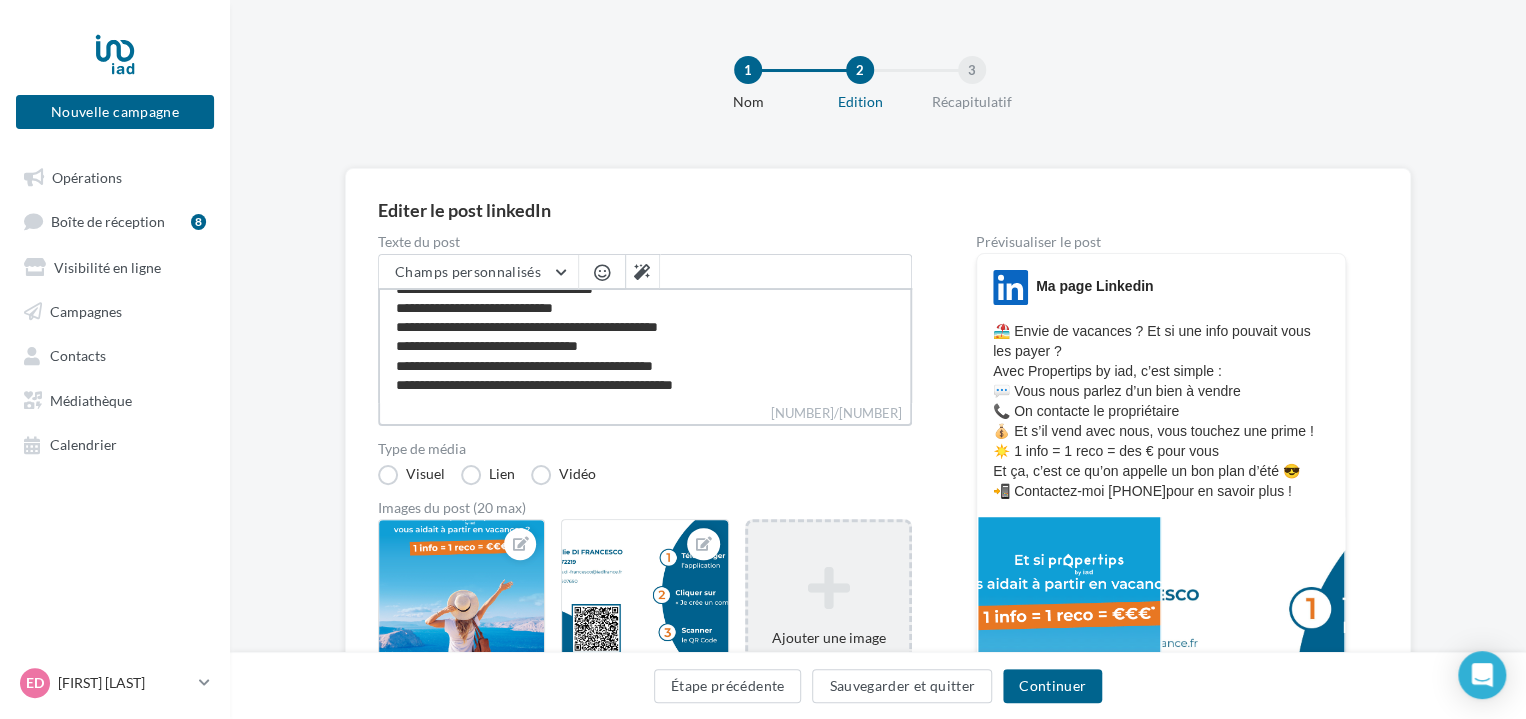 scroll, scrollTop: 75, scrollLeft: 0, axis: vertical 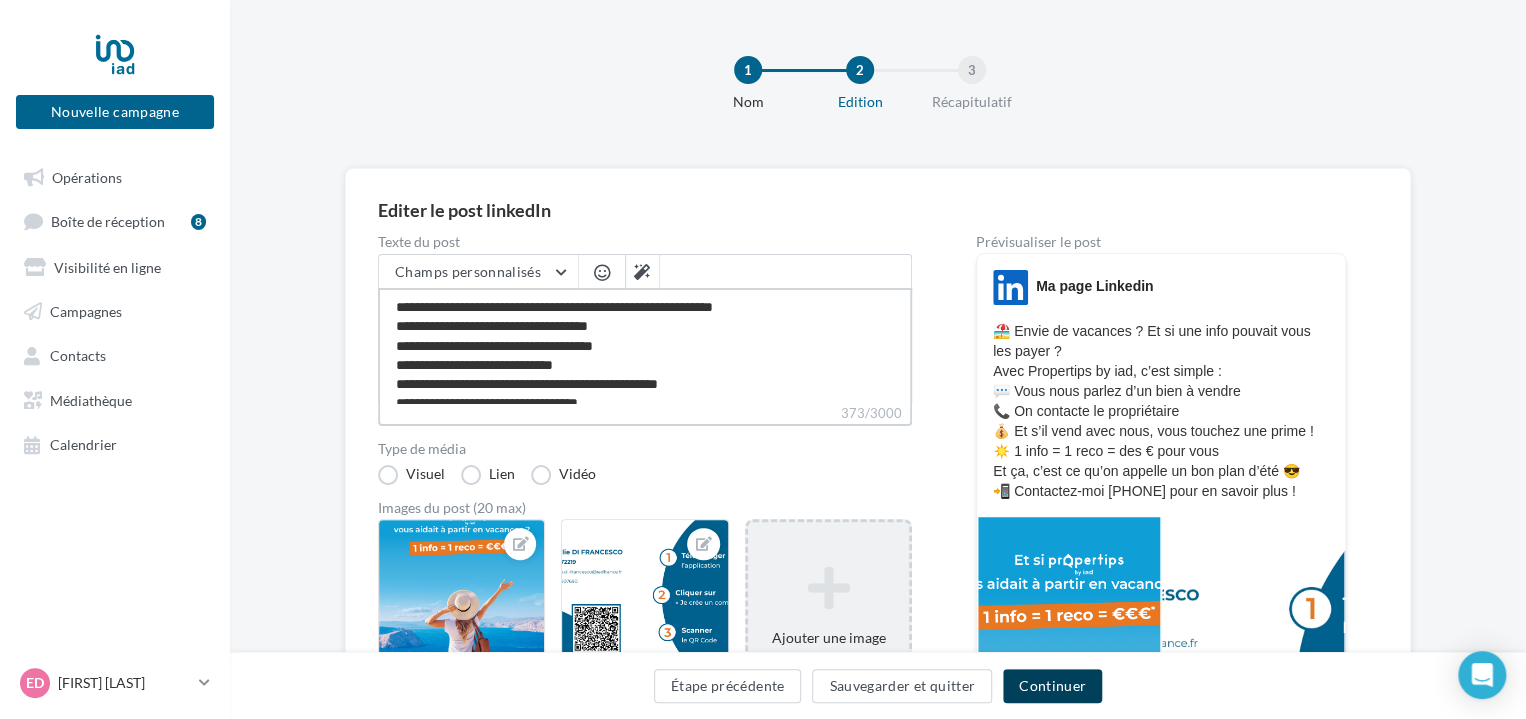 type on "**********" 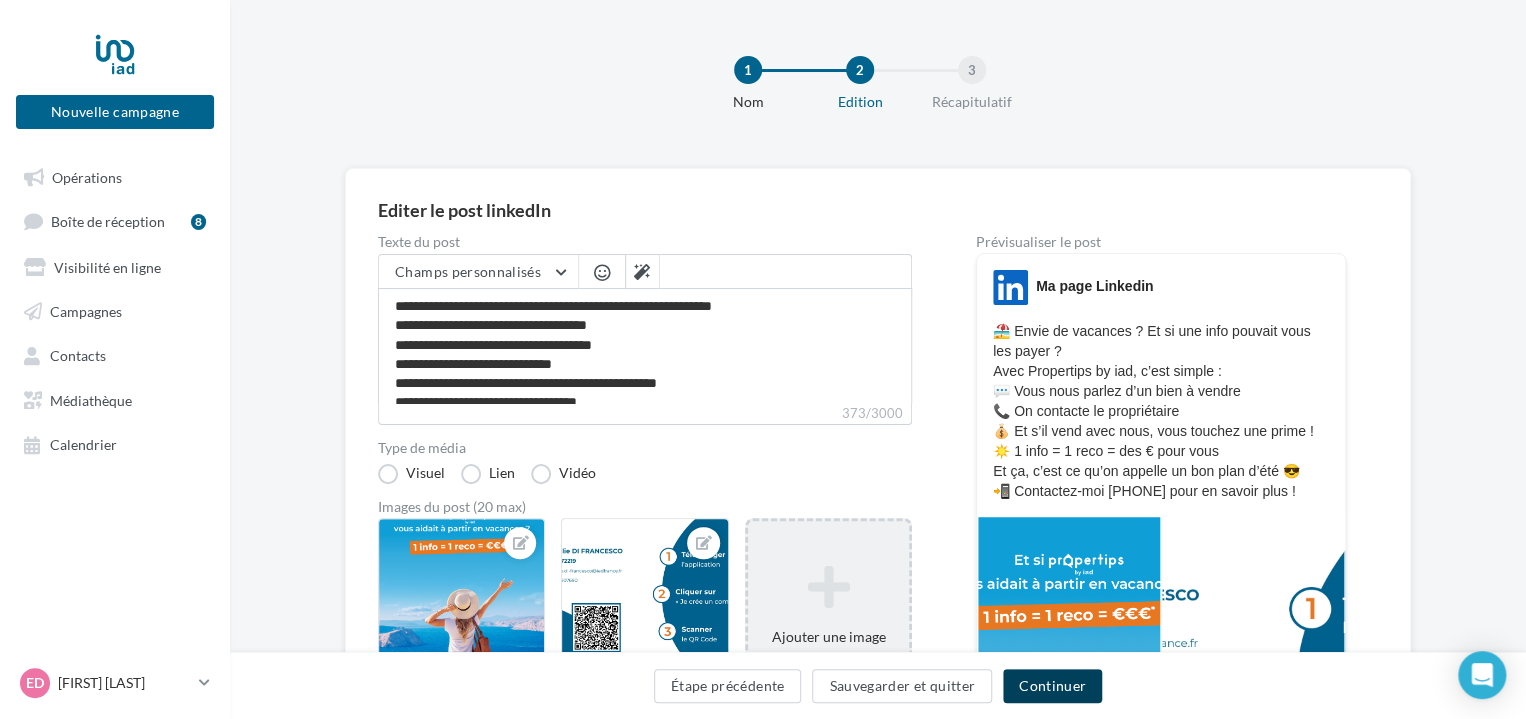 click on "Continuer" at bounding box center [1052, 686] 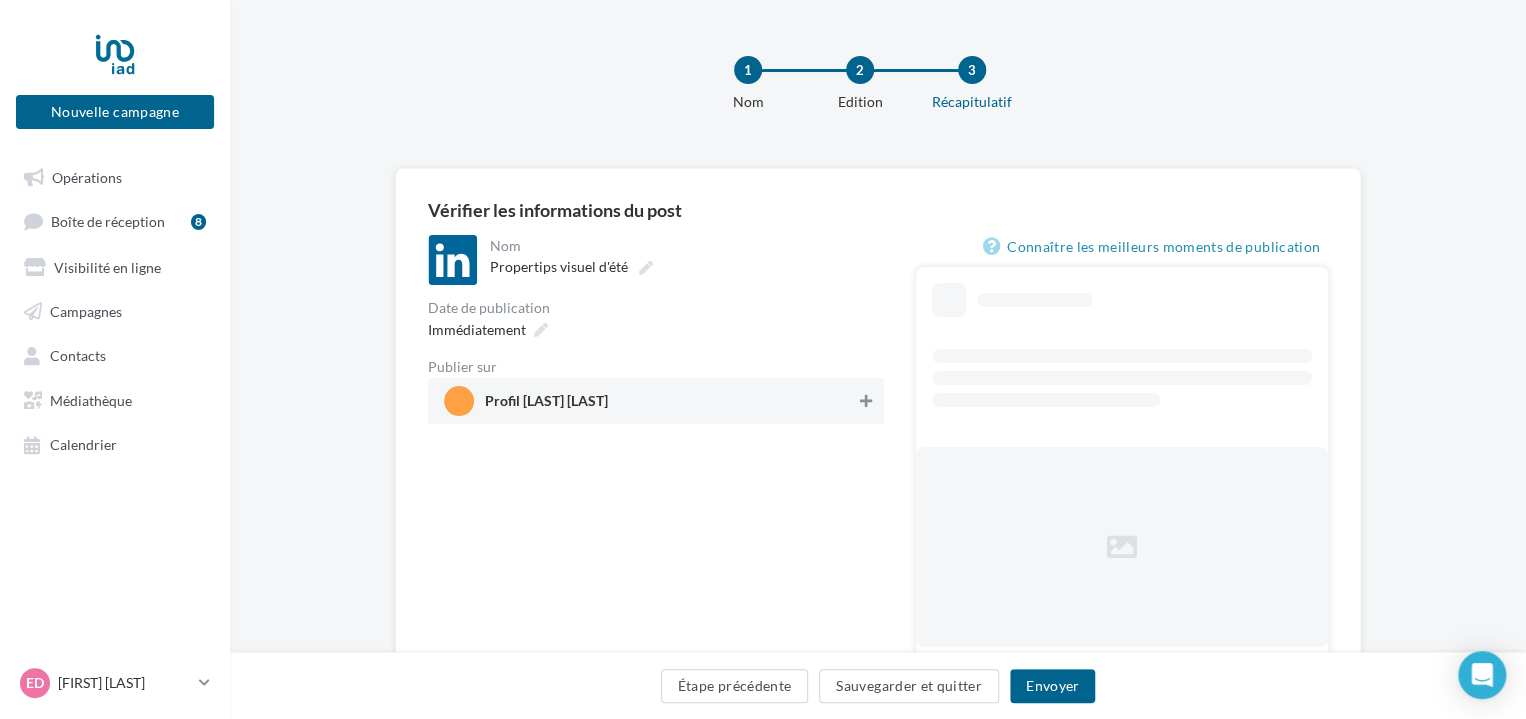 click at bounding box center [866, 401] 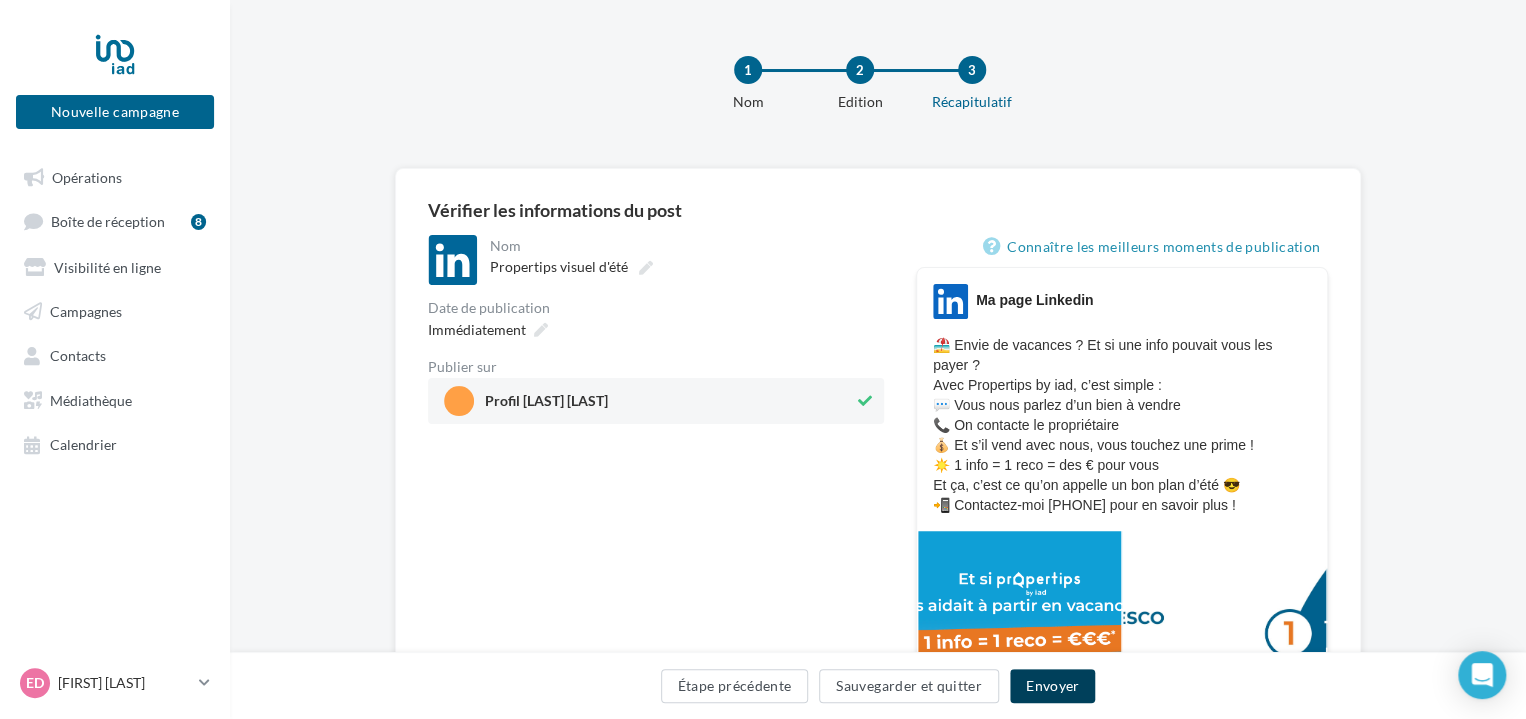 click on "Envoyer" at bounding box center (1052, 686) 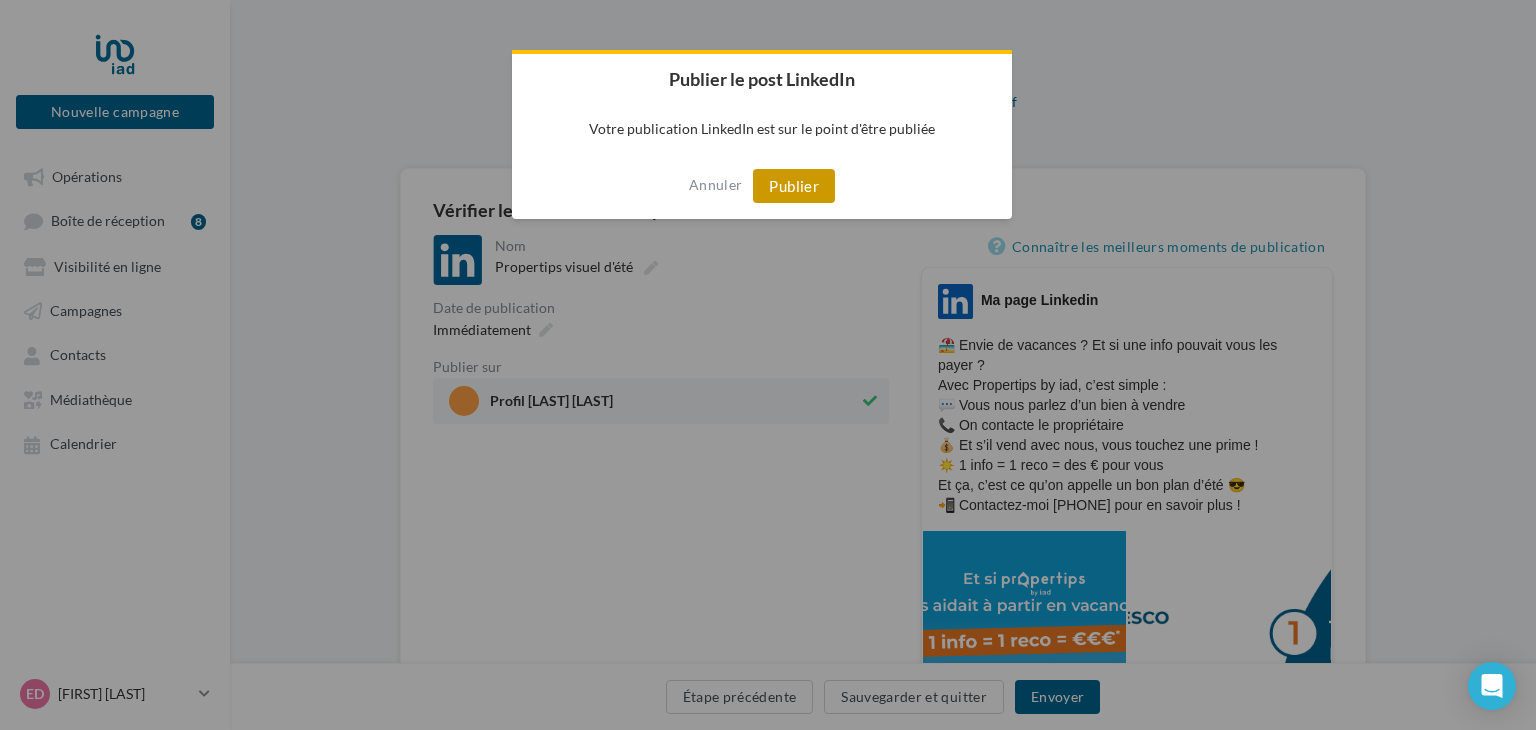 click on "Publier" at bounding box center (794, 186) 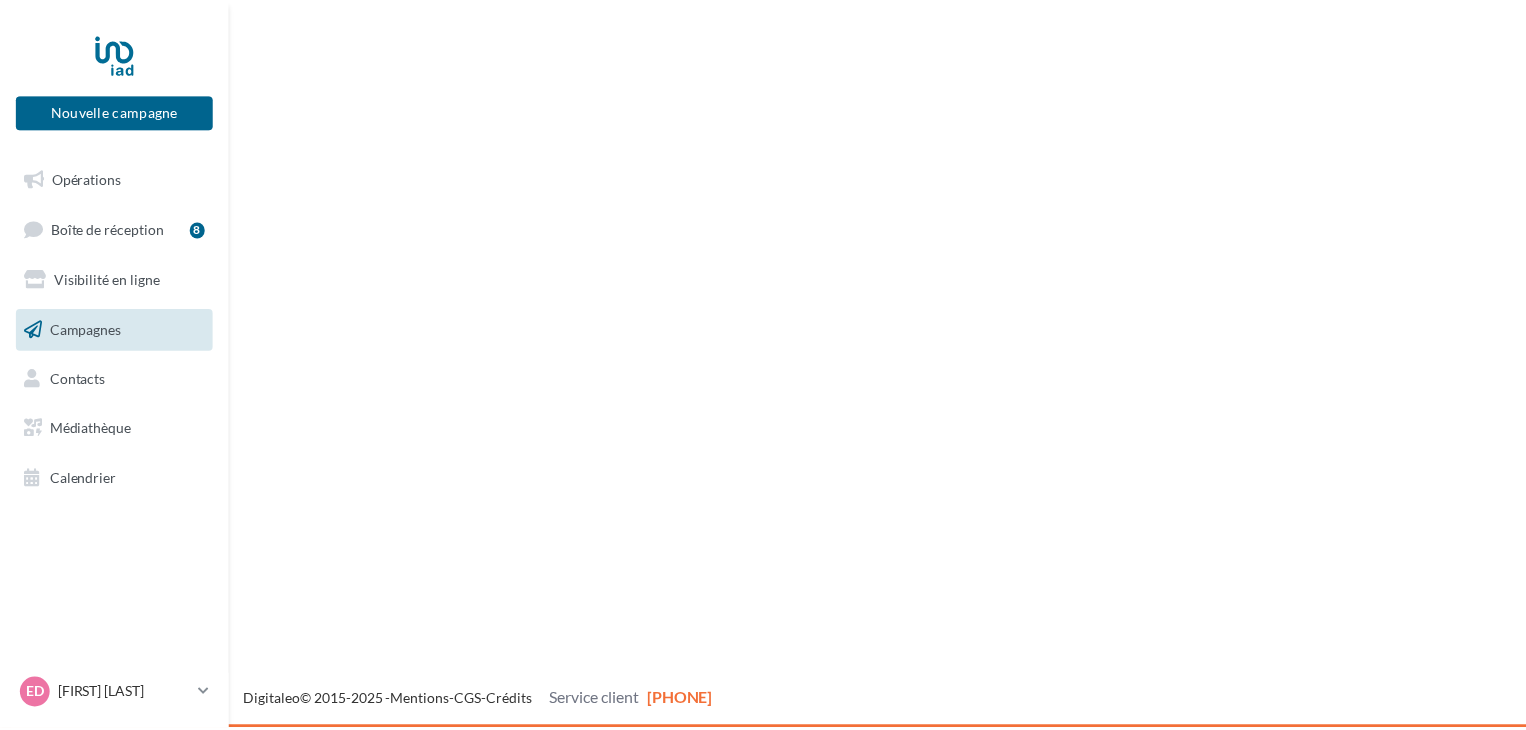scroll, scrollTop: 0, scrollLeft: 0, axis: both 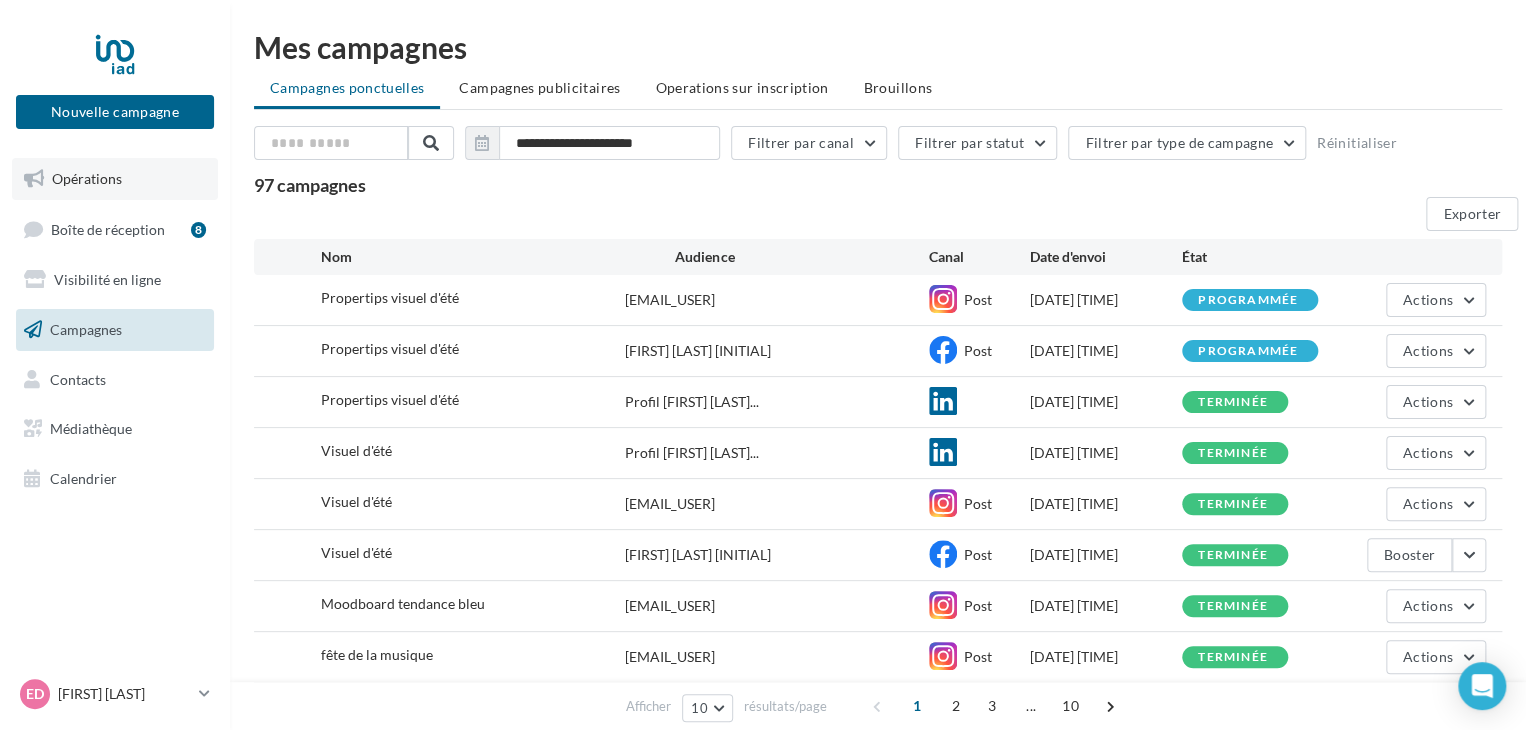 click on "Opérations" at bounding box center [87, 178] 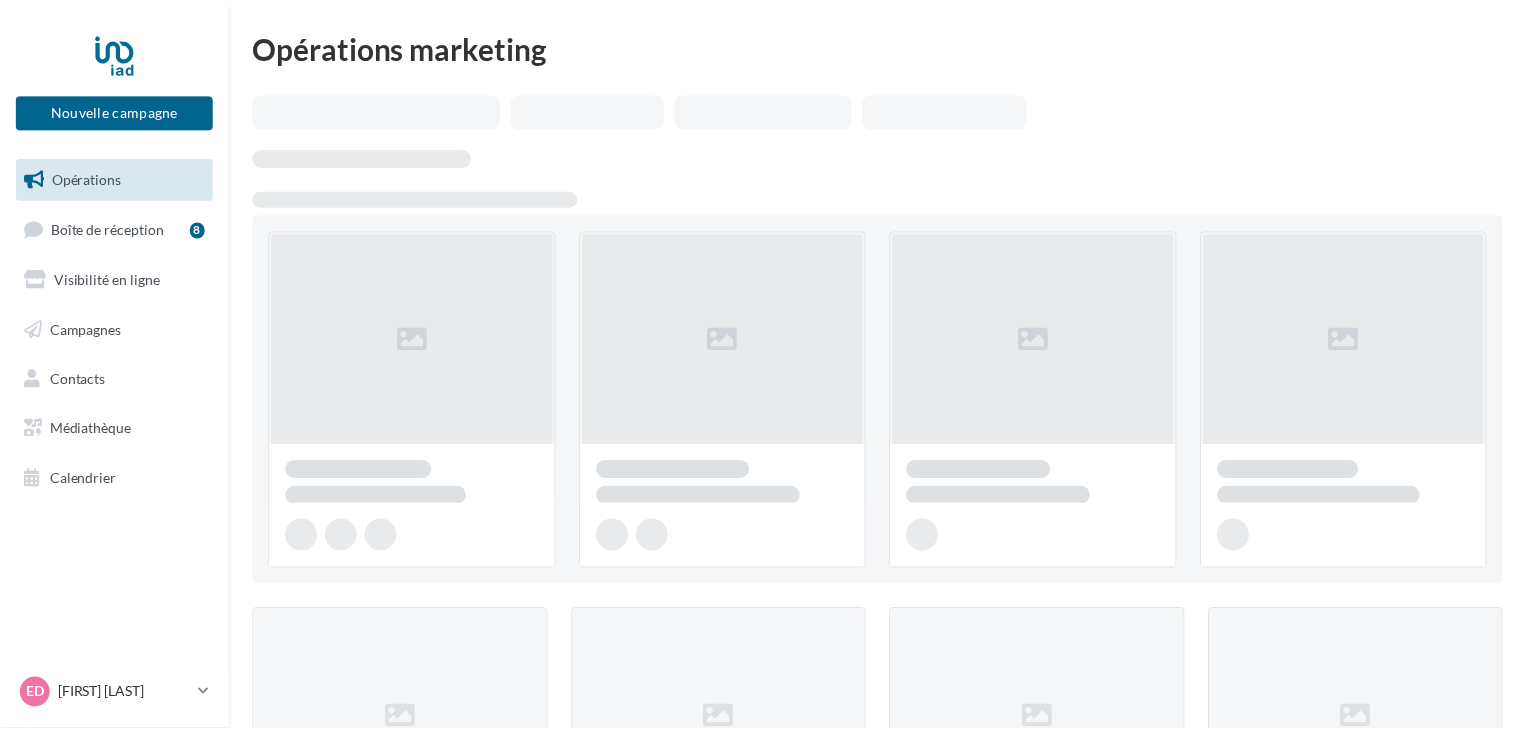 scroll, scrollTop: 0, scrollLeft: 0, axis: both 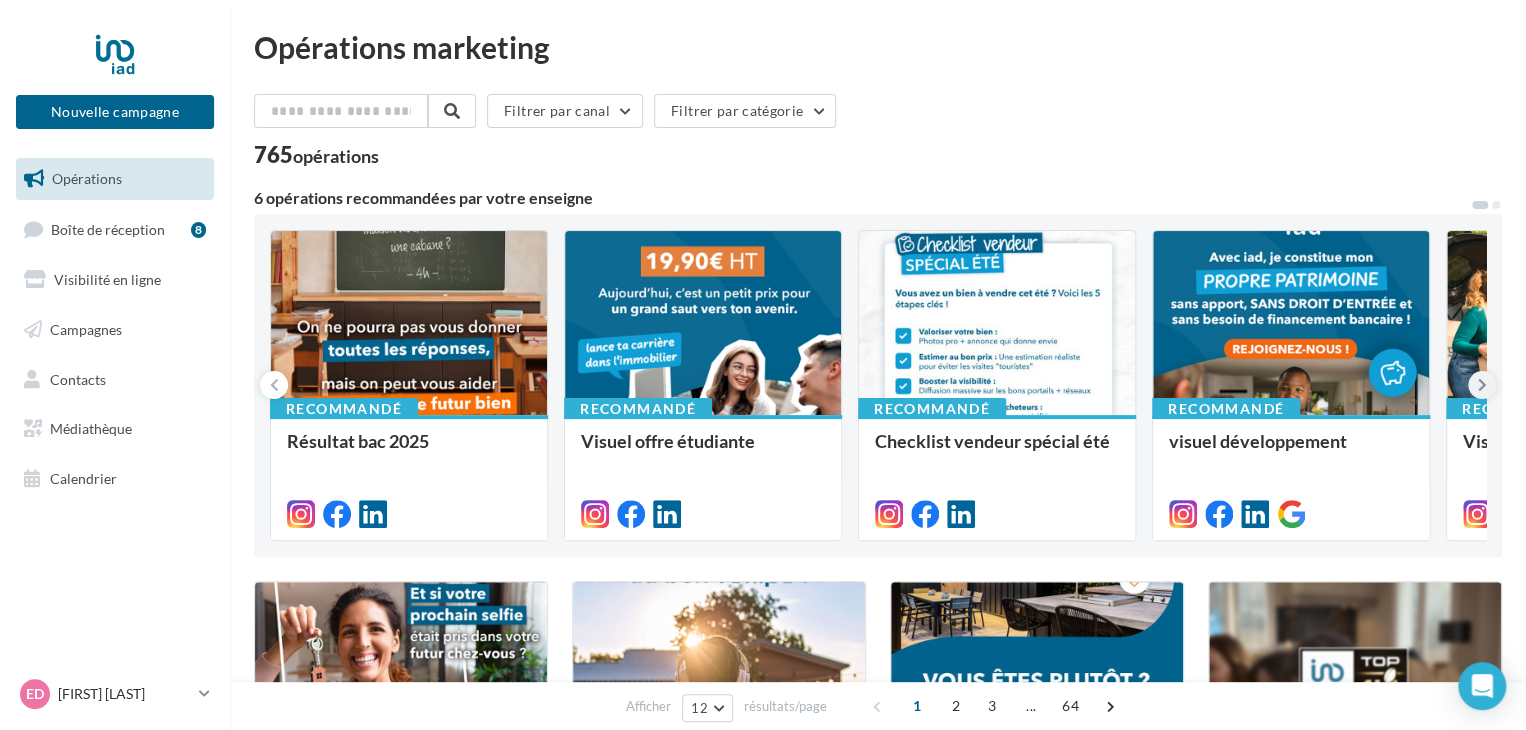 click at bounding box center [1482, 385] 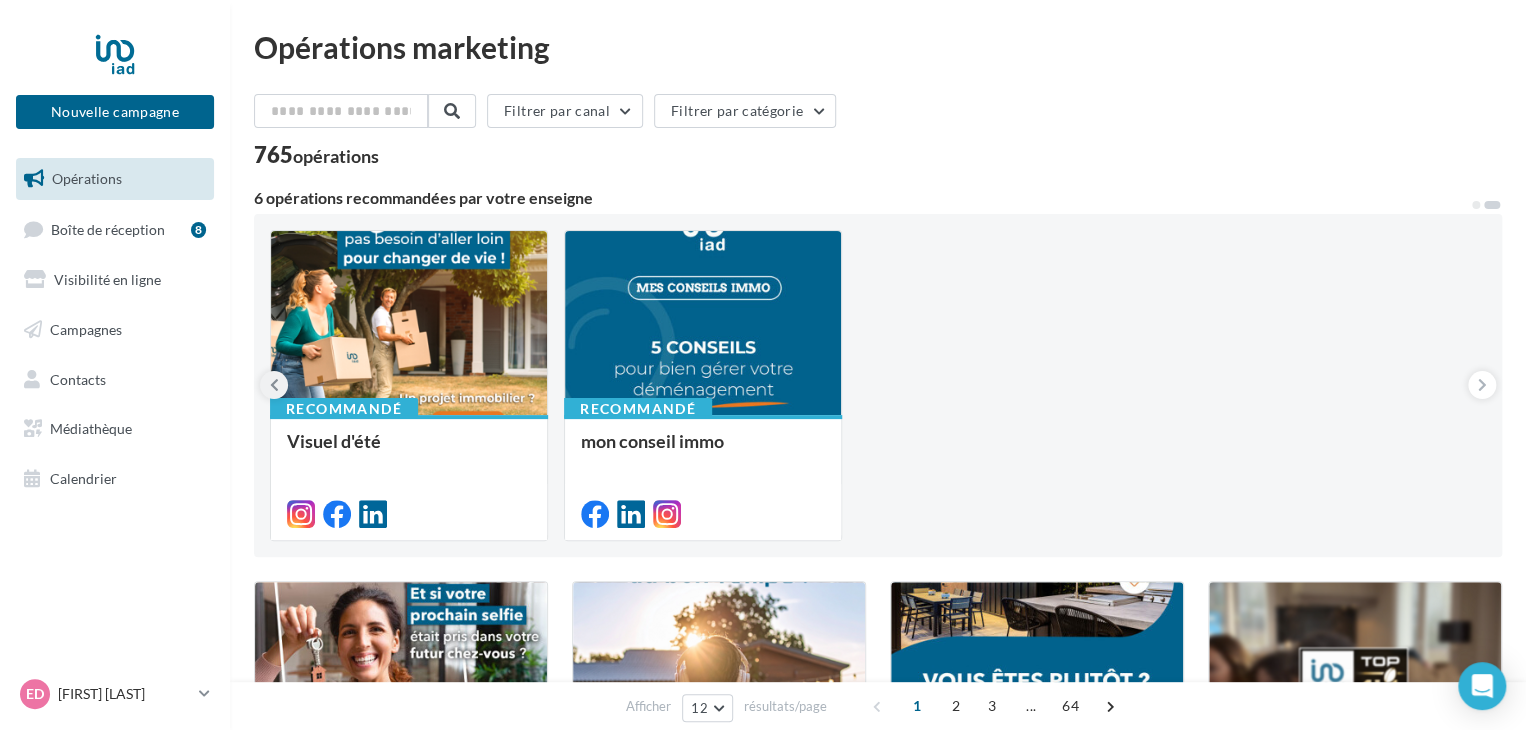 click at bounding box center [274, 385] 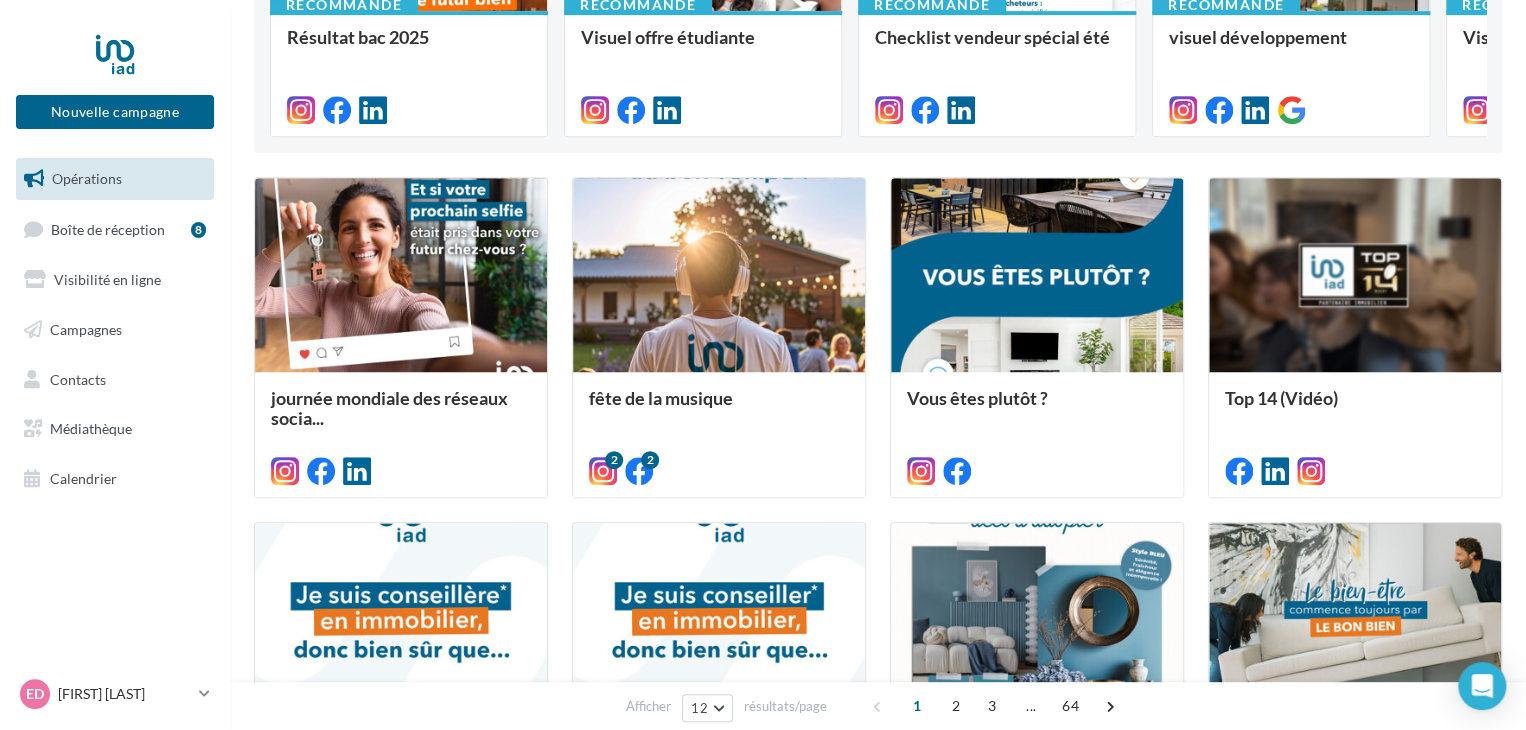 scroll, scrollTop: 408, scrollLeft: 0, axis: vertical 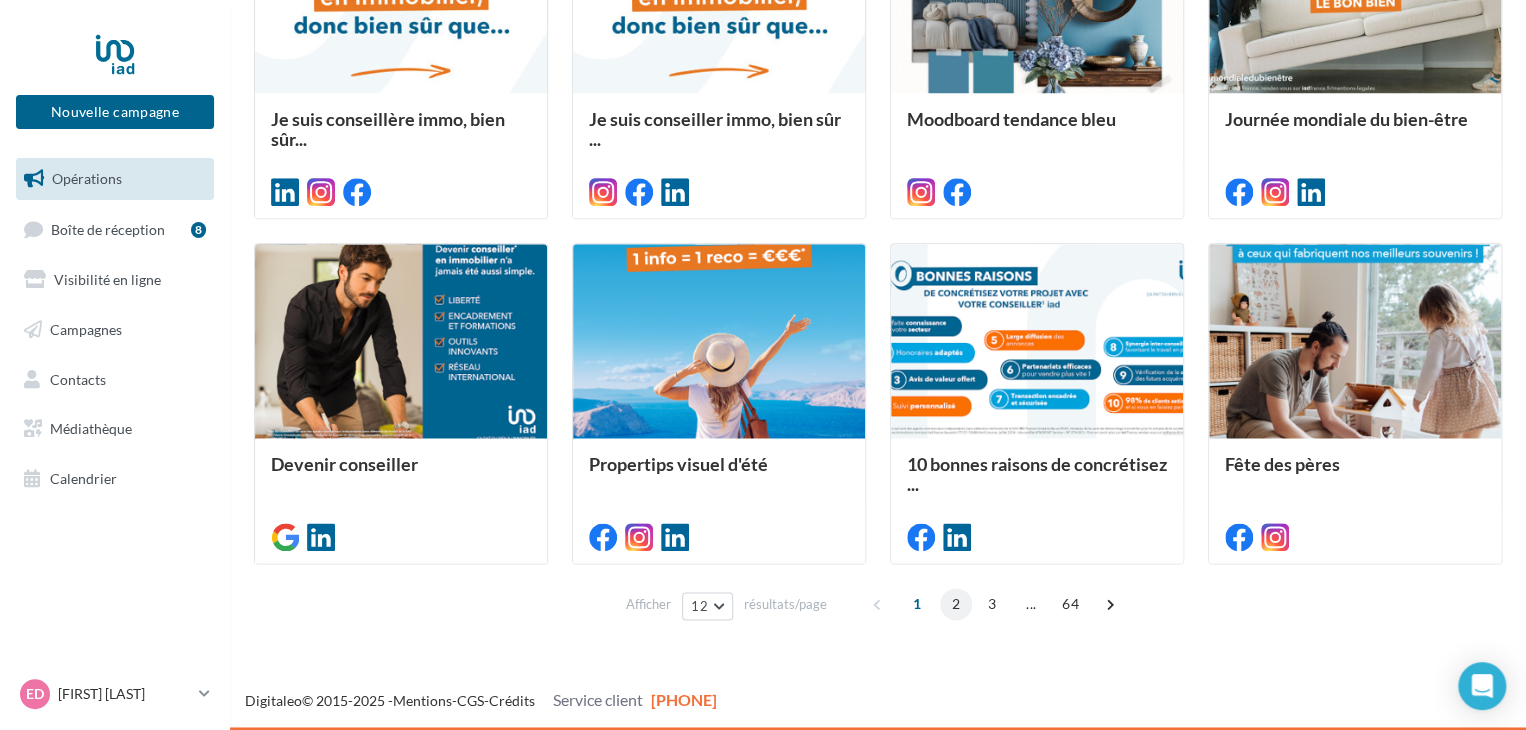 click on "2" at bounding box center (956, 604) 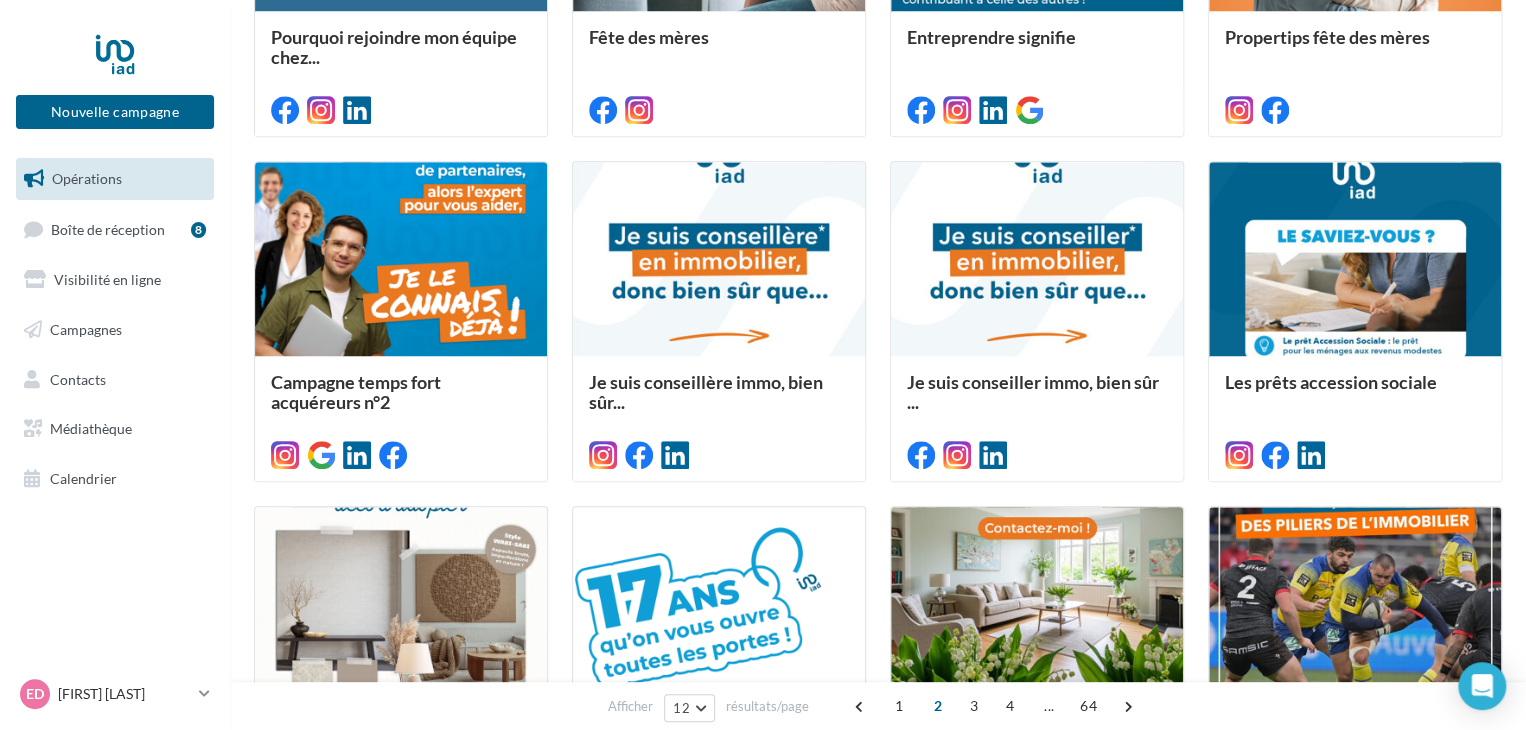 scroll, scrollTop: 763, scrollLeft: 0, axis: vertical 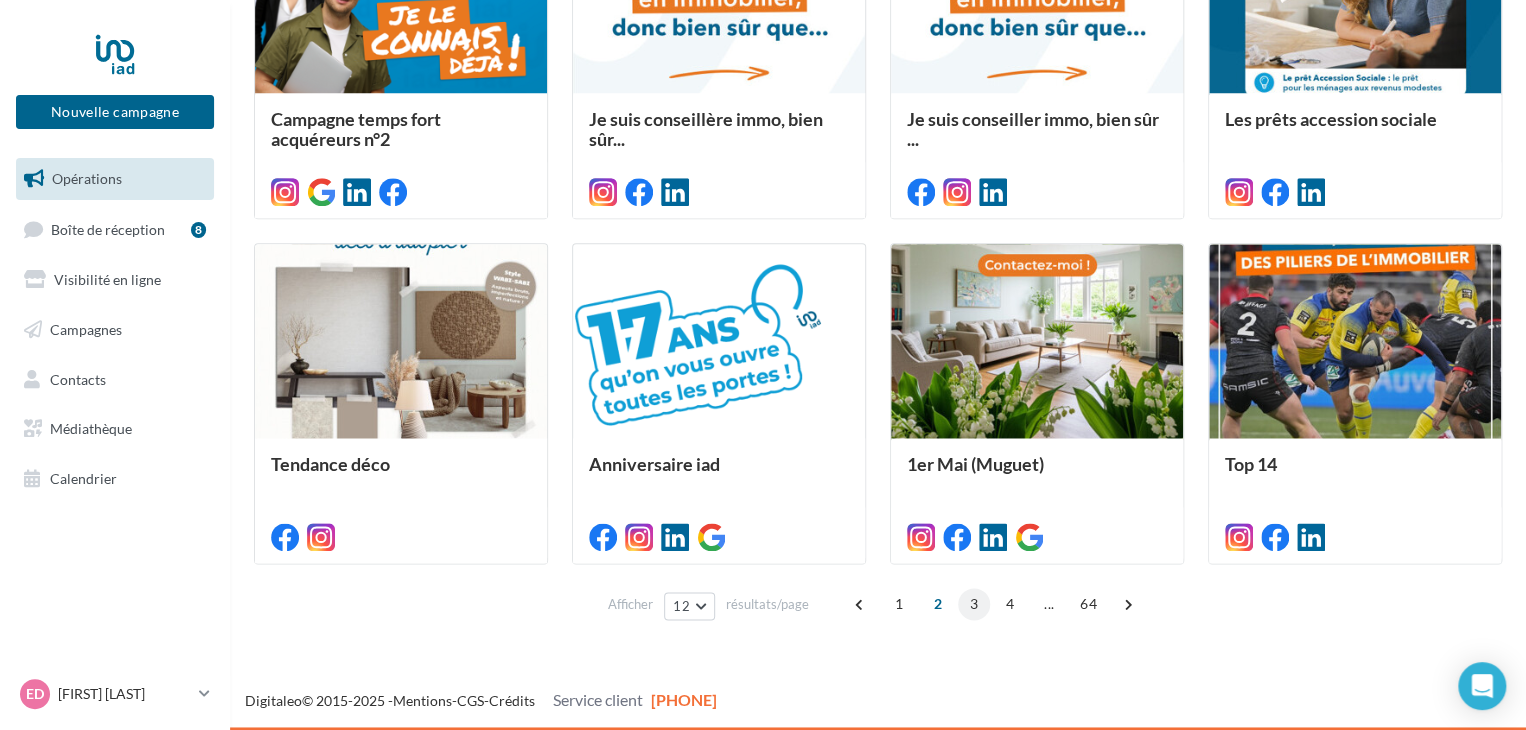 click on "3" at bounding box center (974, 604) 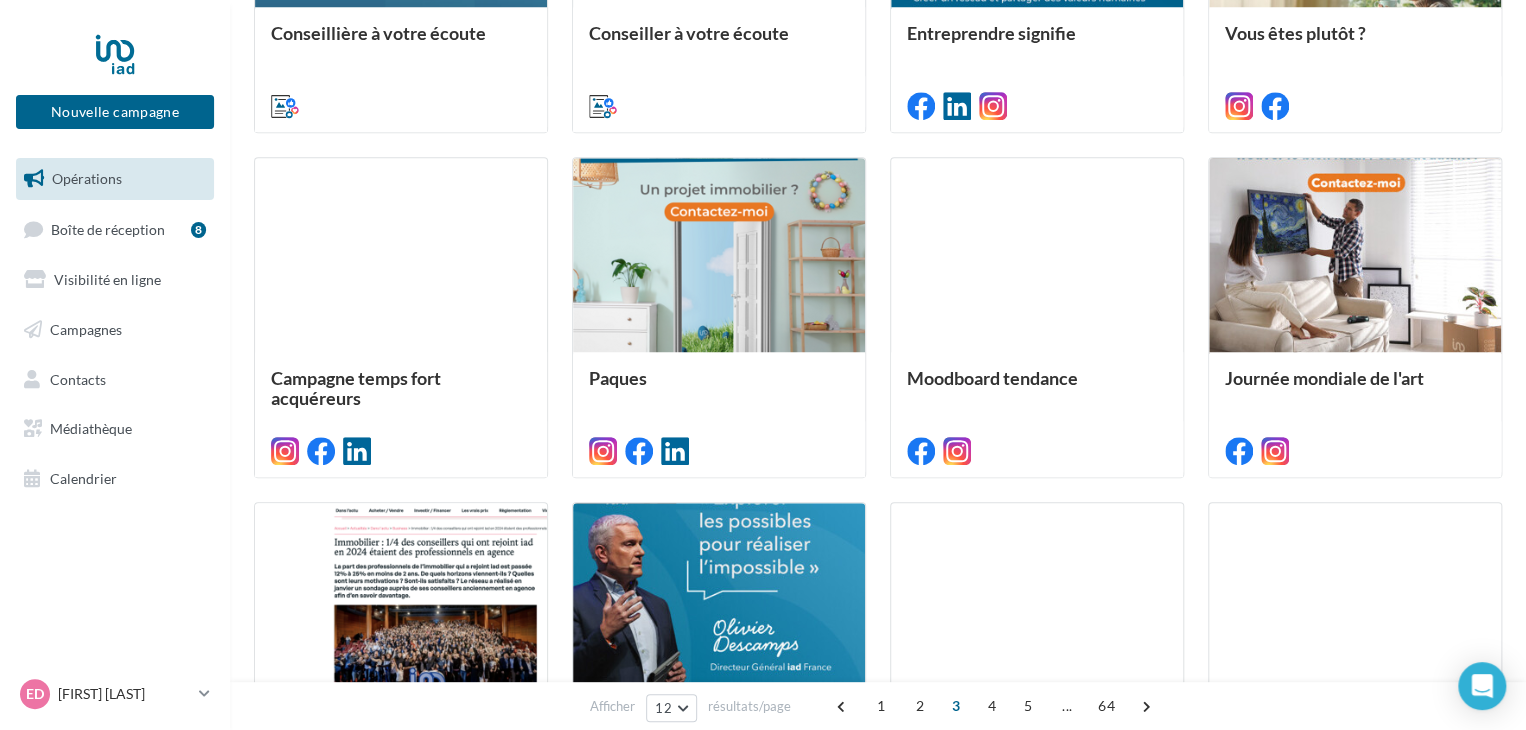scroll, scrollTop: 801, scrollLeft: 0, axis: vertical 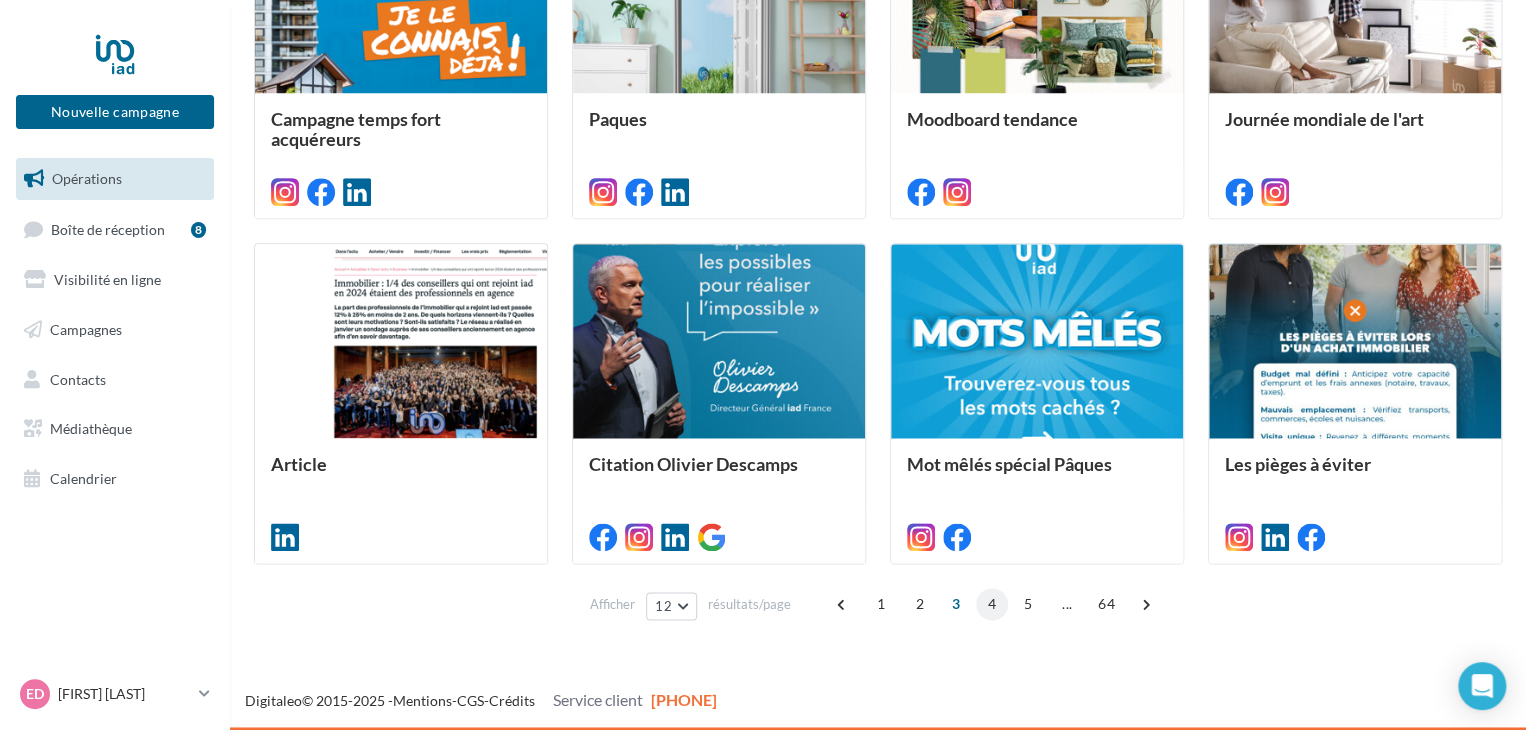 click on "4" at bounding box center (992, 604) 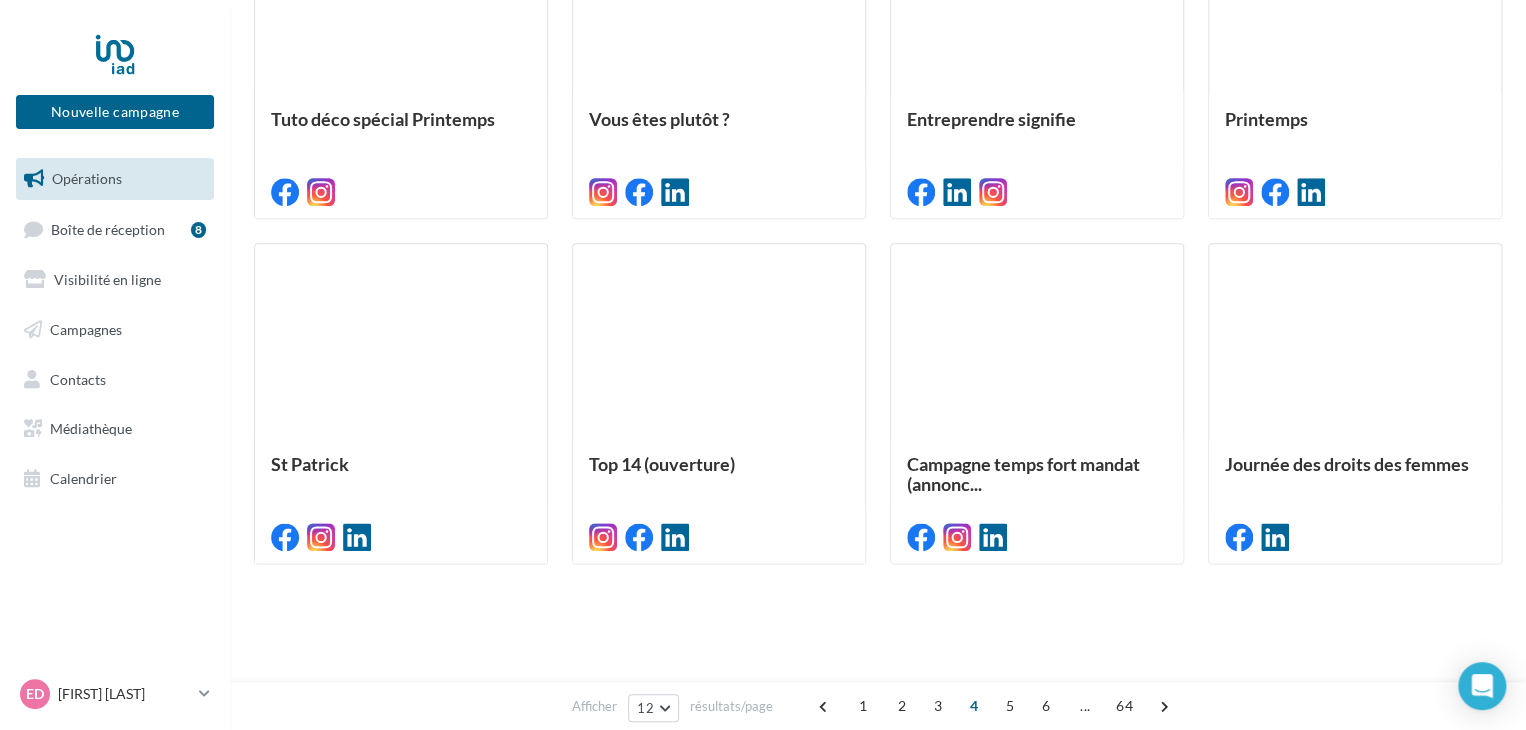 scroll, scrollTop: 500, scrollLeft: 0, axis: vertical 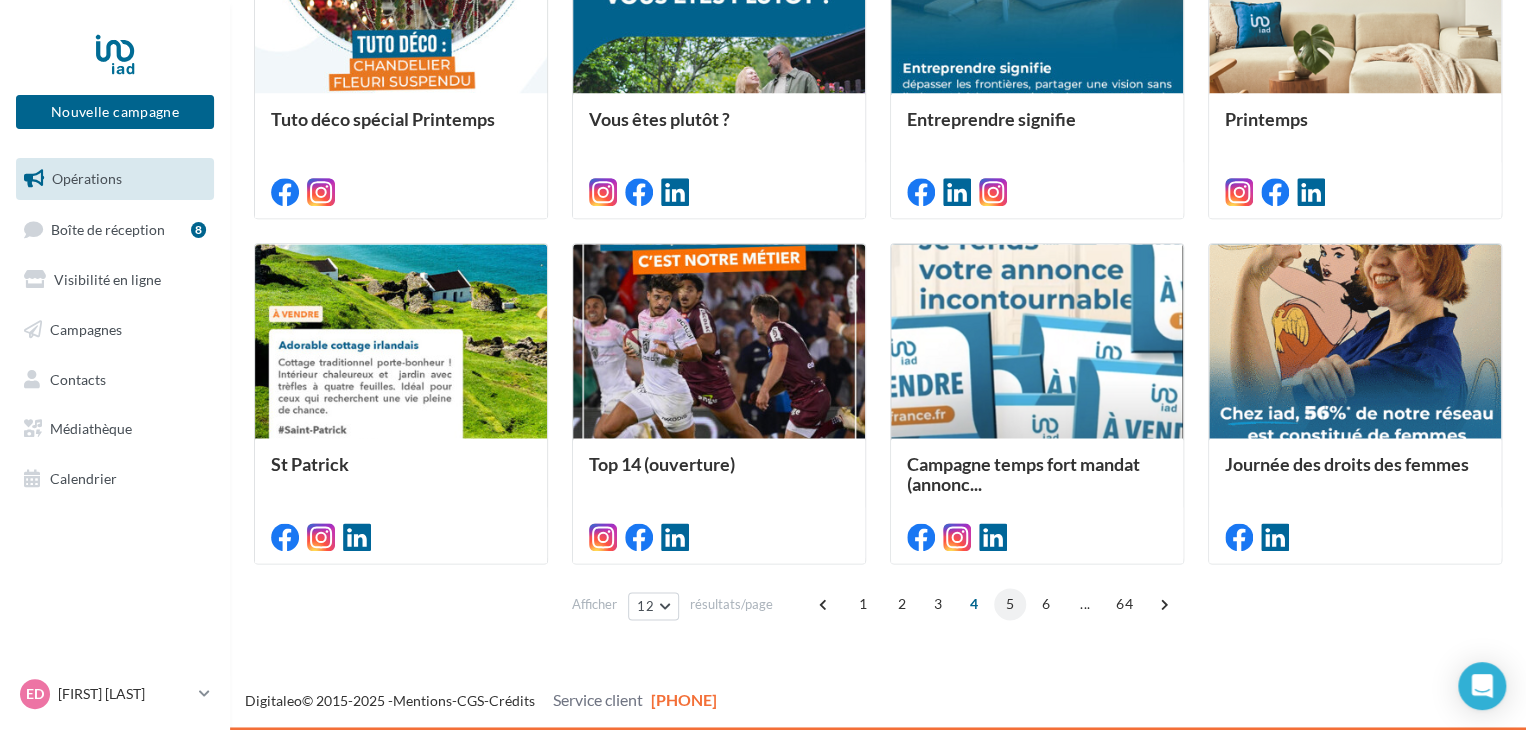 click on "5" at bounding box center [1010, 604] 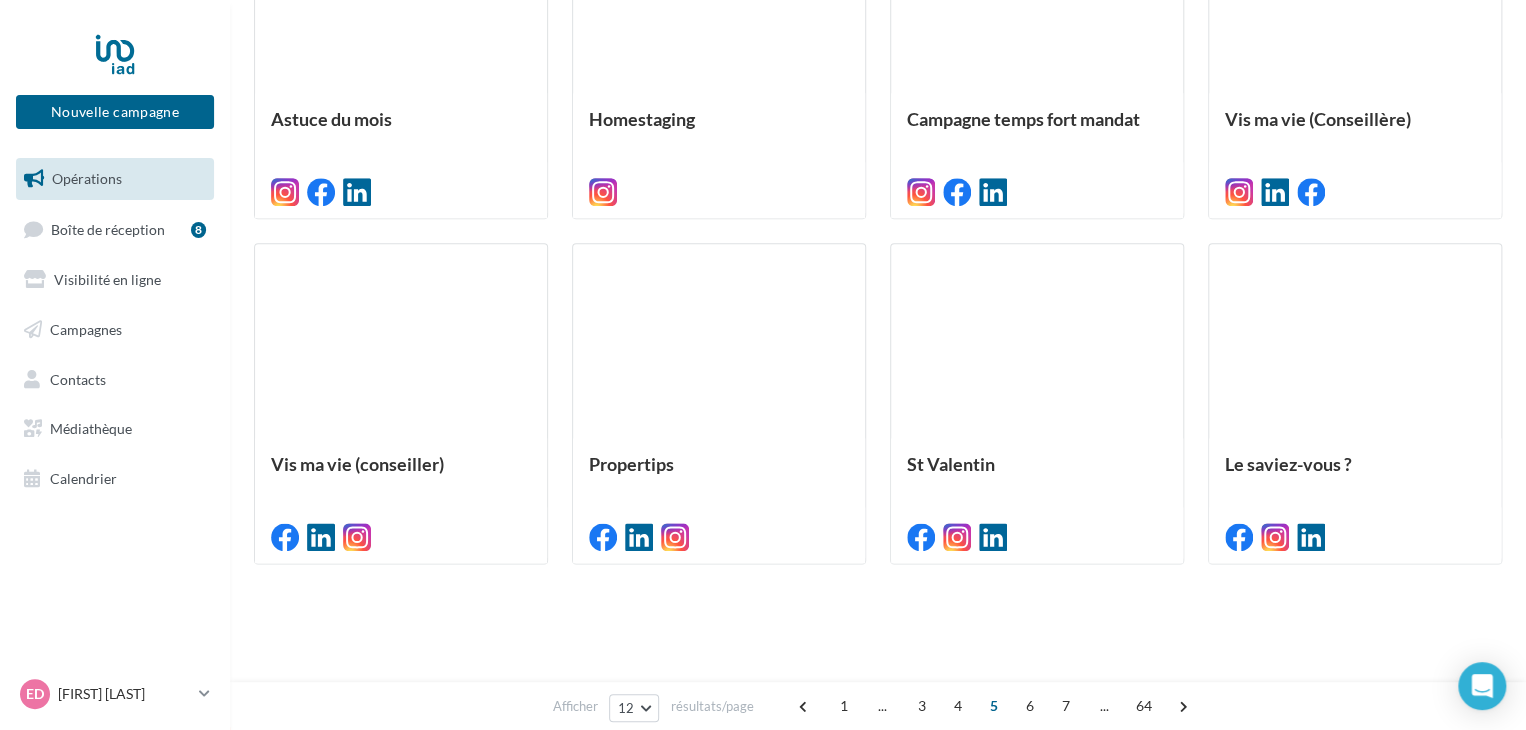 scroll, scrollTop: 500, scrollLeft: 0, axis: vertical 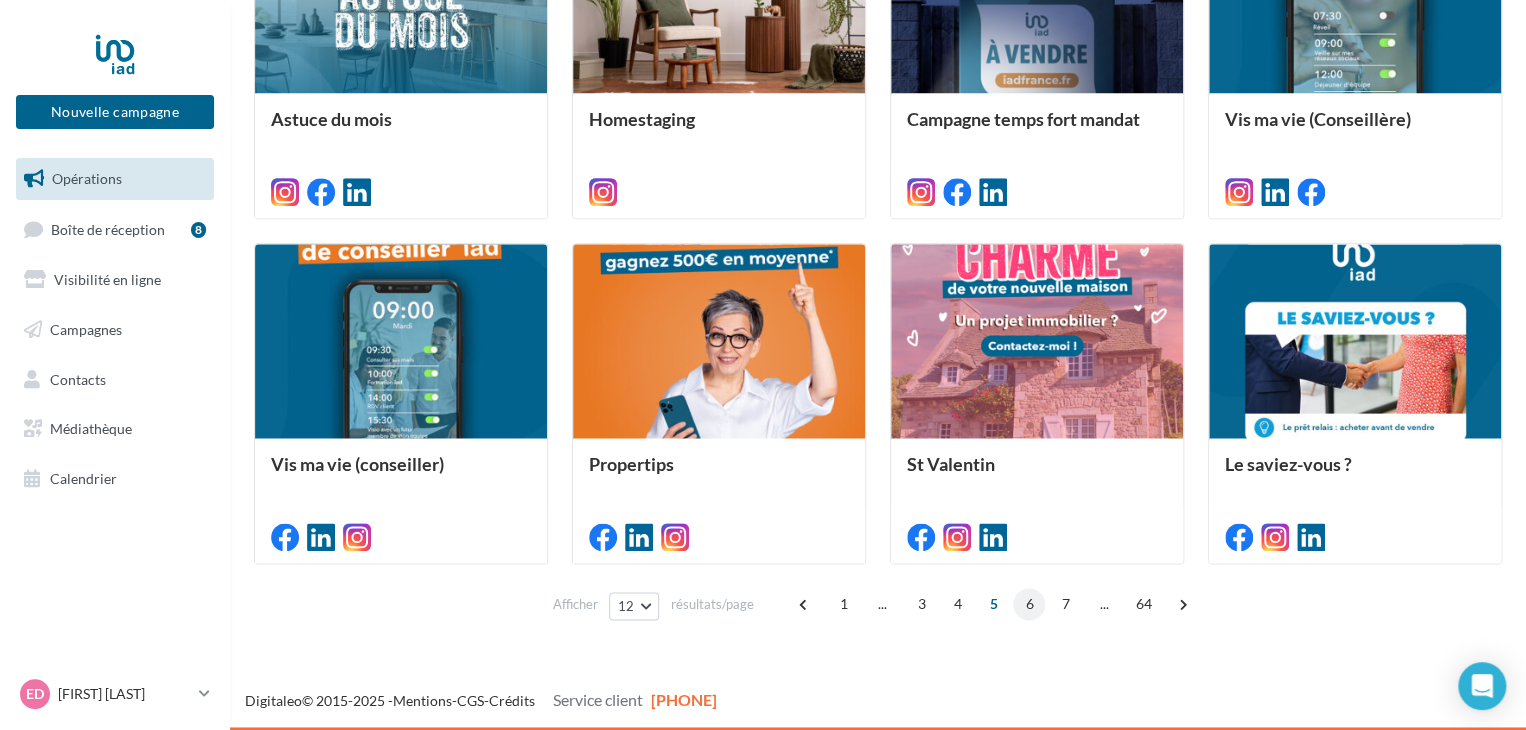 click on "6" at bounding box center [1029, 604] 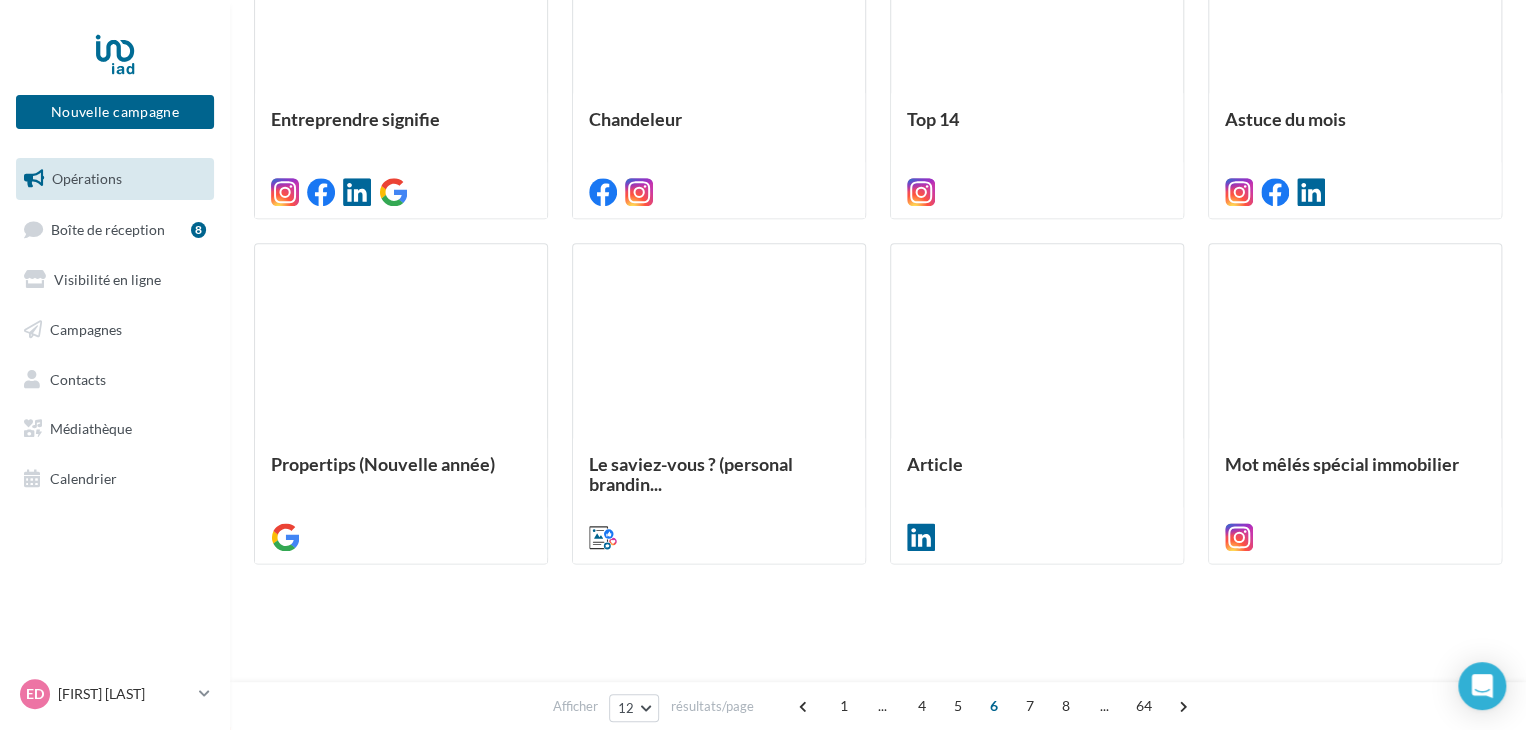 scroll, scrollTop: 500, scrollLeft: 0, axis: vertical 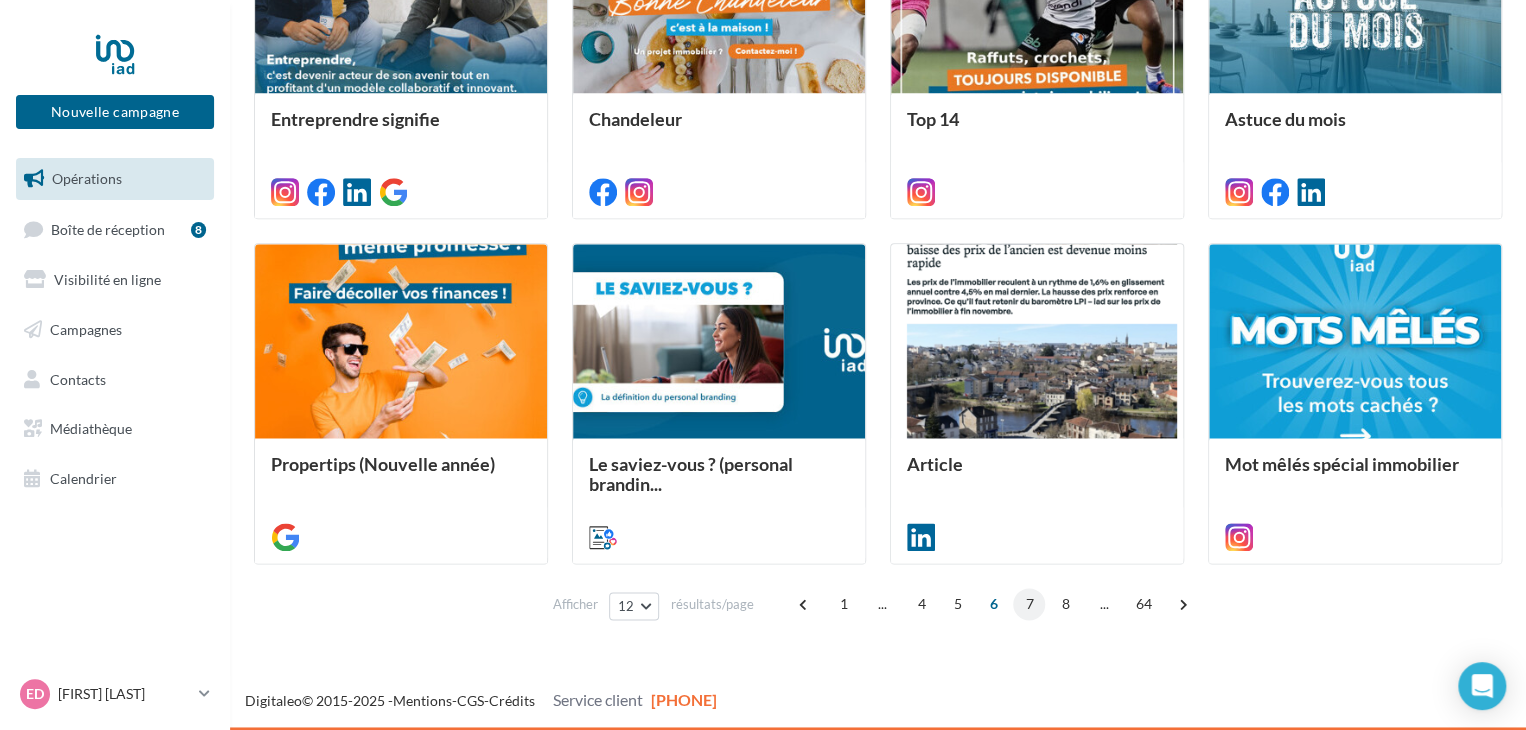 click on "7" at bounding box center (1029, 604) 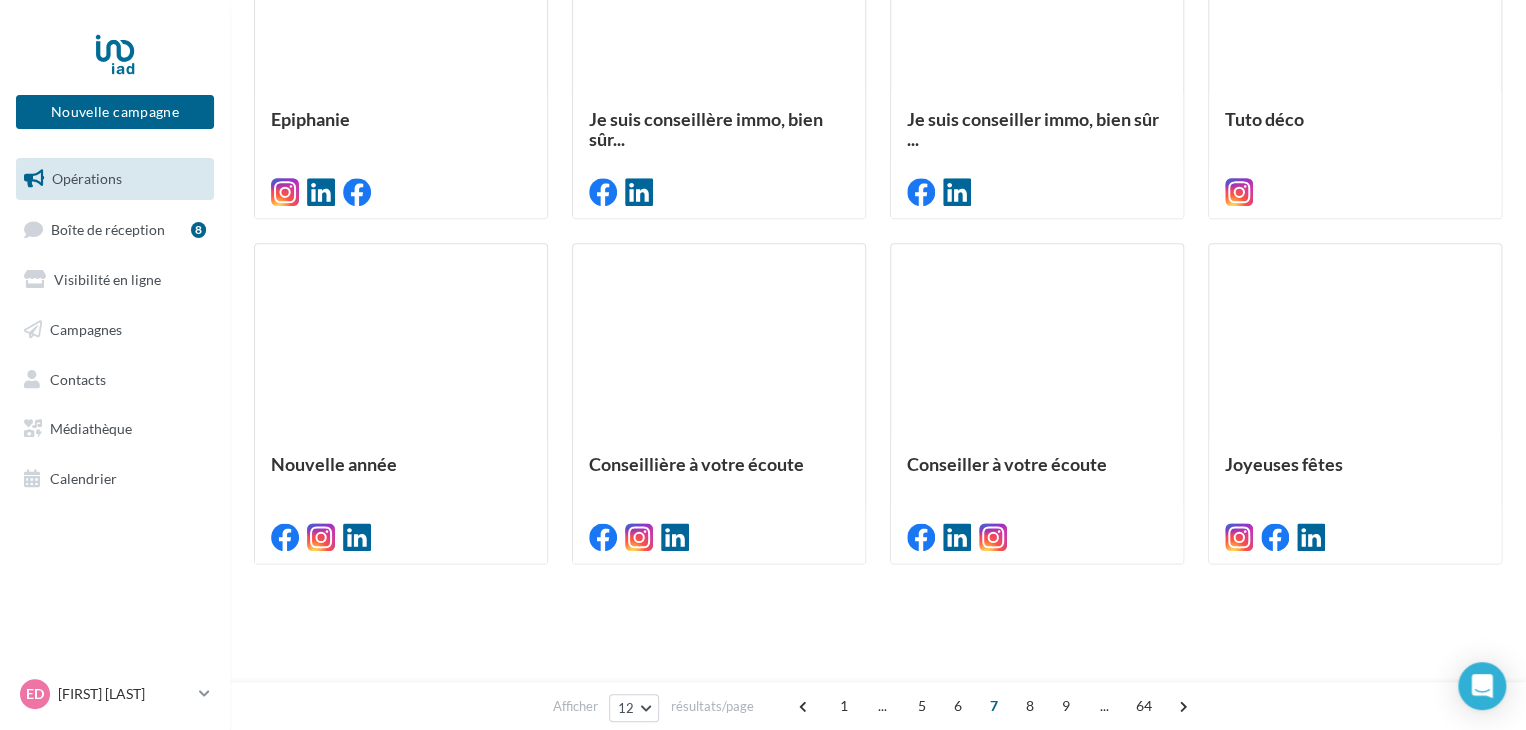 scroll, scrollTop: 500, scrollLeft: 0, axis: vertical 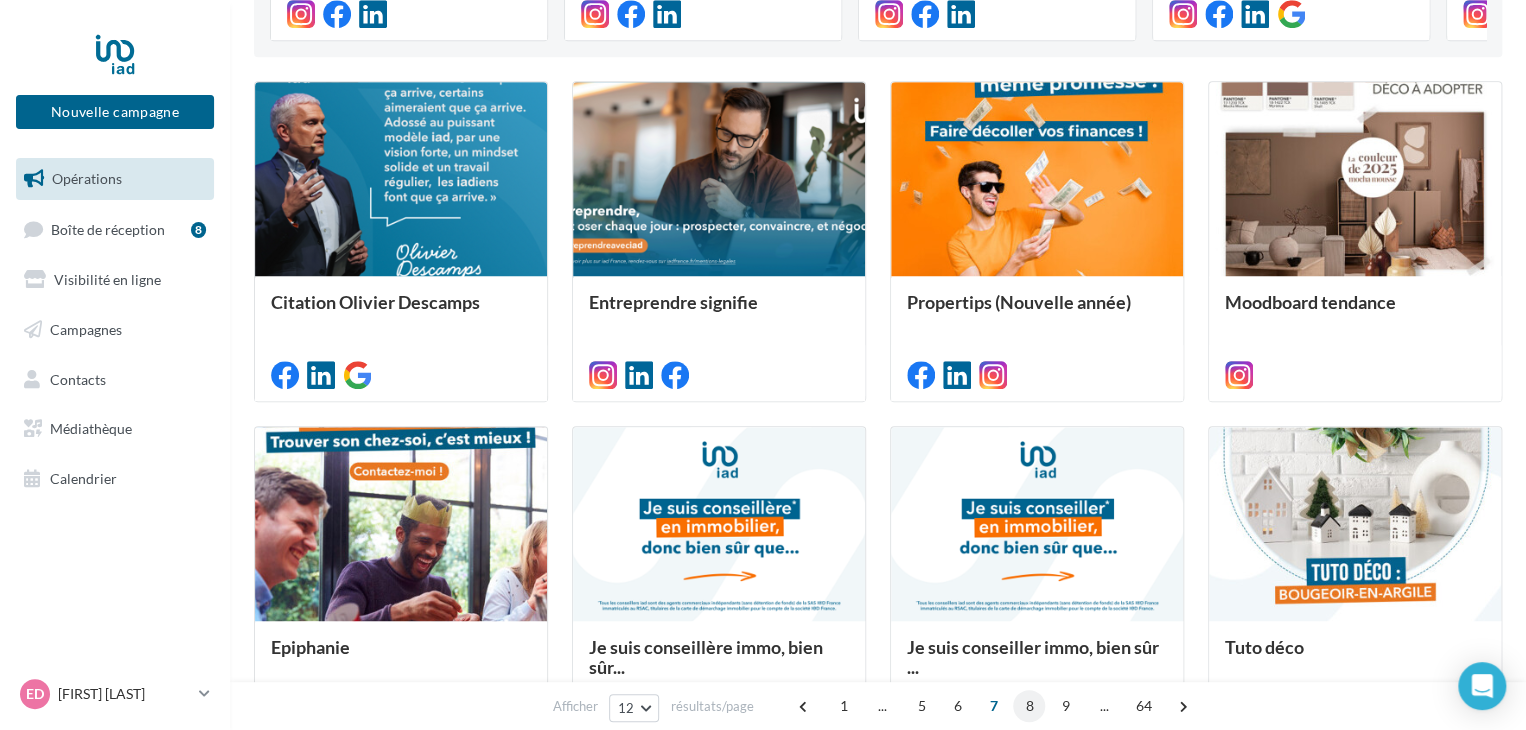 click on "8" at bounding box center [1029, 706] 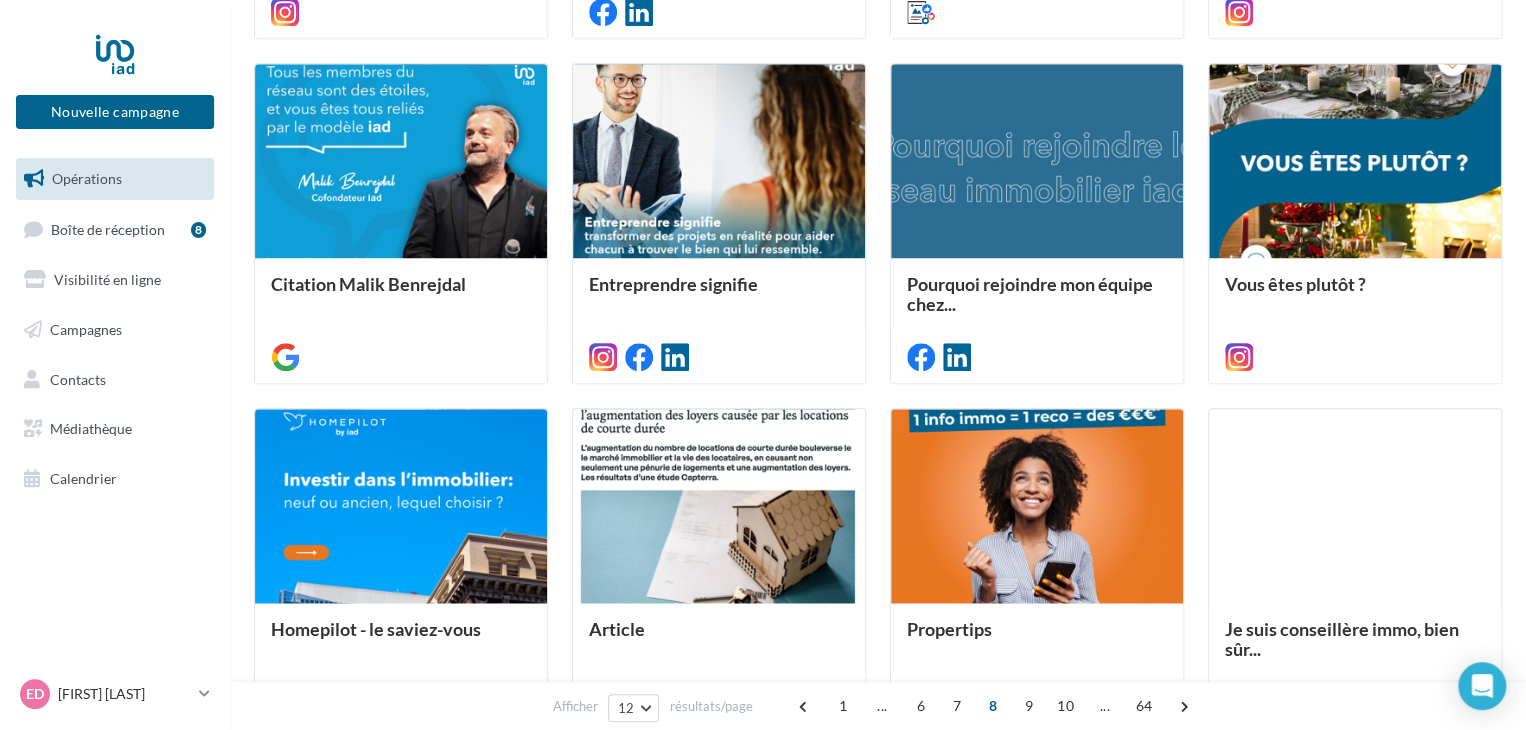 scroll, scrollTop: 875, scrollLeft: 0, axis: vertical 